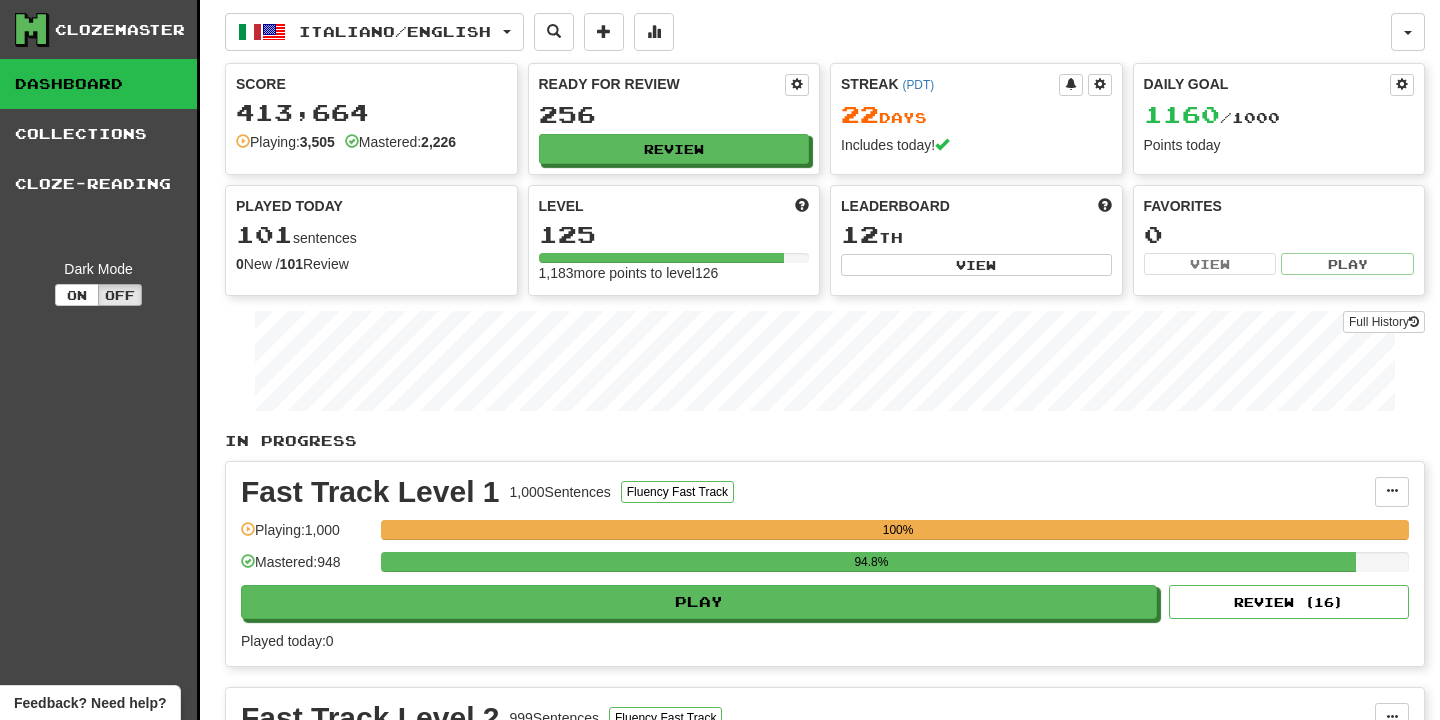 scroll, scrollTop: 473, scrollLeft: 0, axis: vertical 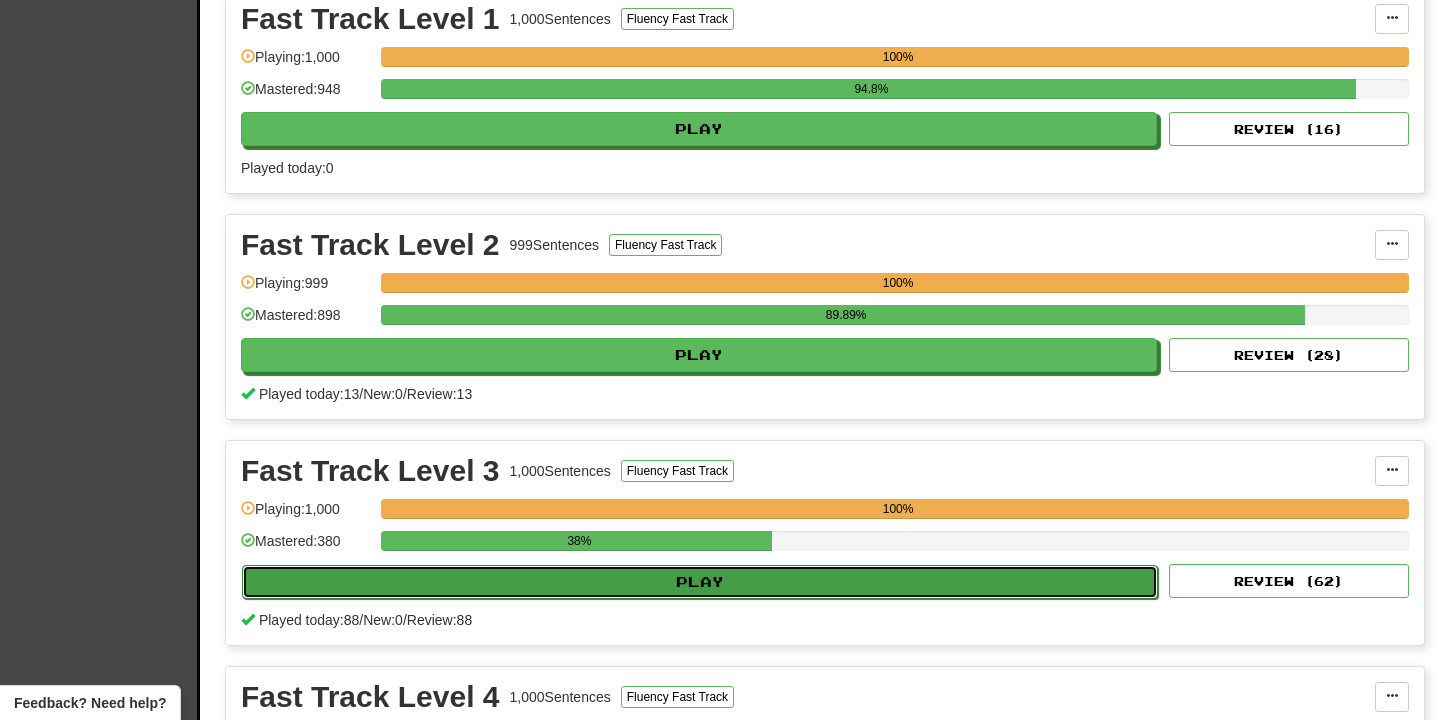click on "Play" at bounding box center [700, 582] 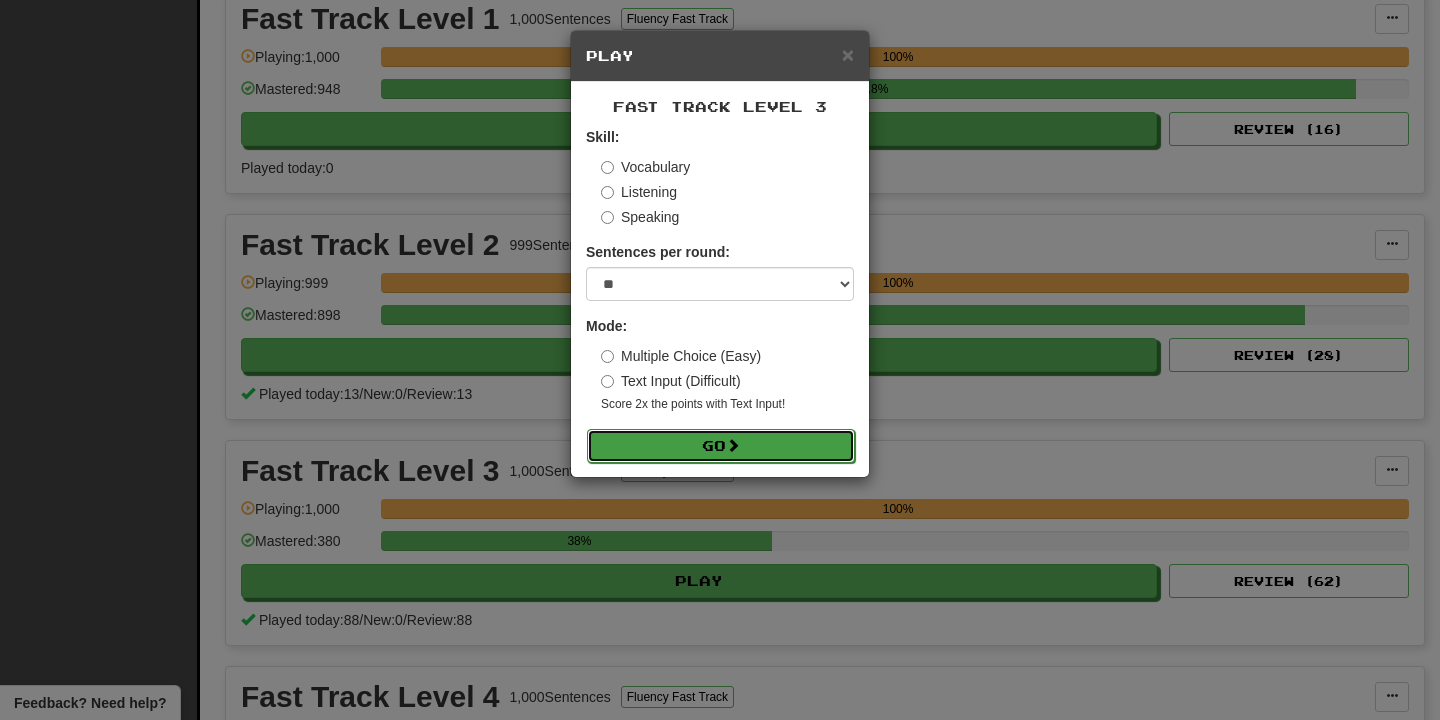 click on "Go" at bounding box center (721, 446) 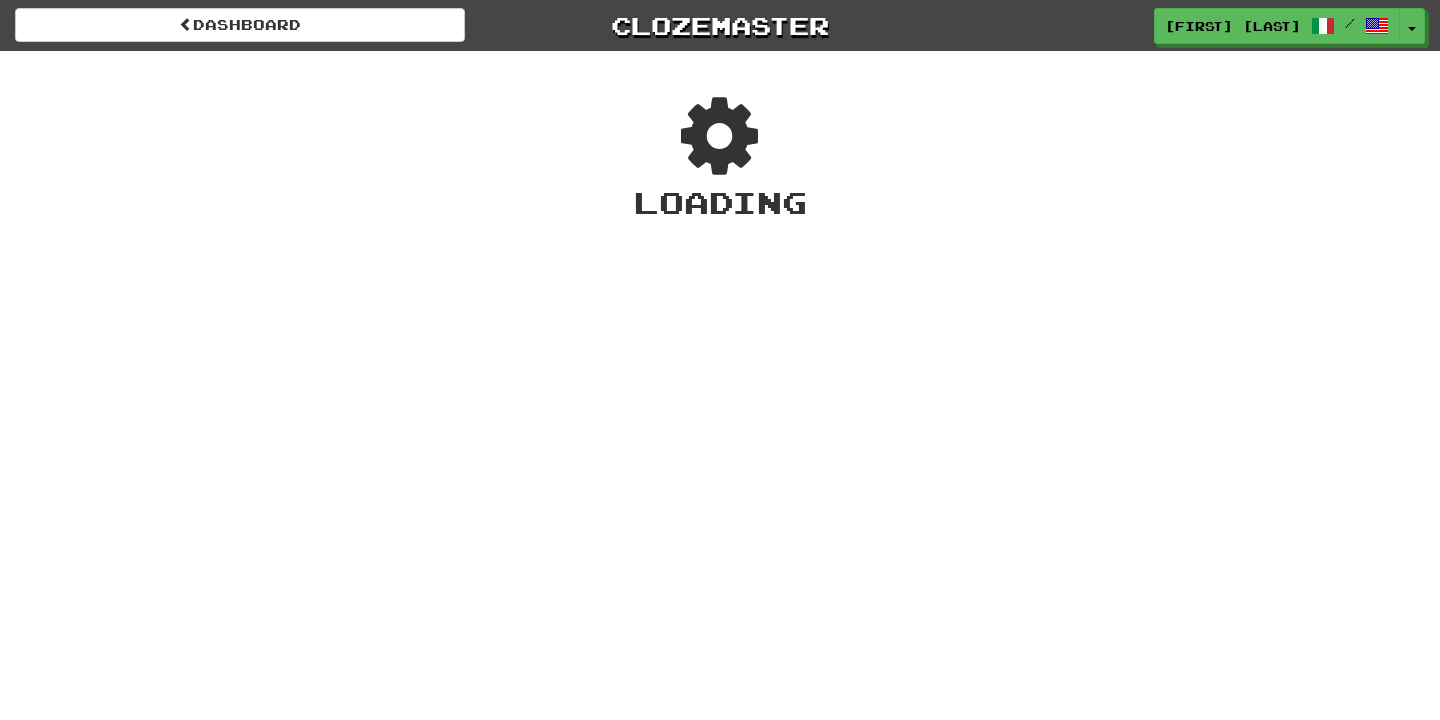scroll, scrollTop: 0, scrollLeft: 0, axis: both 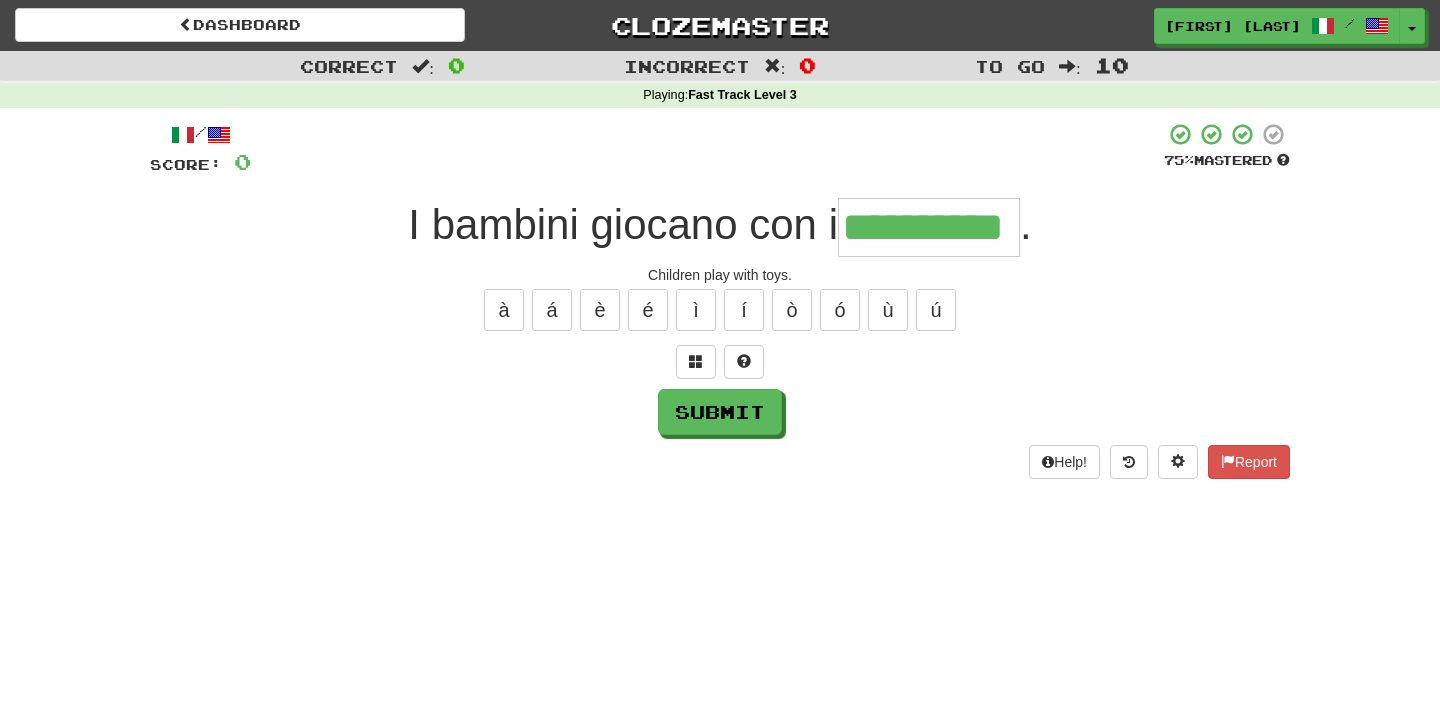 type on "**********" 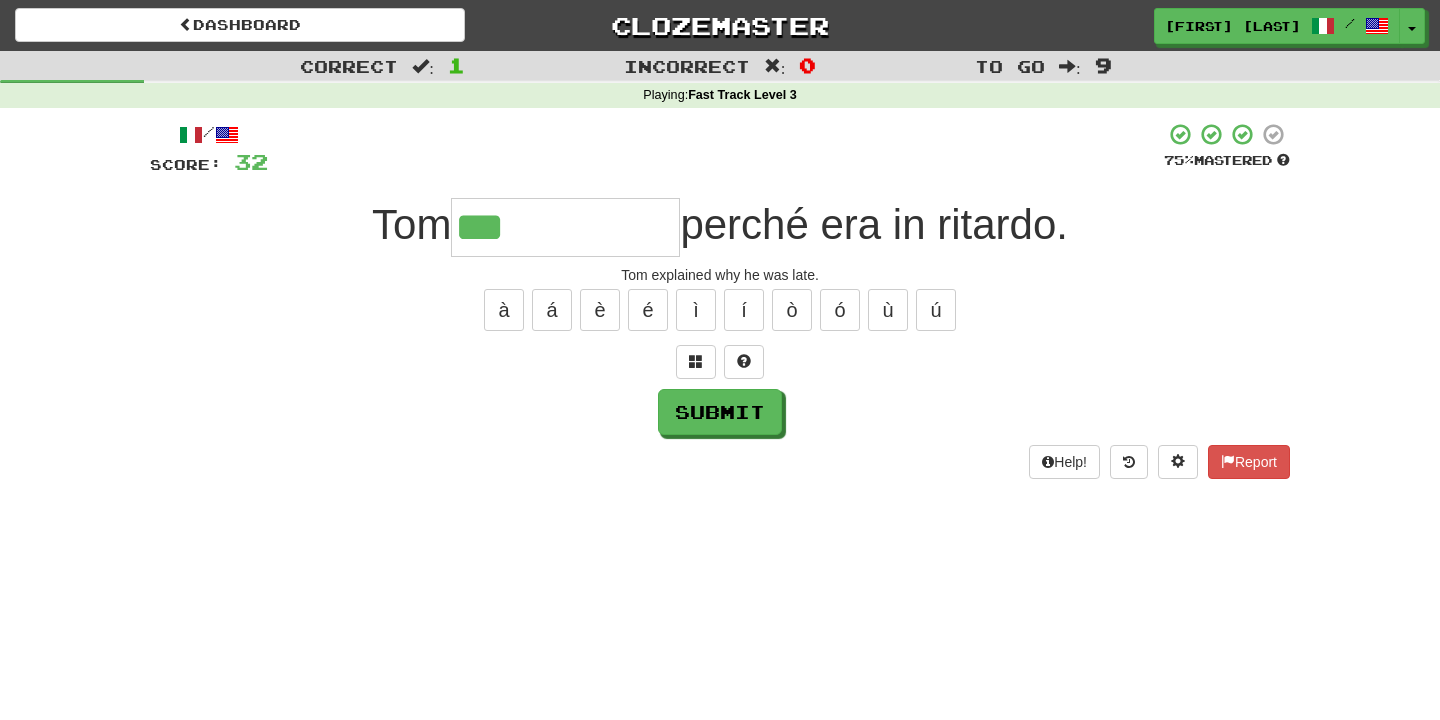 type on "**********" 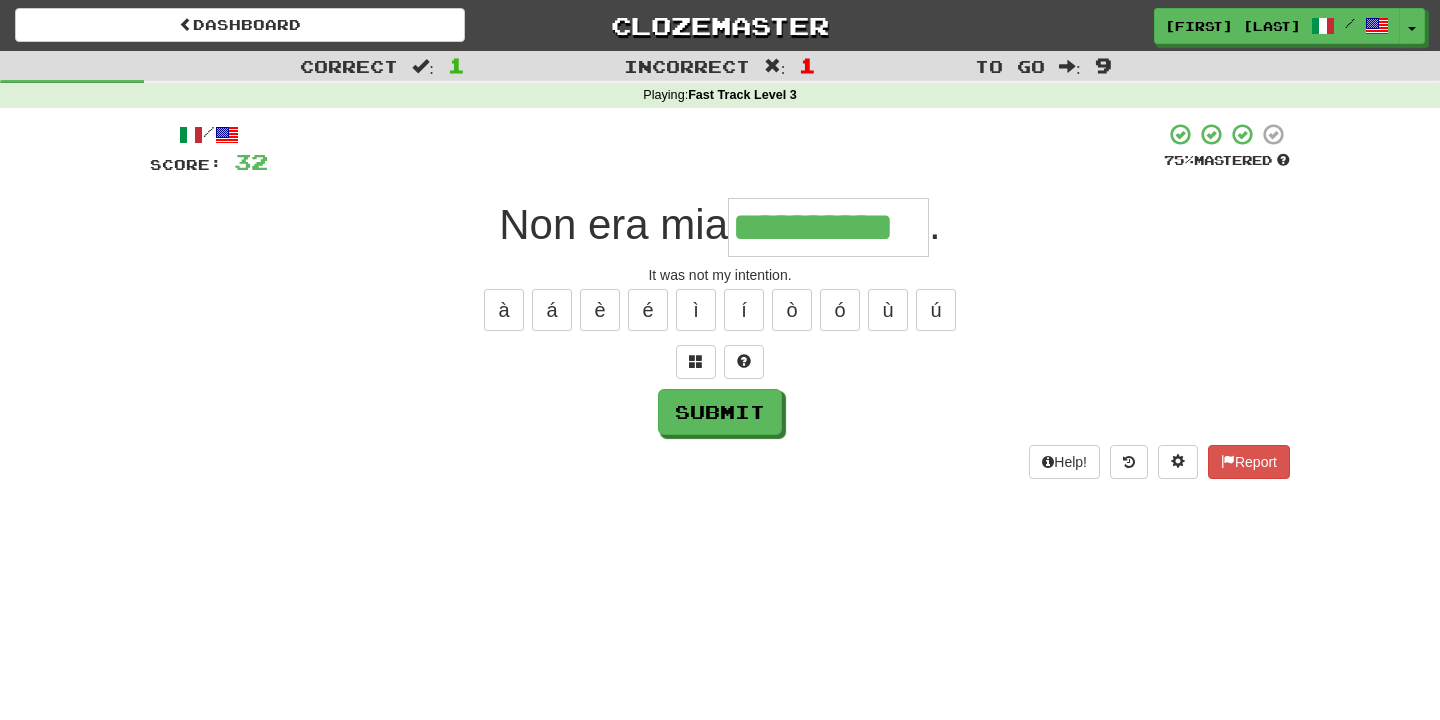 type on "**********" 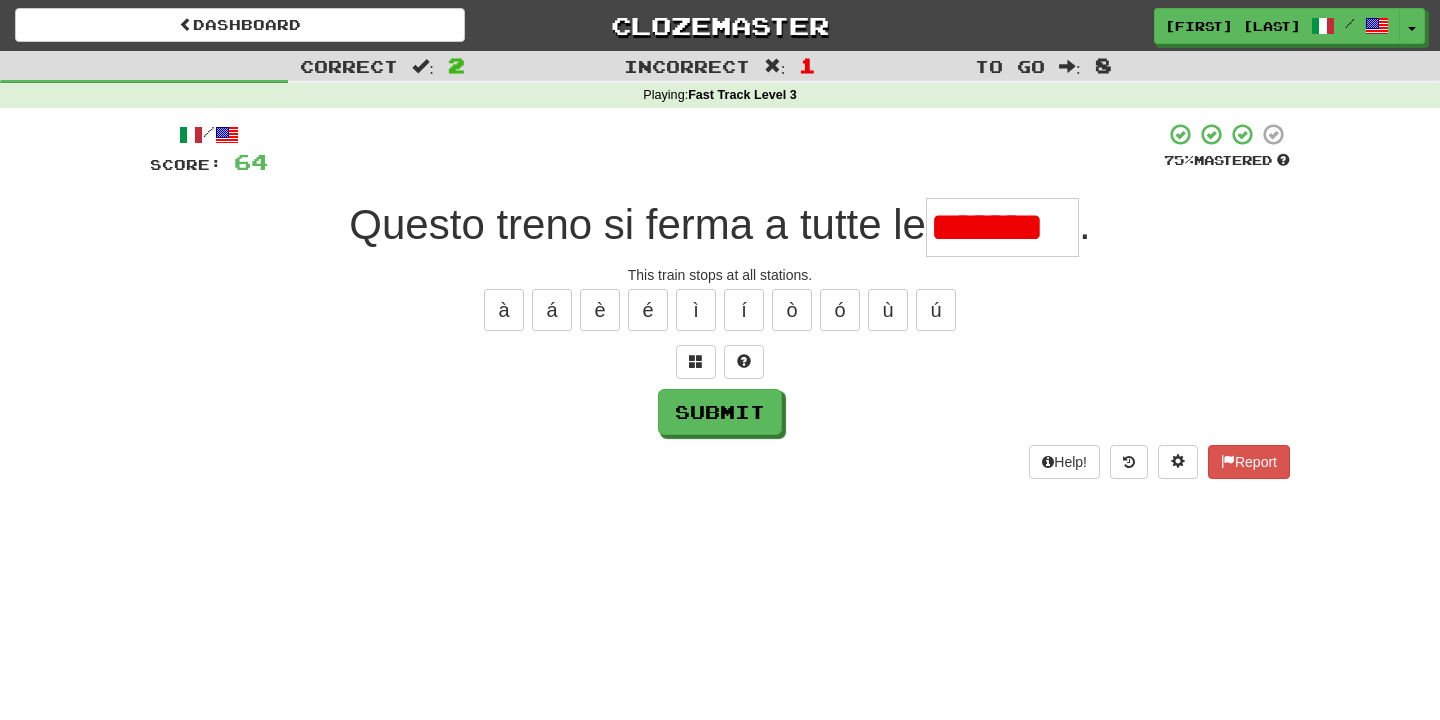 scroll, scrollTop: 0, scrollLeft: 0, axis: both 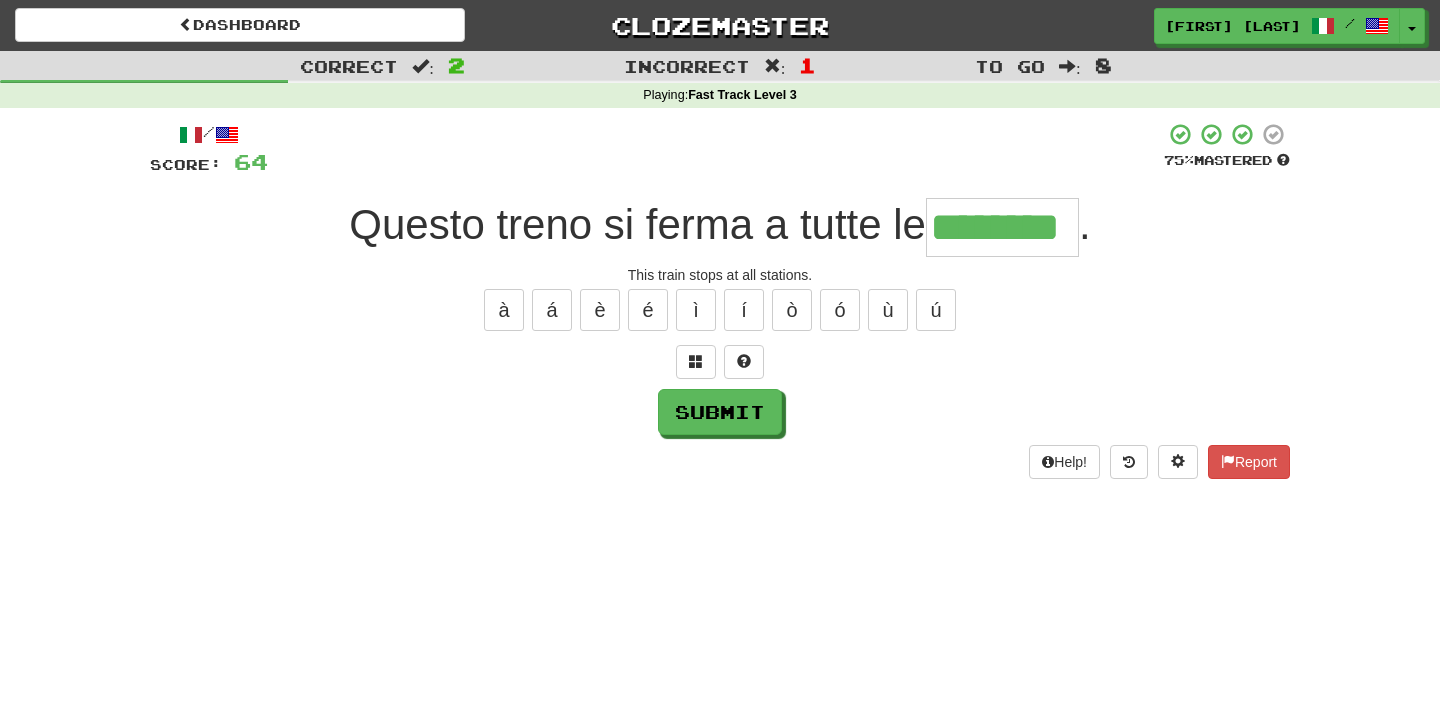 type on "********" 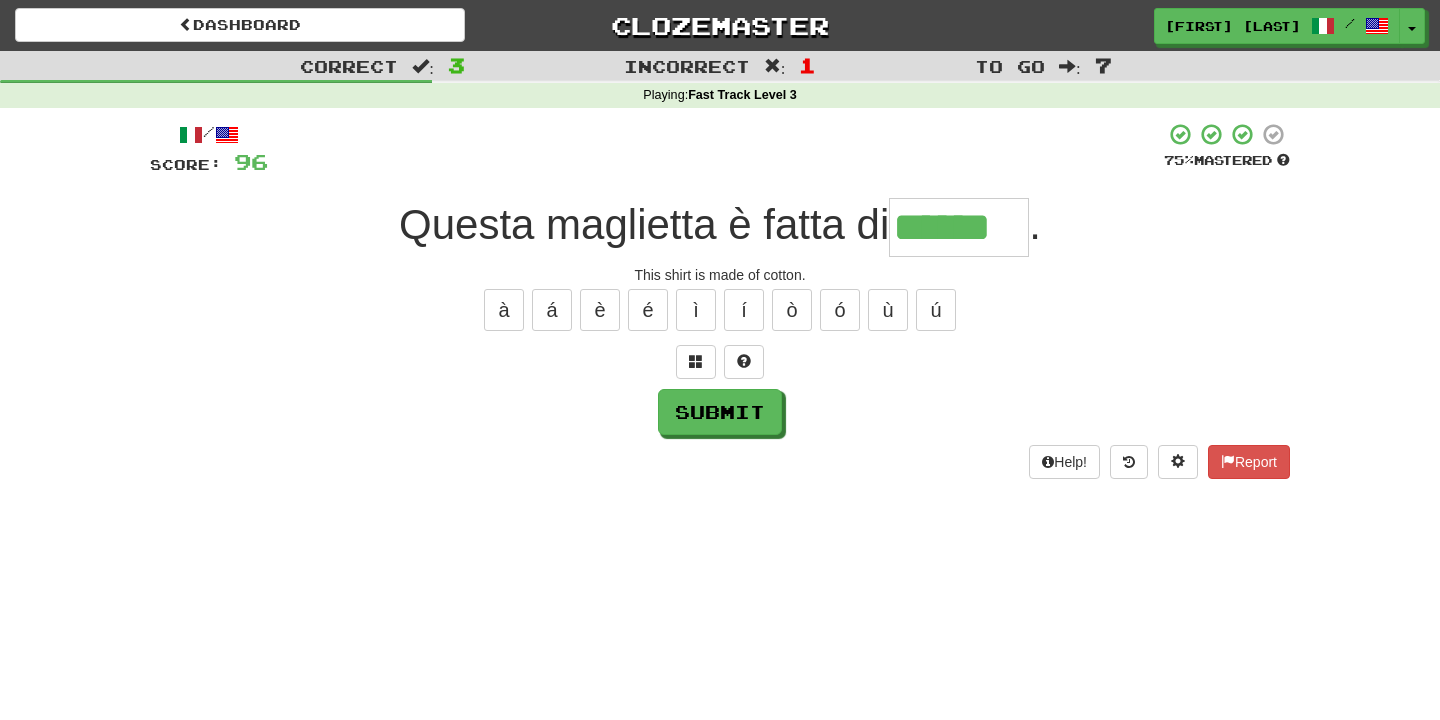 type on "******" 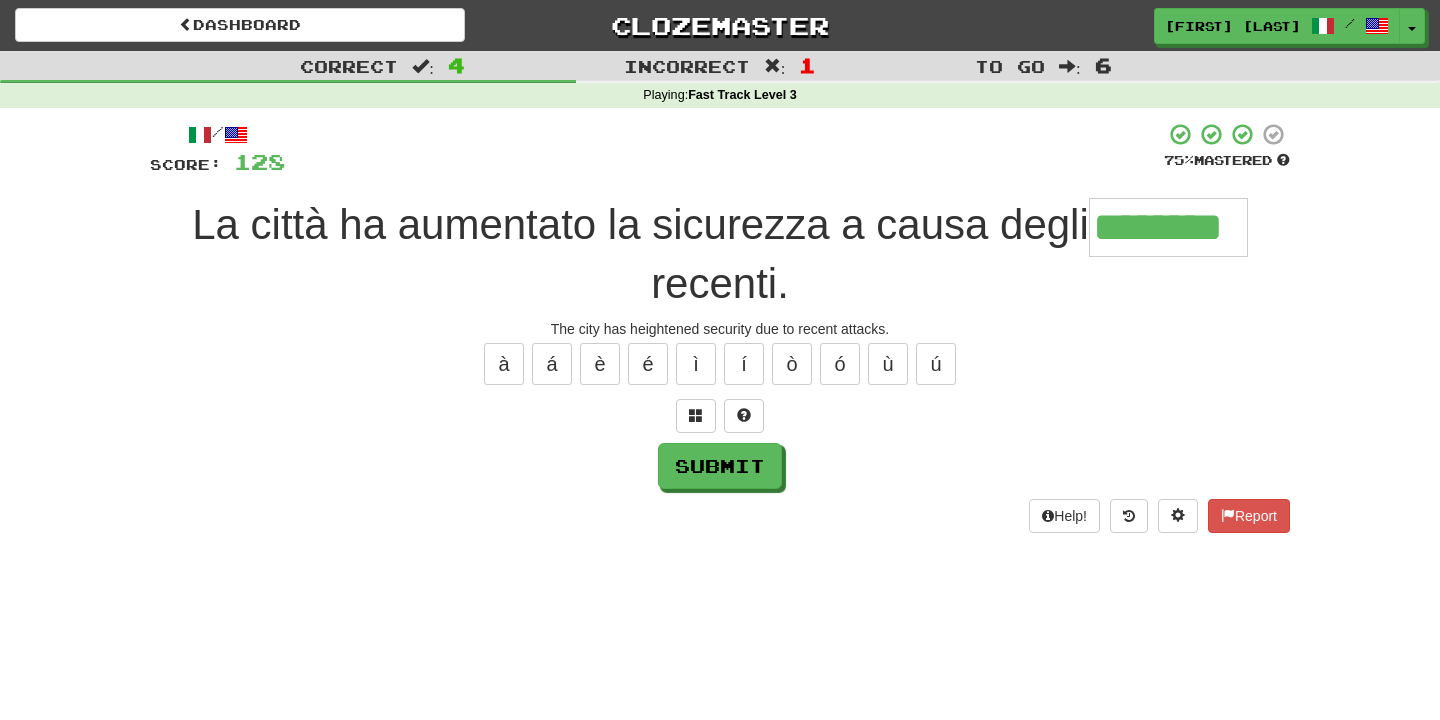 type on "********" 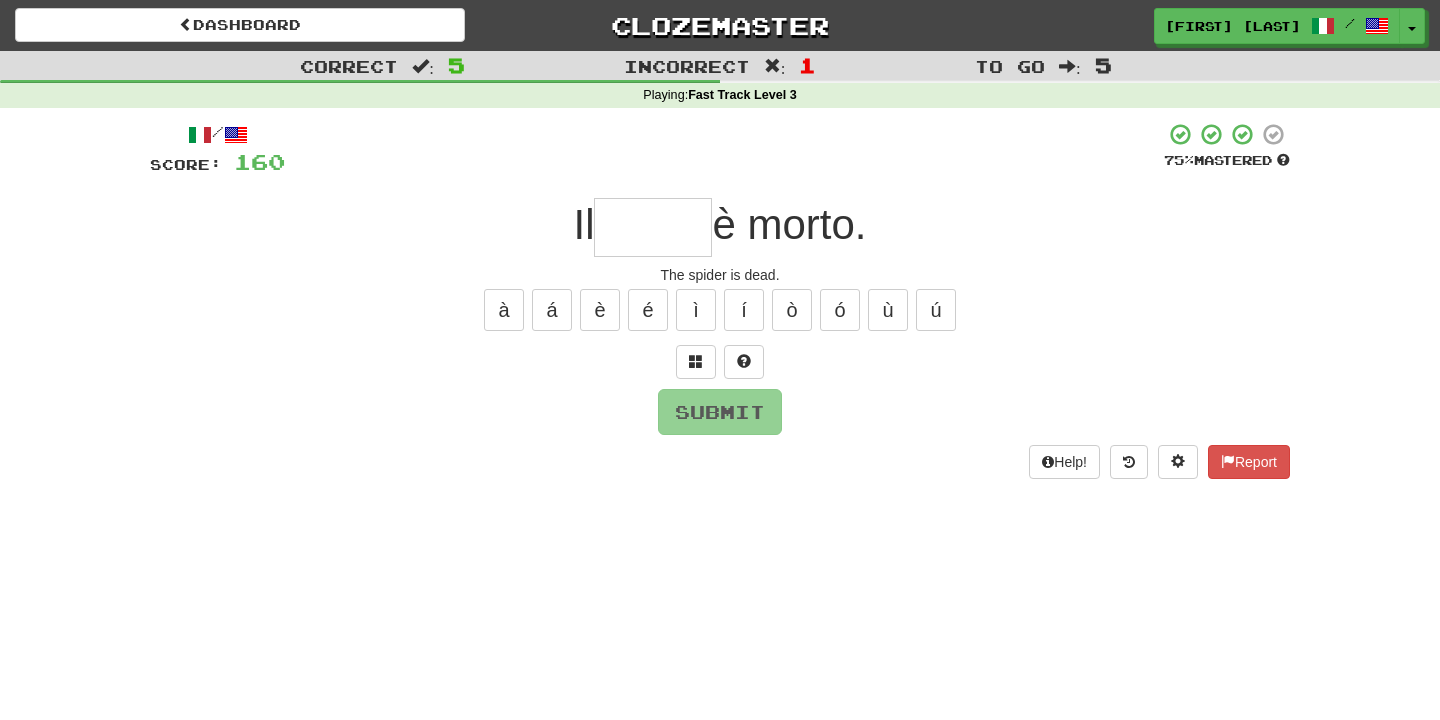 type on "*" 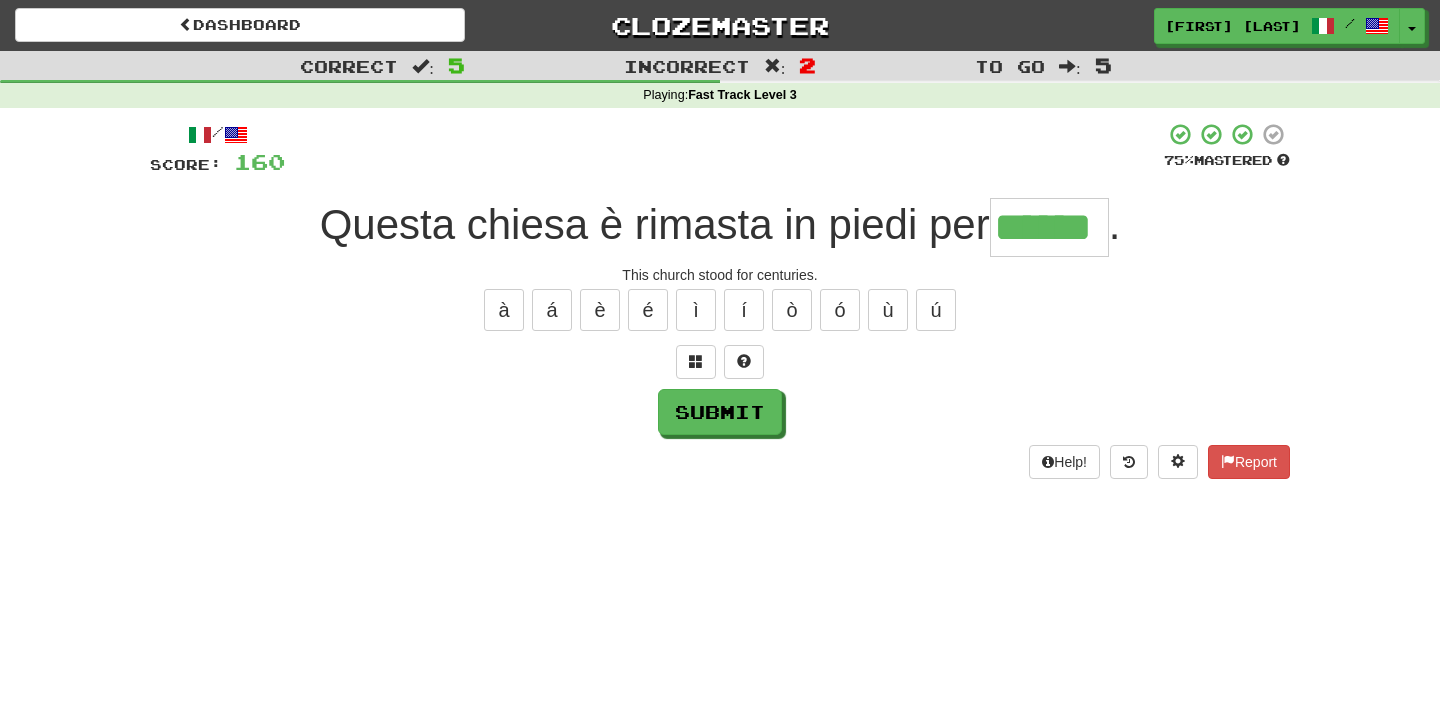 type on "******" 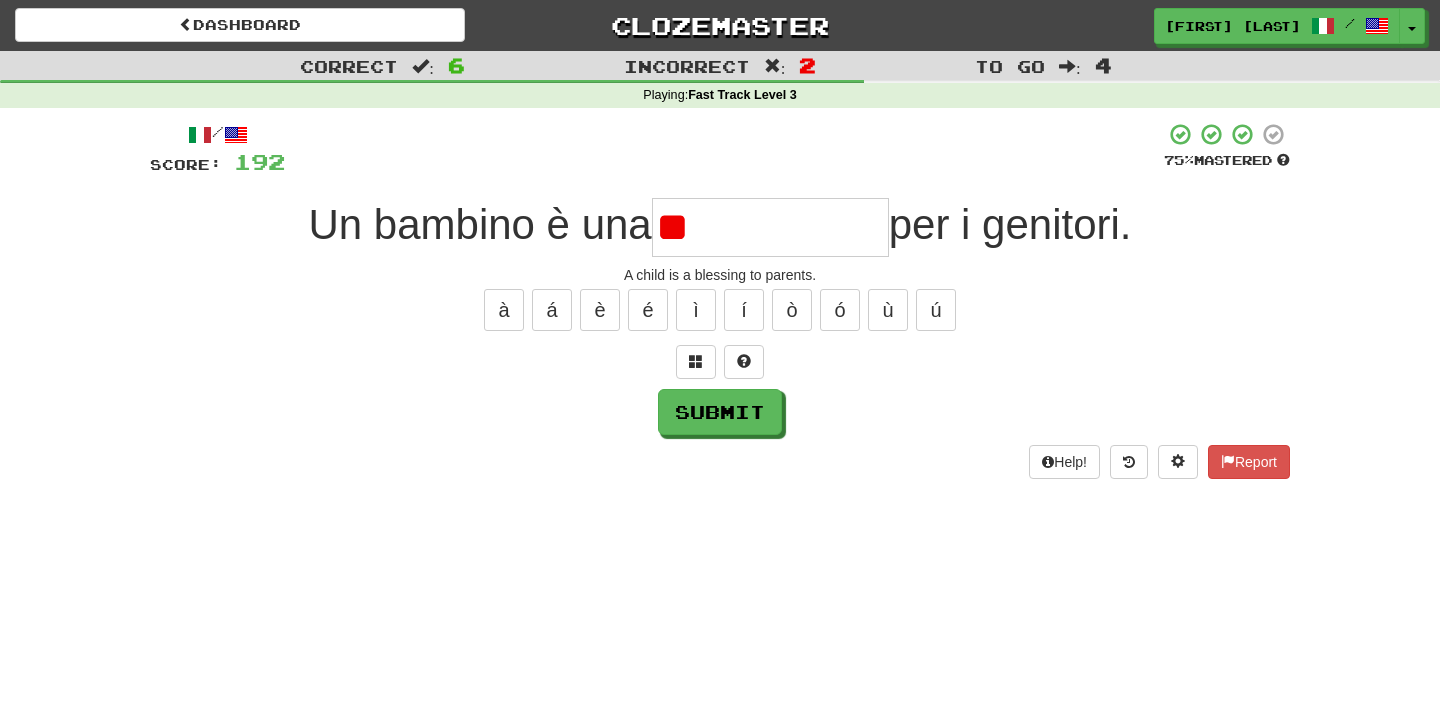 type on "*" 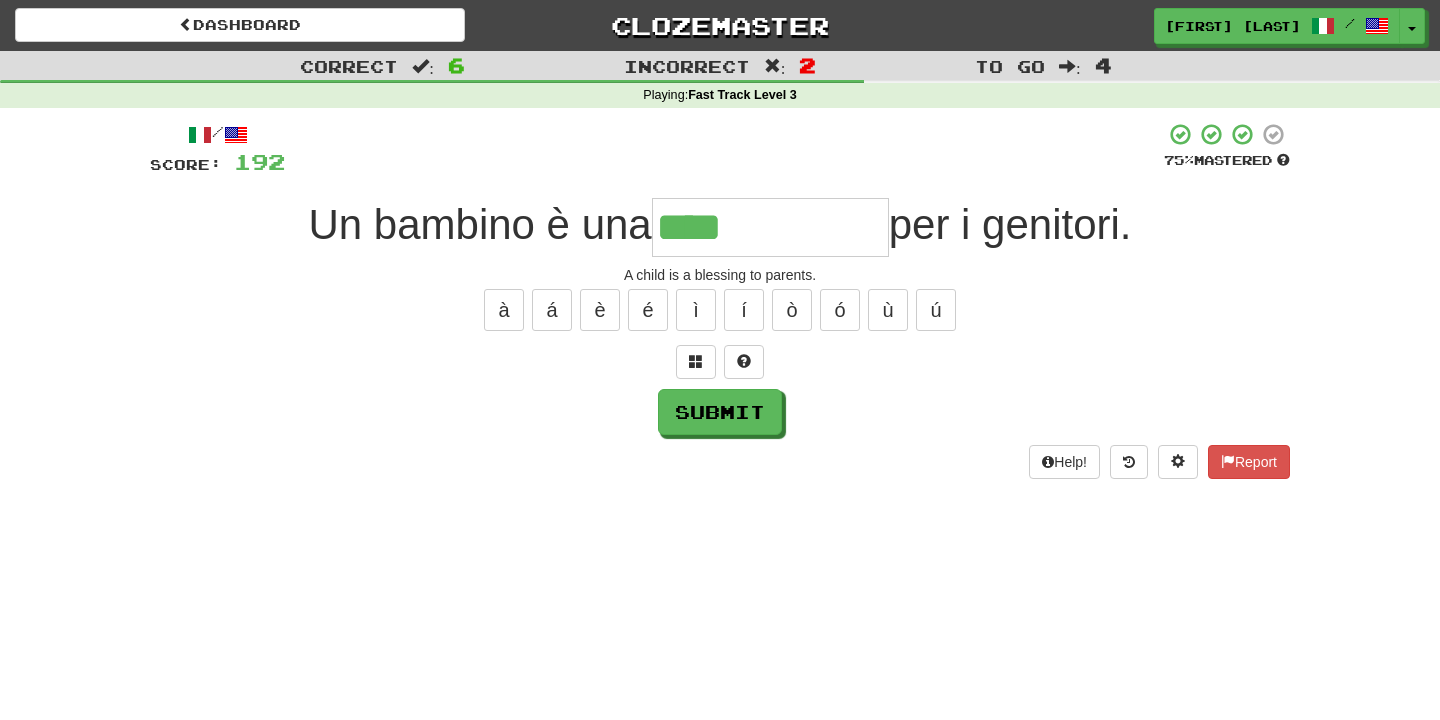 type on "**********" 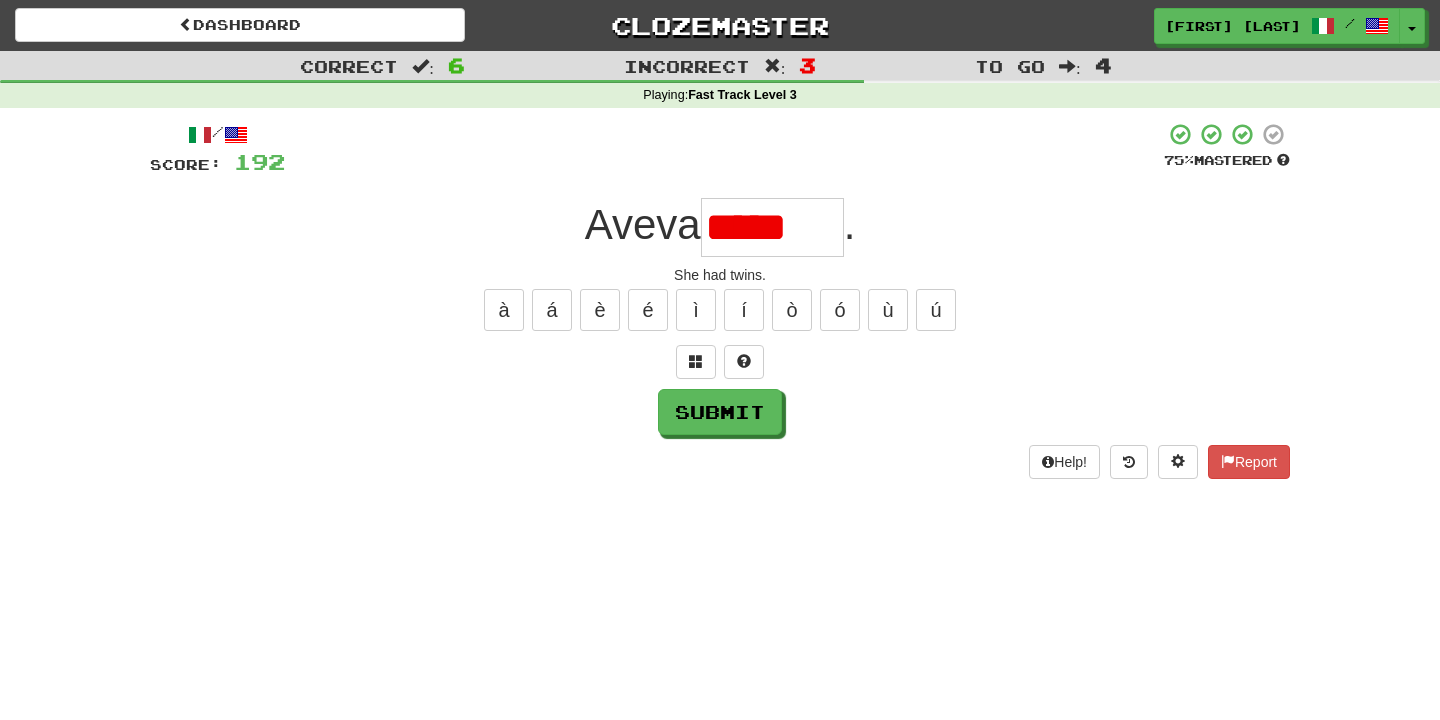 scroll, scrollTop: 0, scrollLeft: 0, axis: both 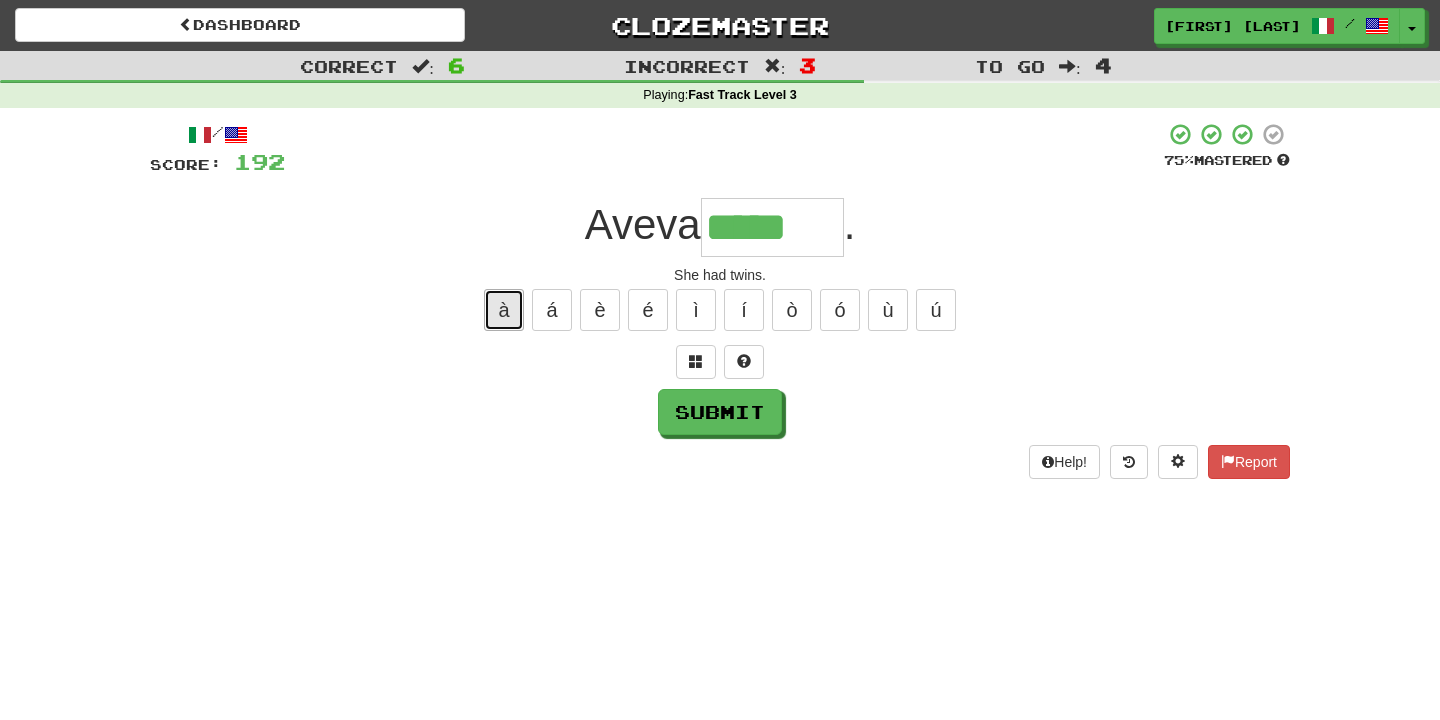 click on "à" at bounding box center [504, 310] 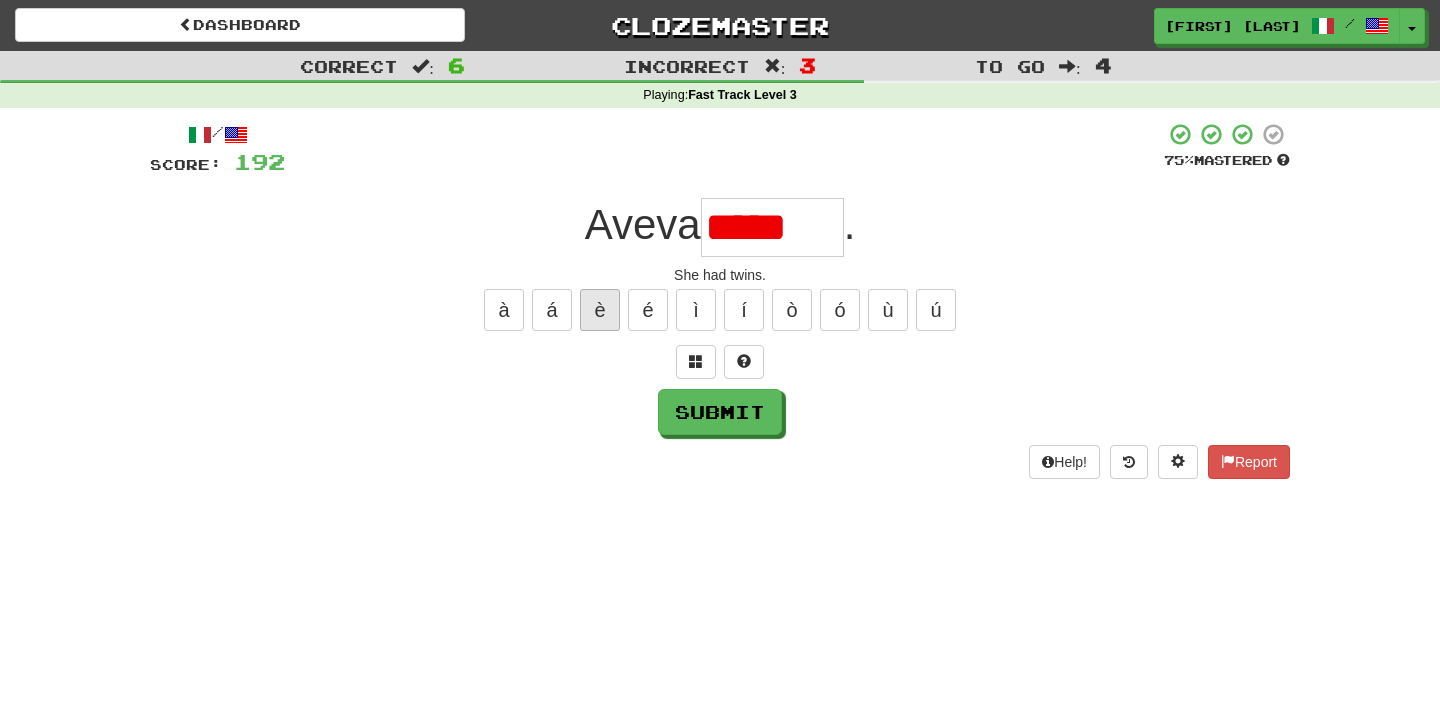 scroll, scrollTop: 0, scrollLeft: 0, axis: both 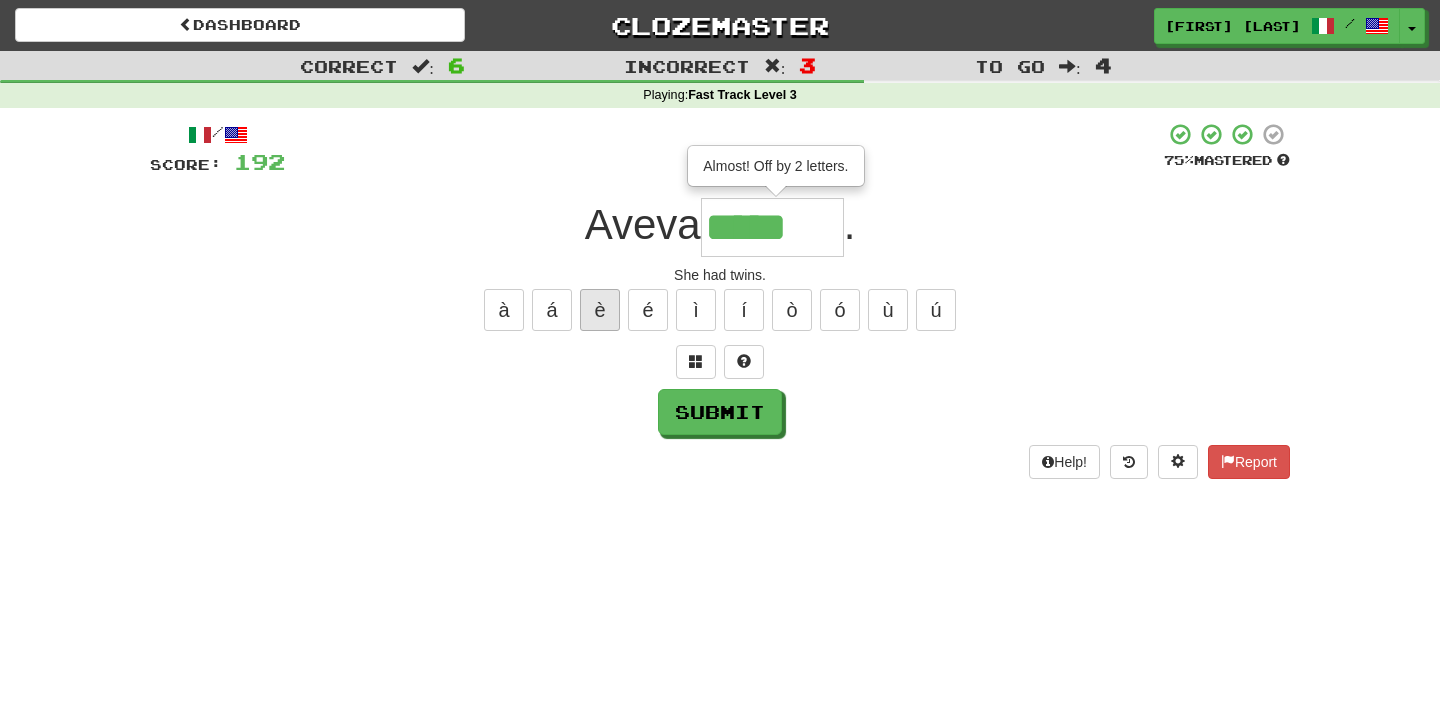 type on "*******" 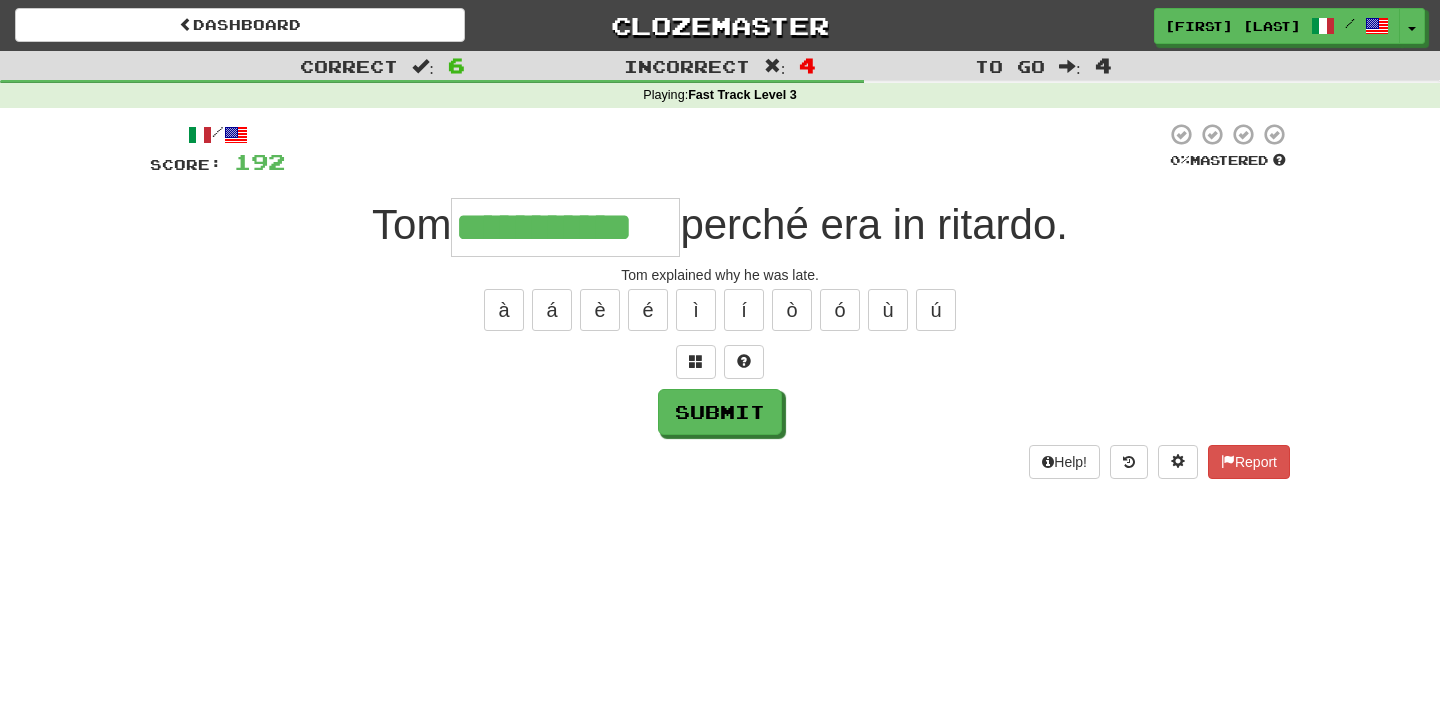 type on "**********" 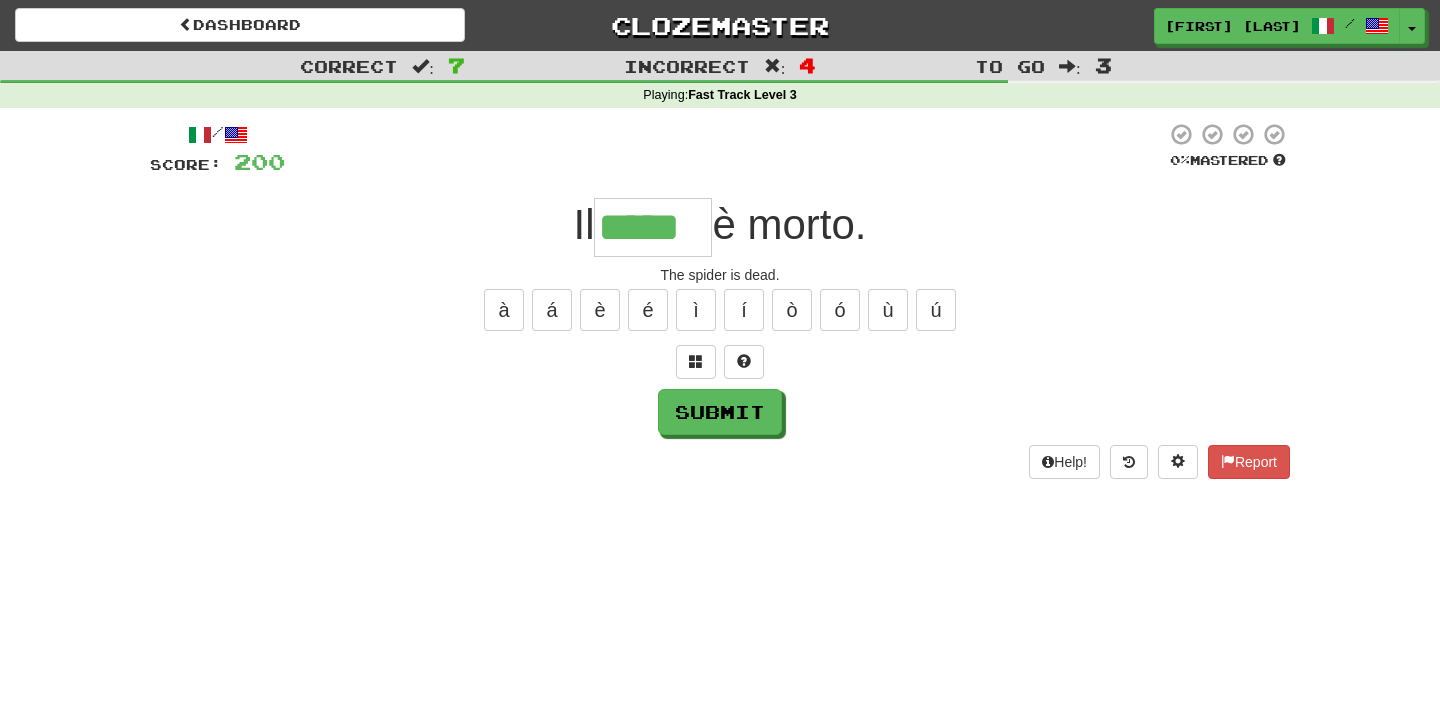 type on "*****" 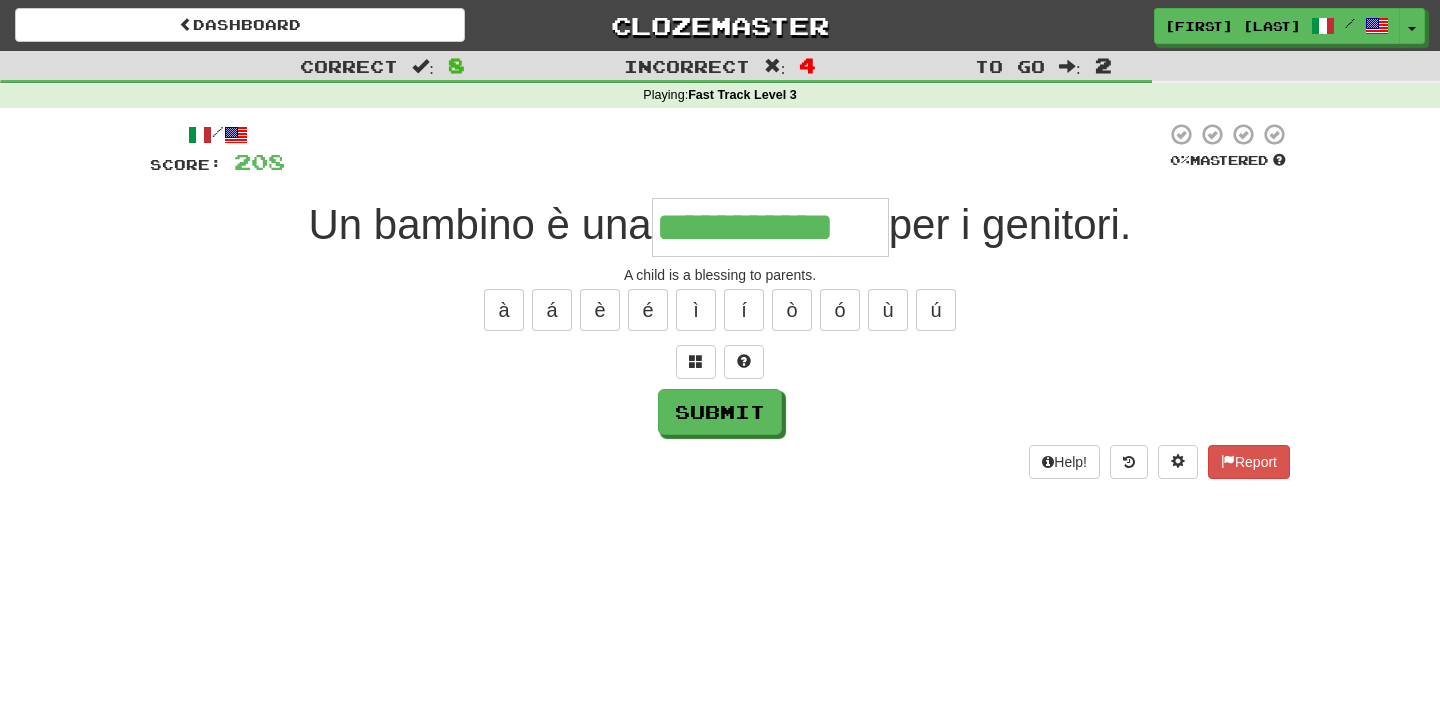 type on "**********" 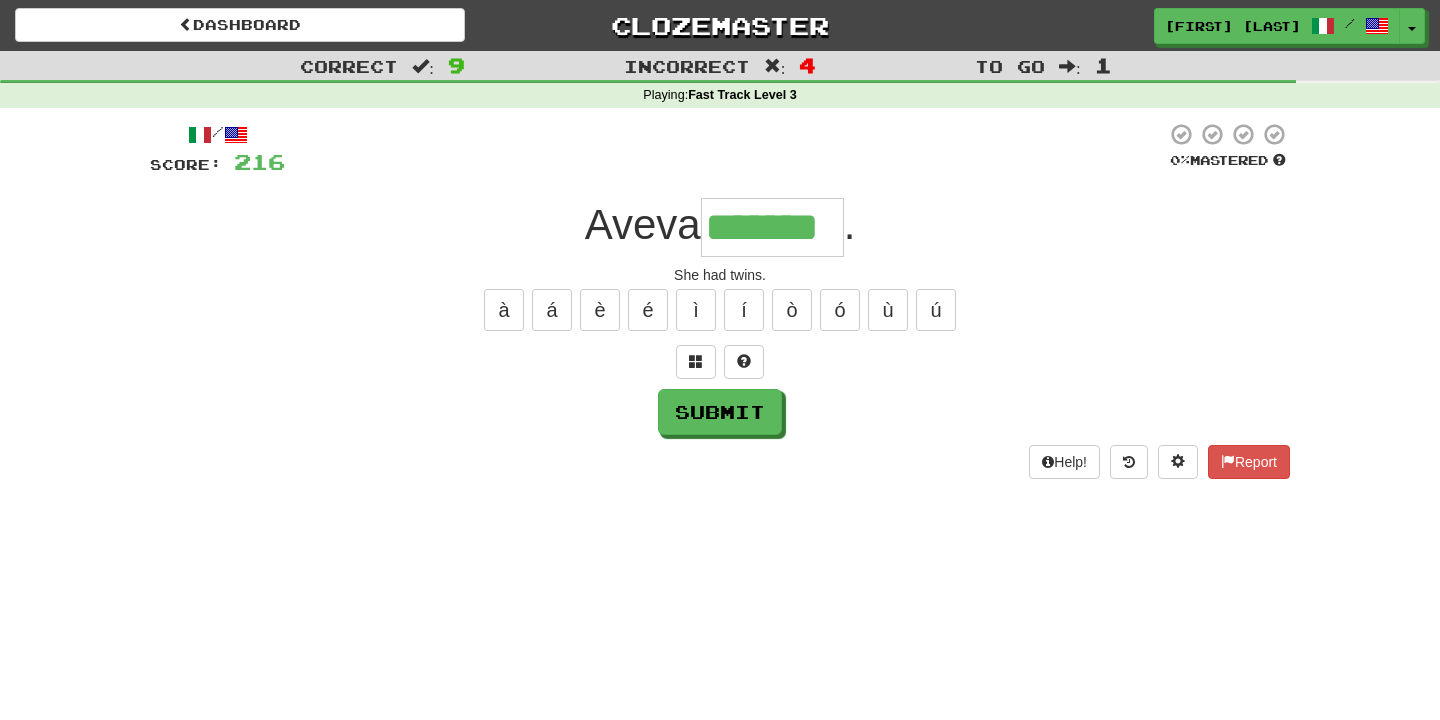 type on "*******" 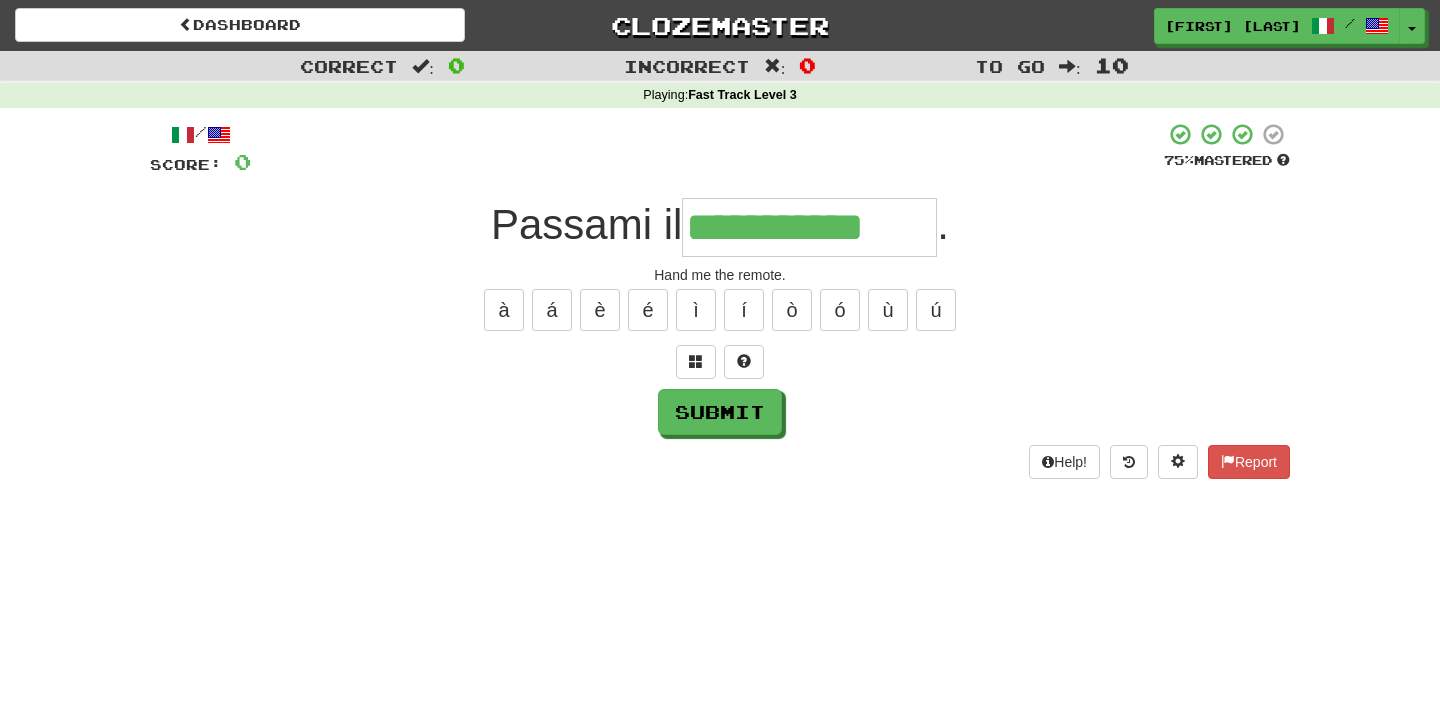 type on "**********" 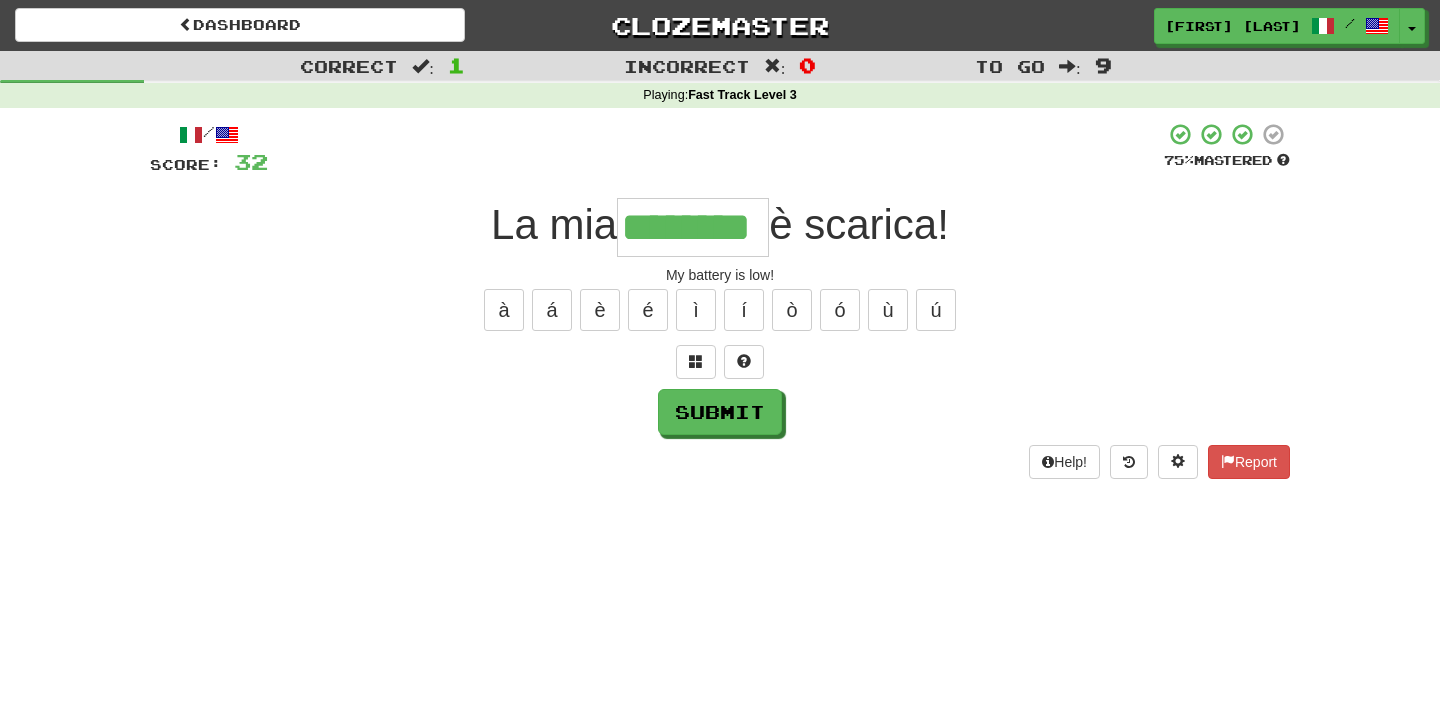 type on "********" 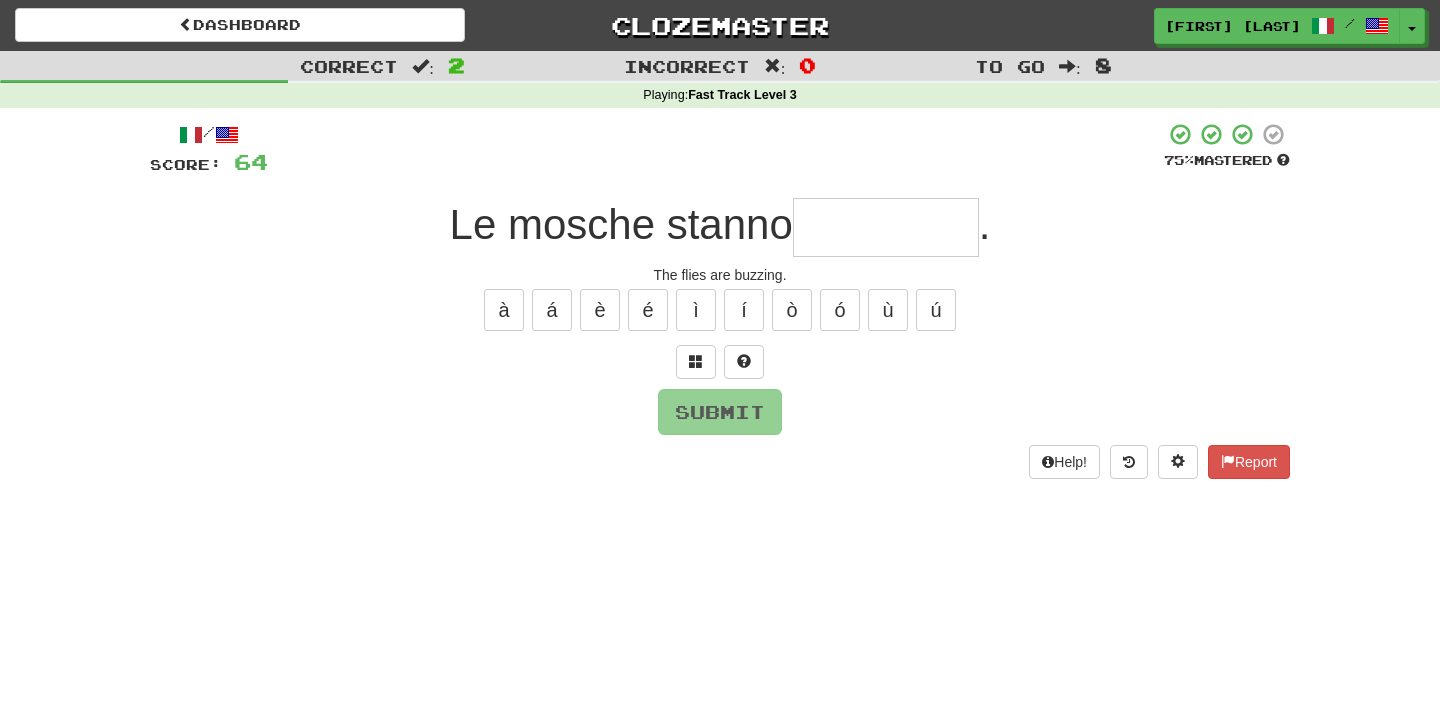 type on "********" 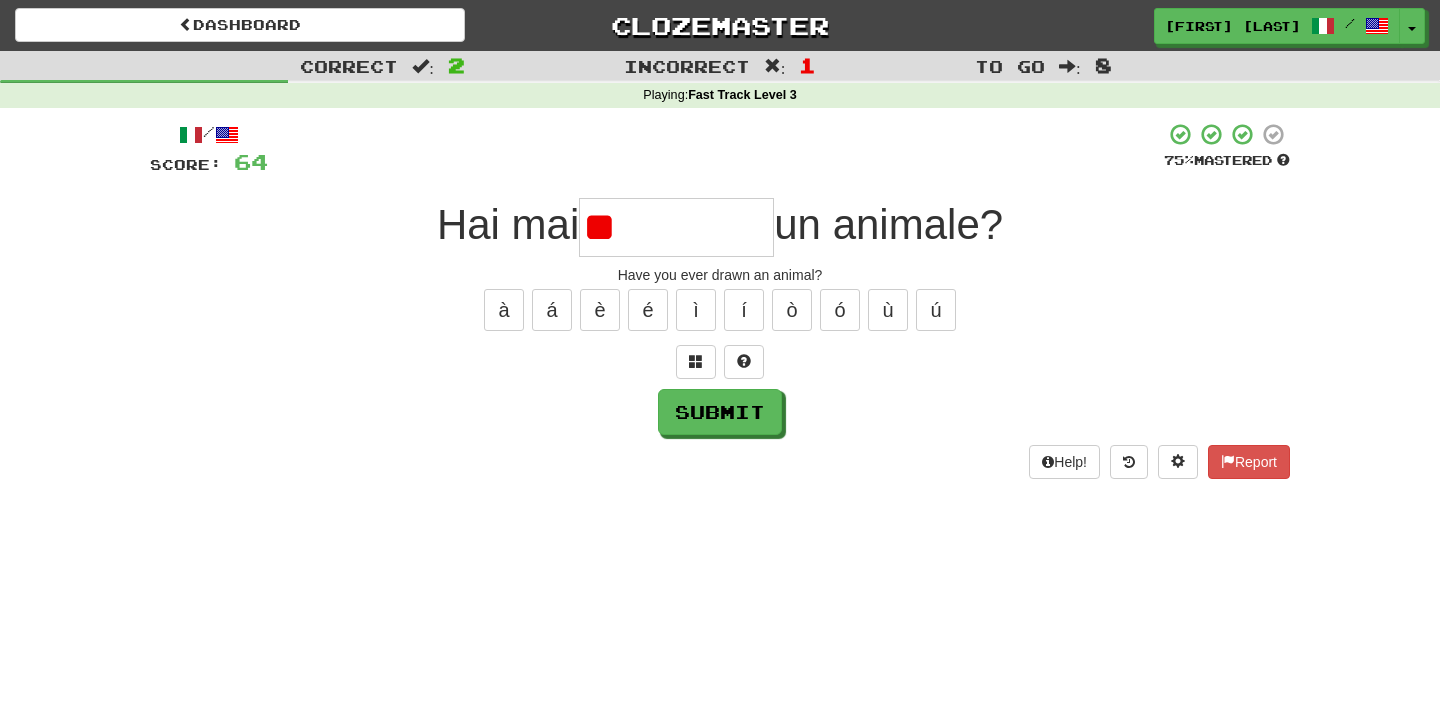 type on "*" 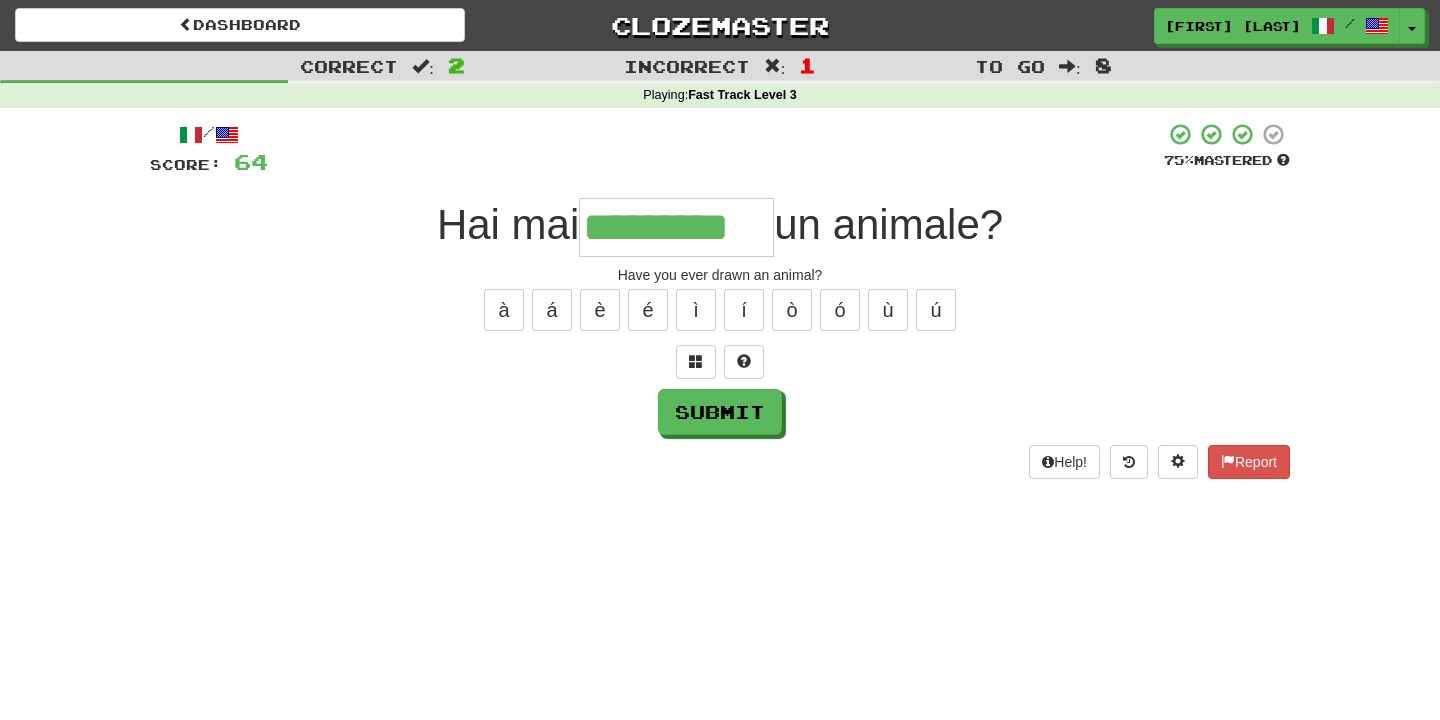 type on "*********" 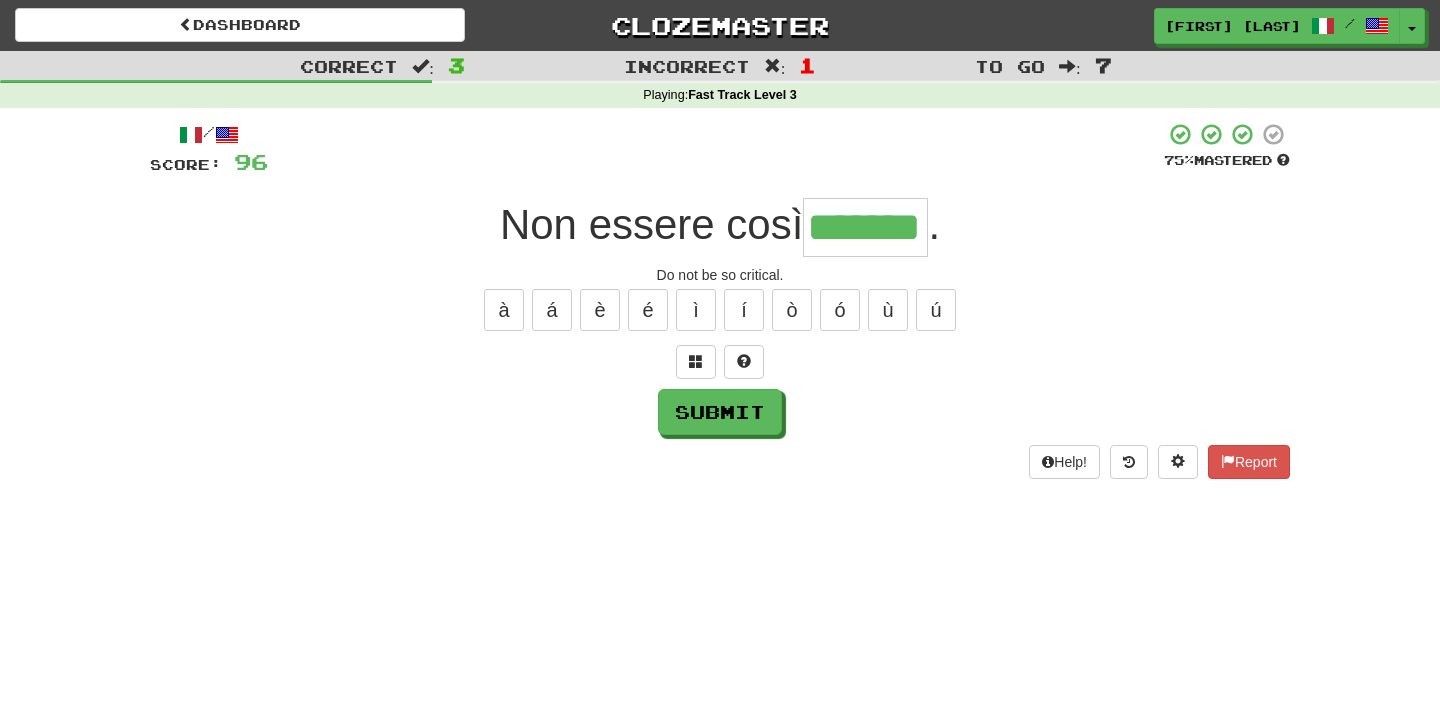 type on "*******" 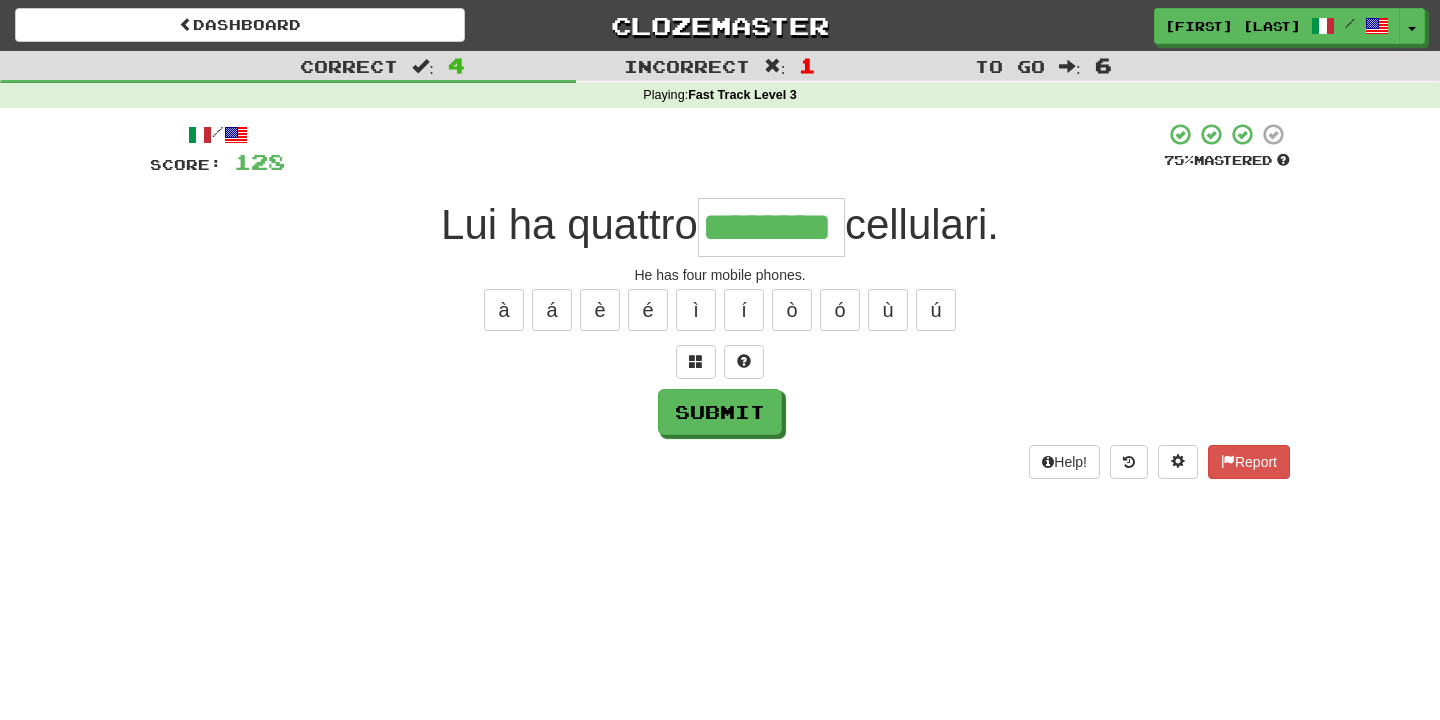 type on "********" 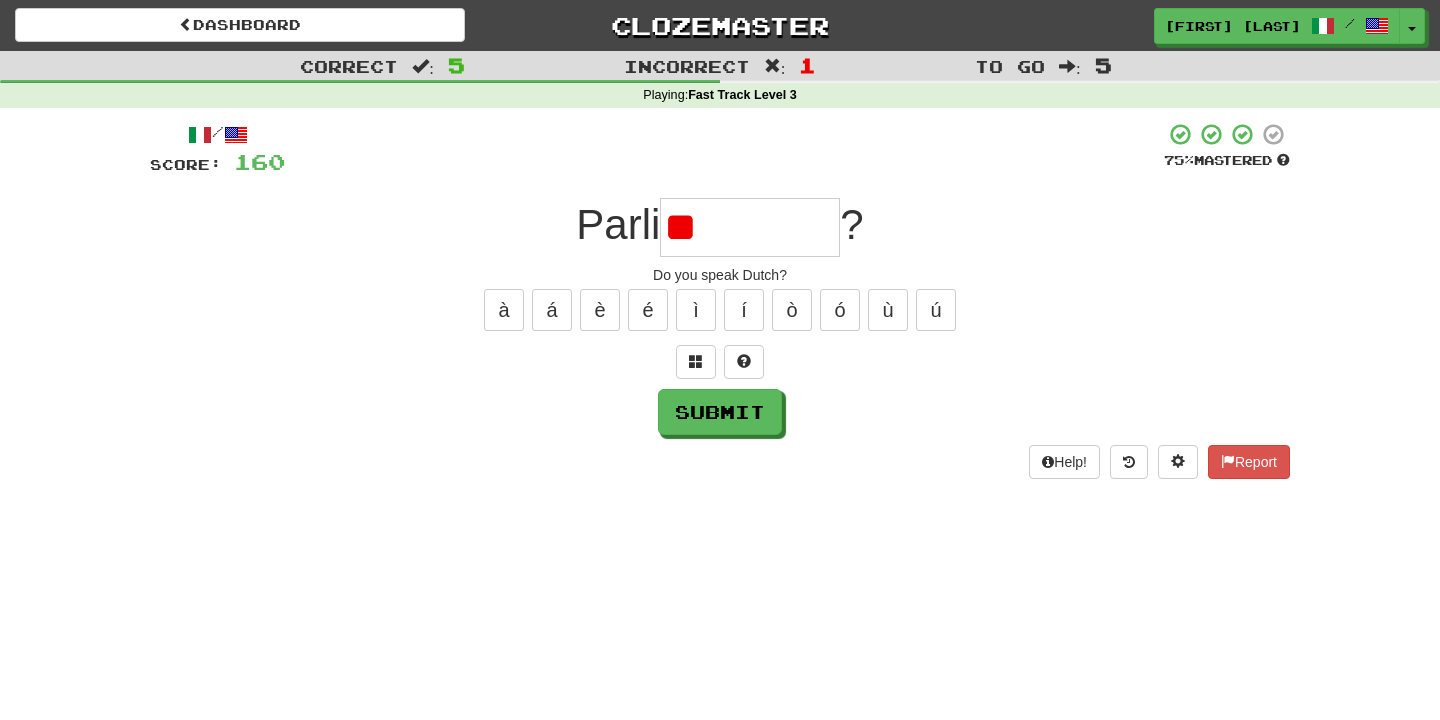 type on "*" 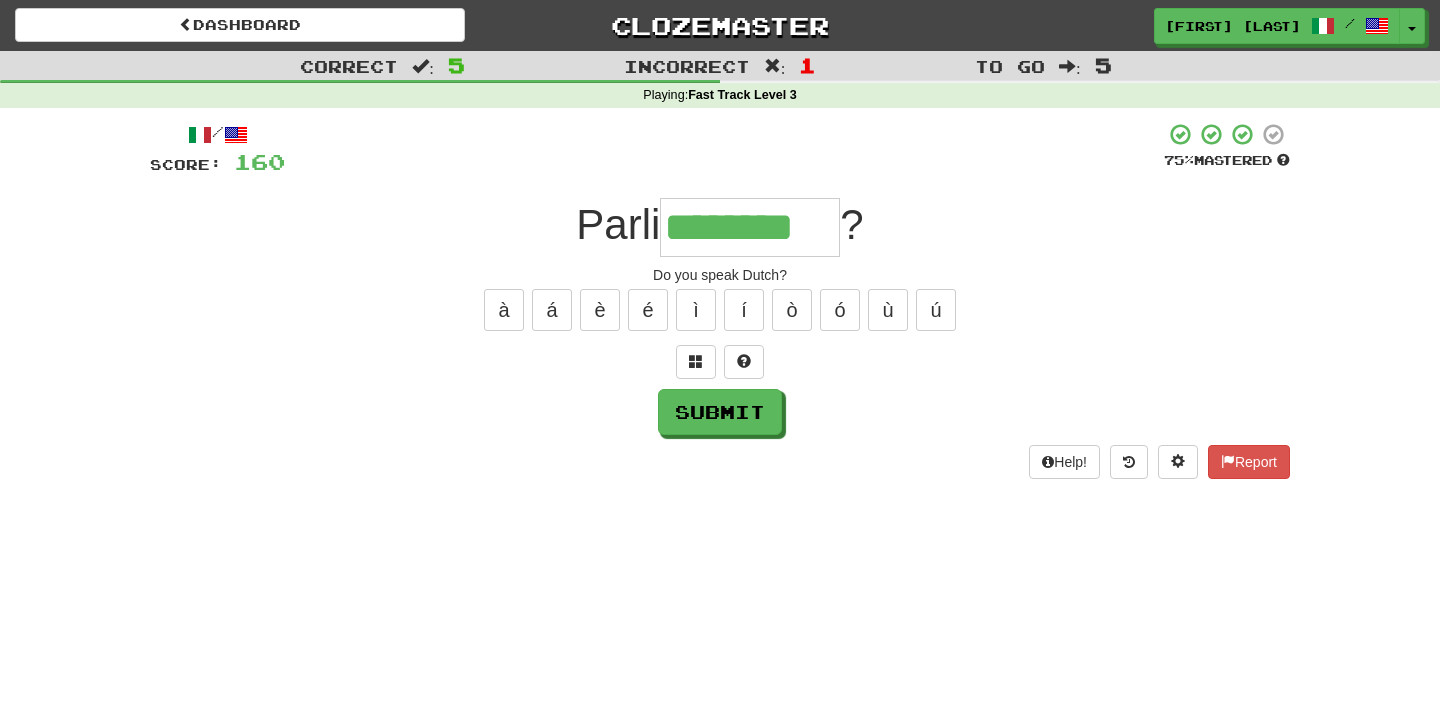 type on "********" 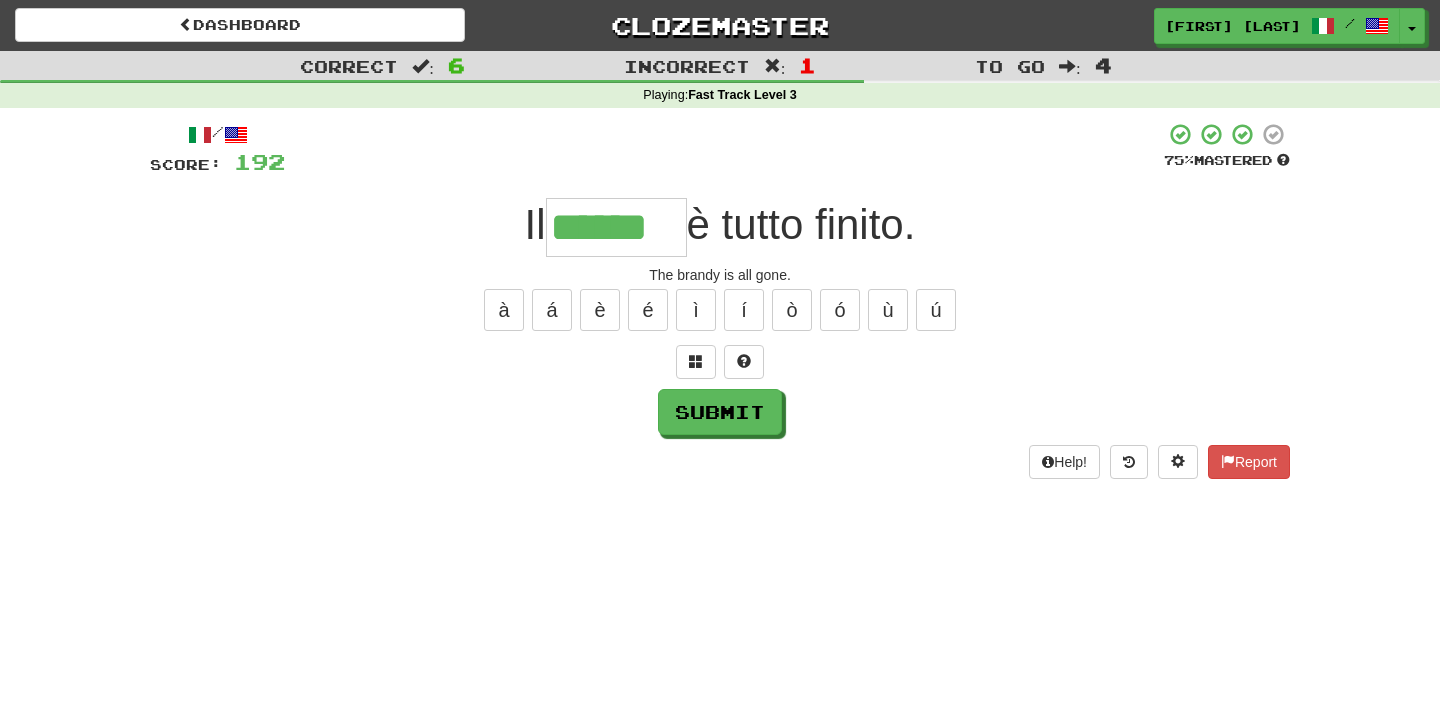 type on "******" 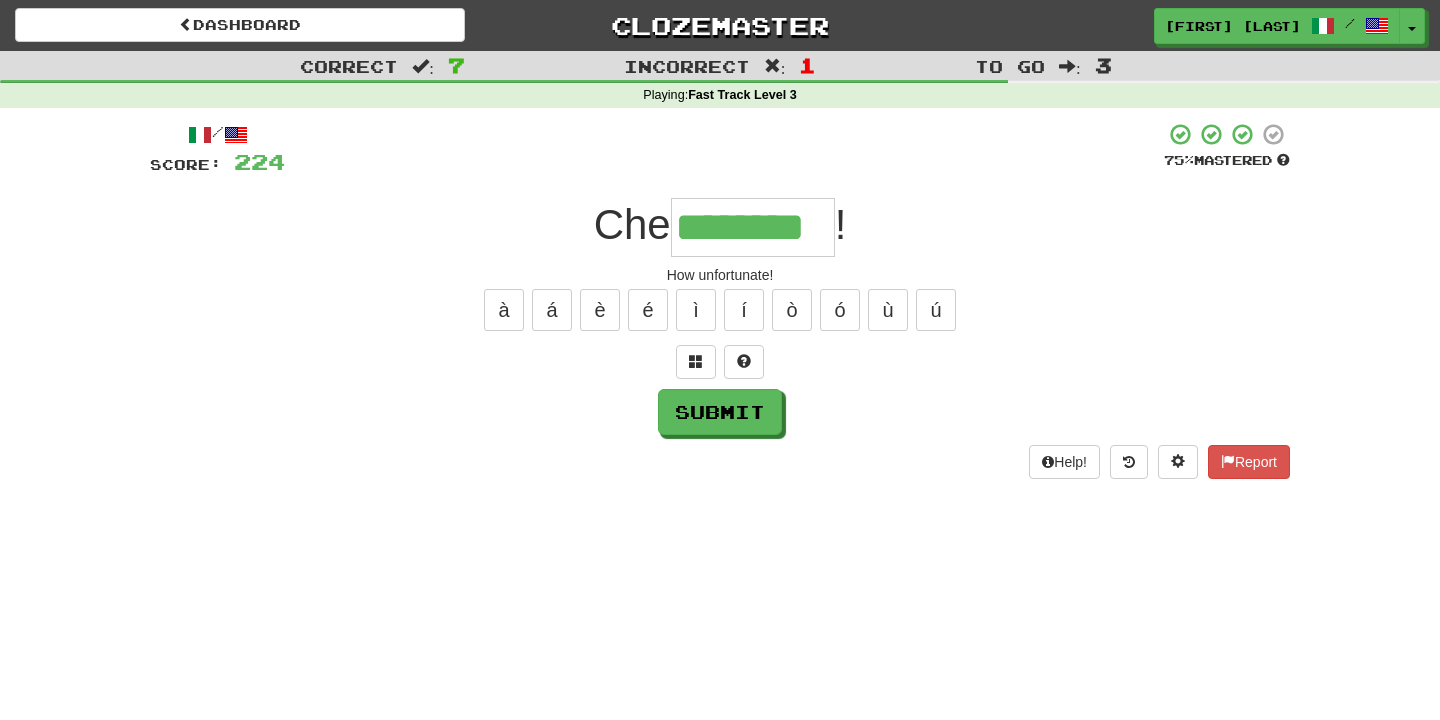 type on "********" 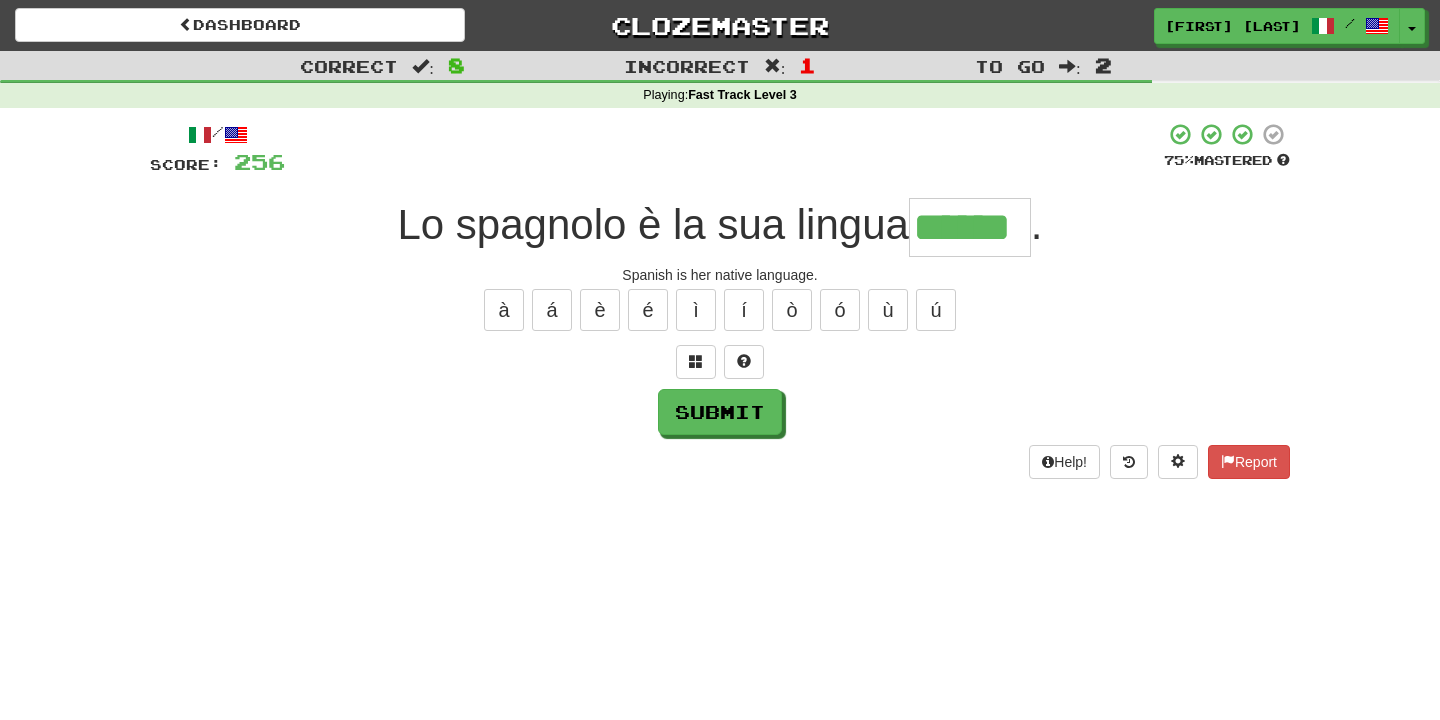 type on "******" 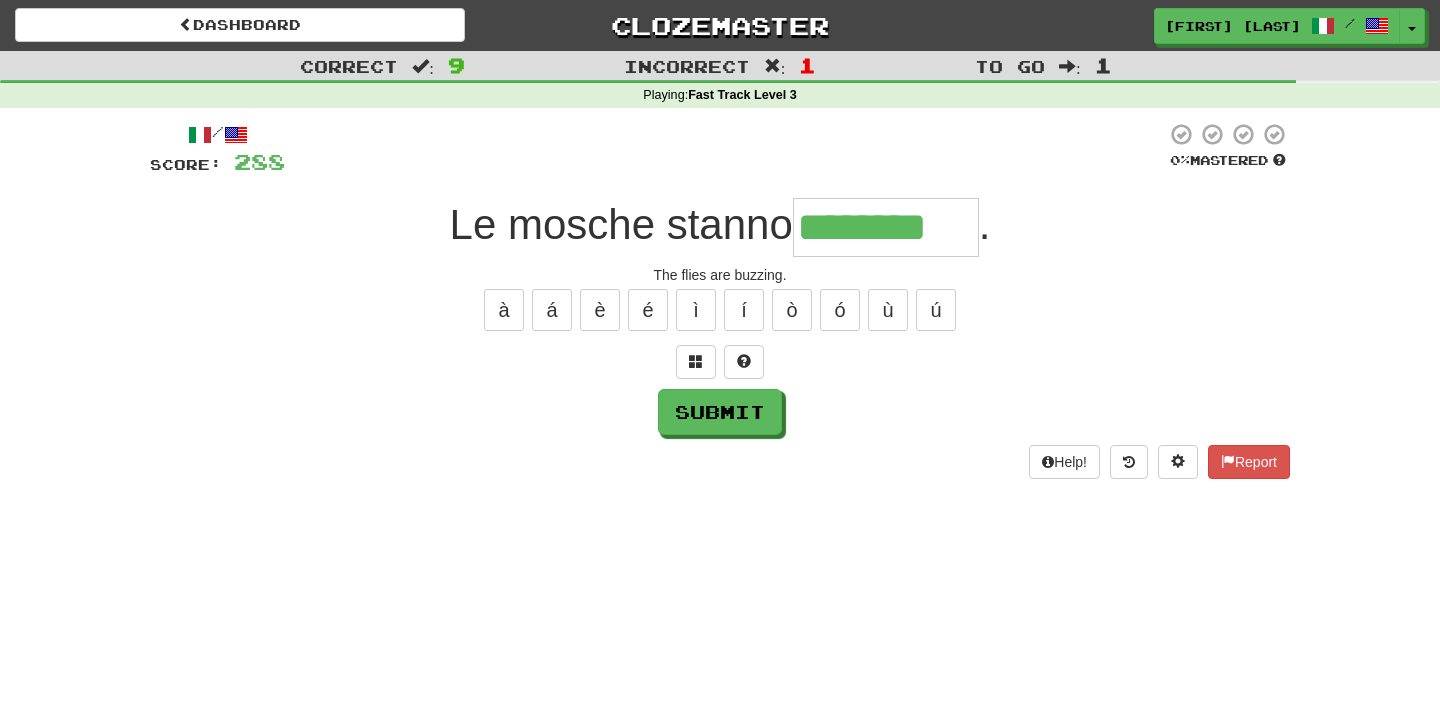 type on "********" 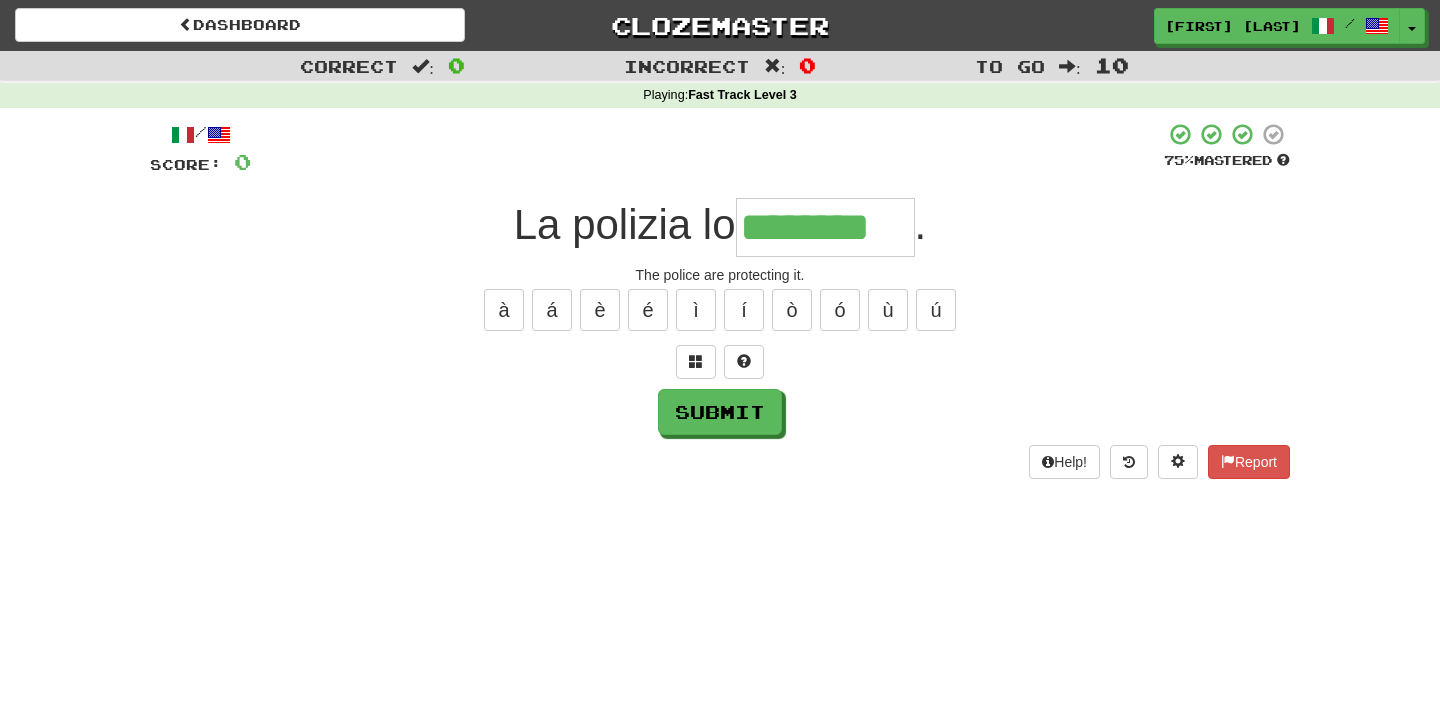 type on "********" 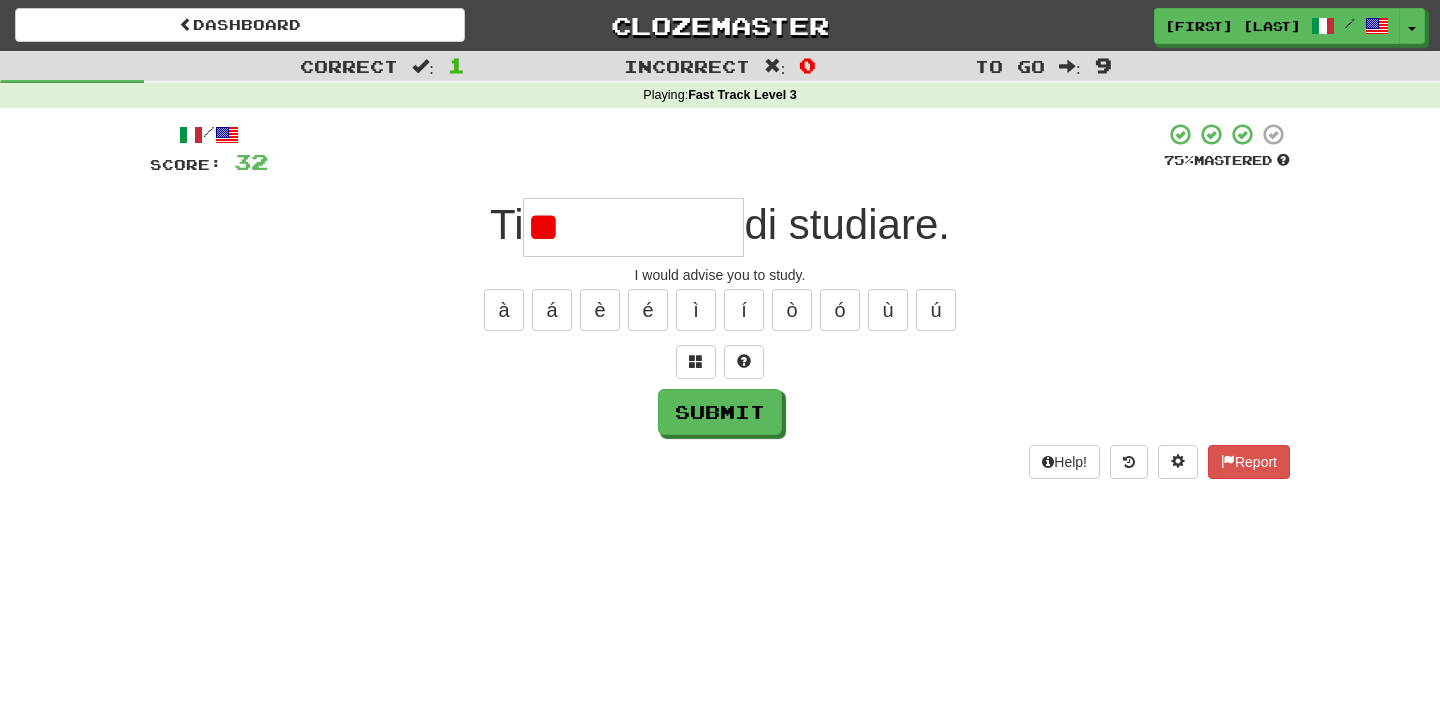 type on "*" 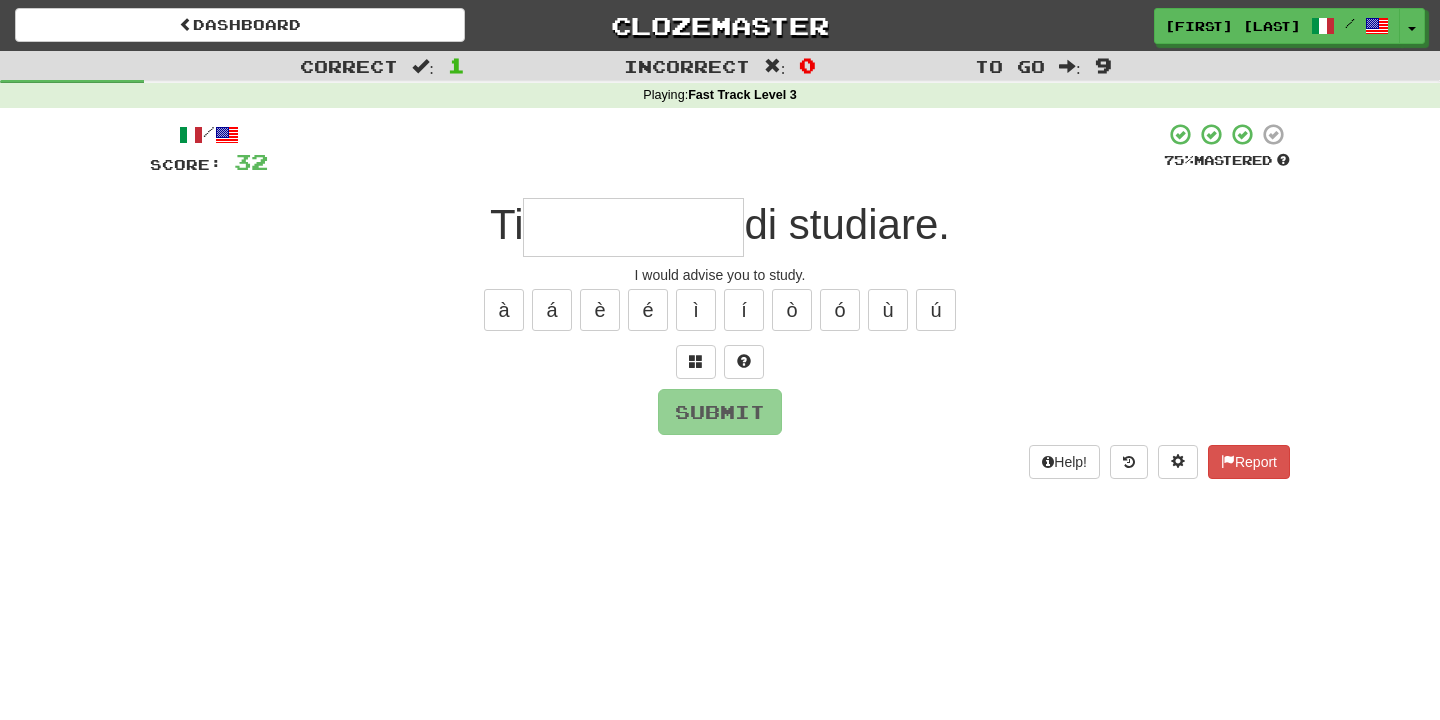 type on "**********" 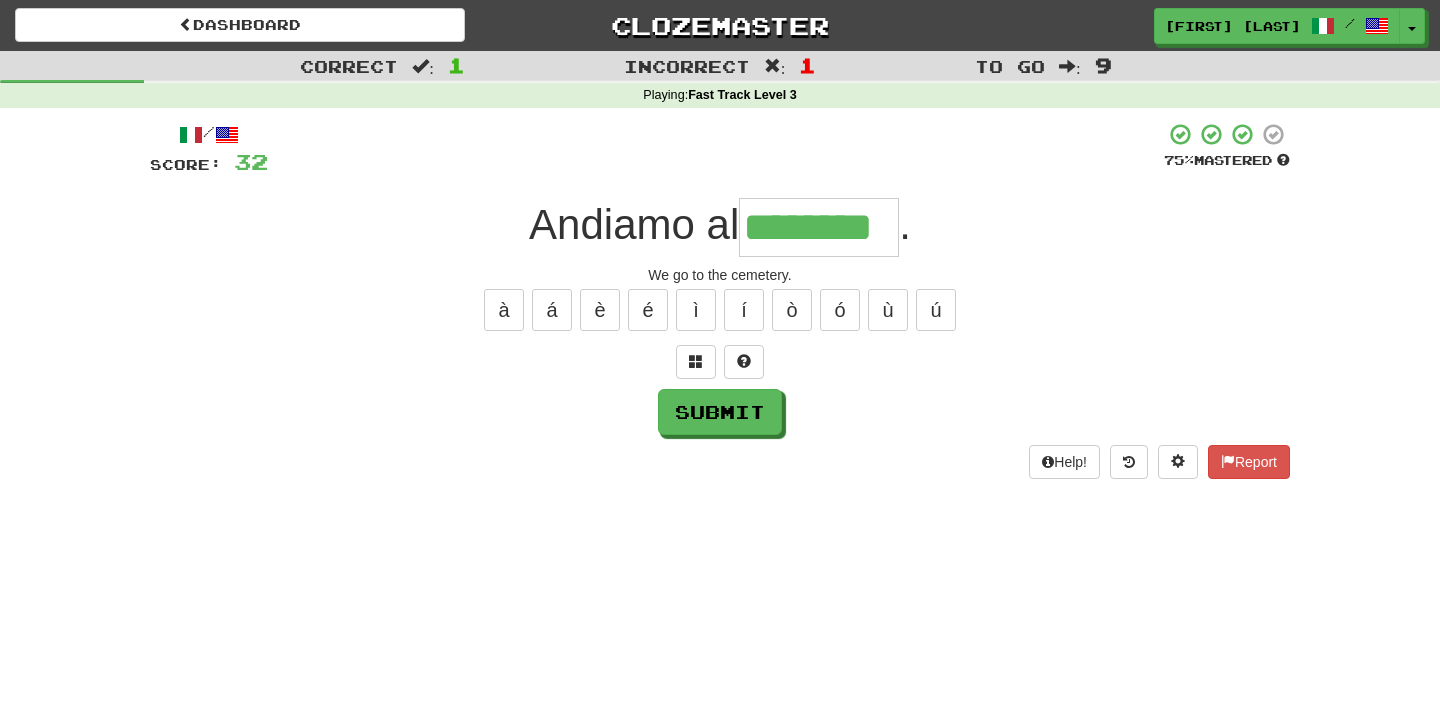 type on "********" 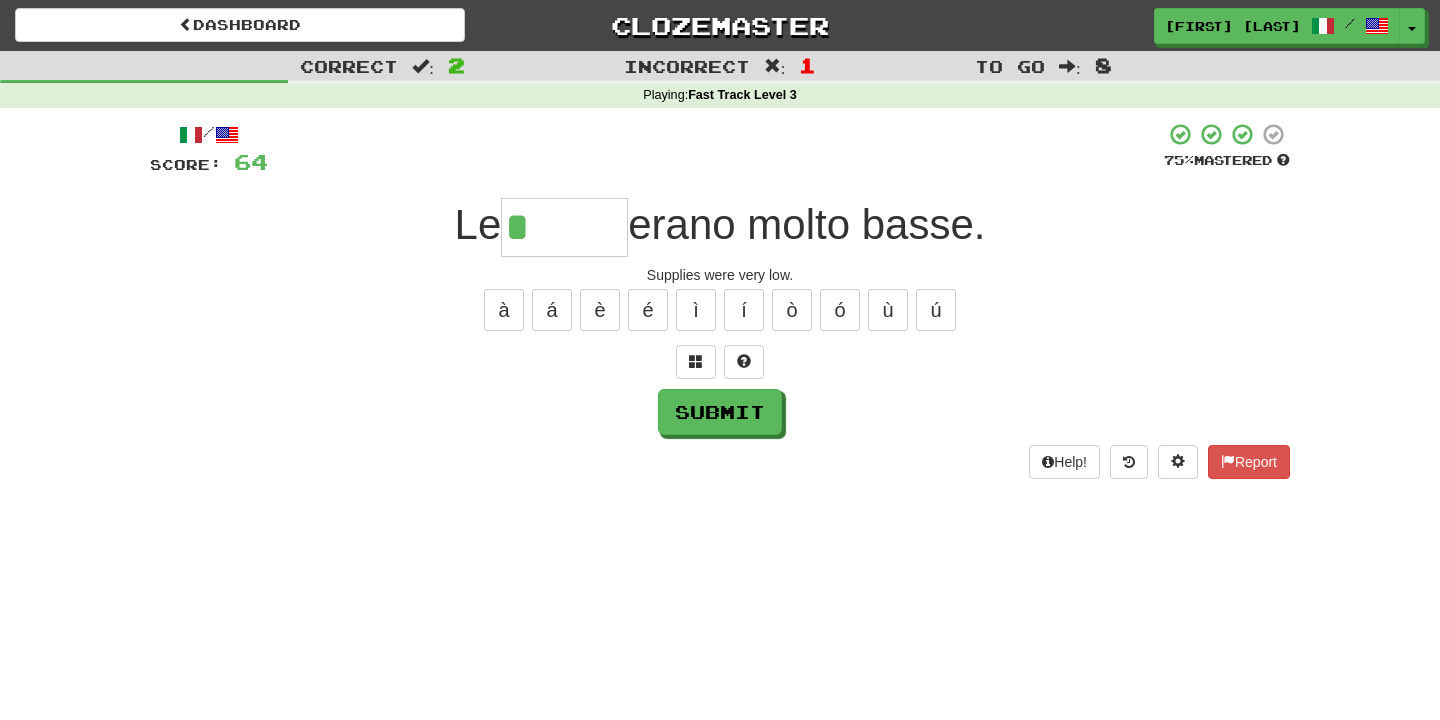 type on "******" 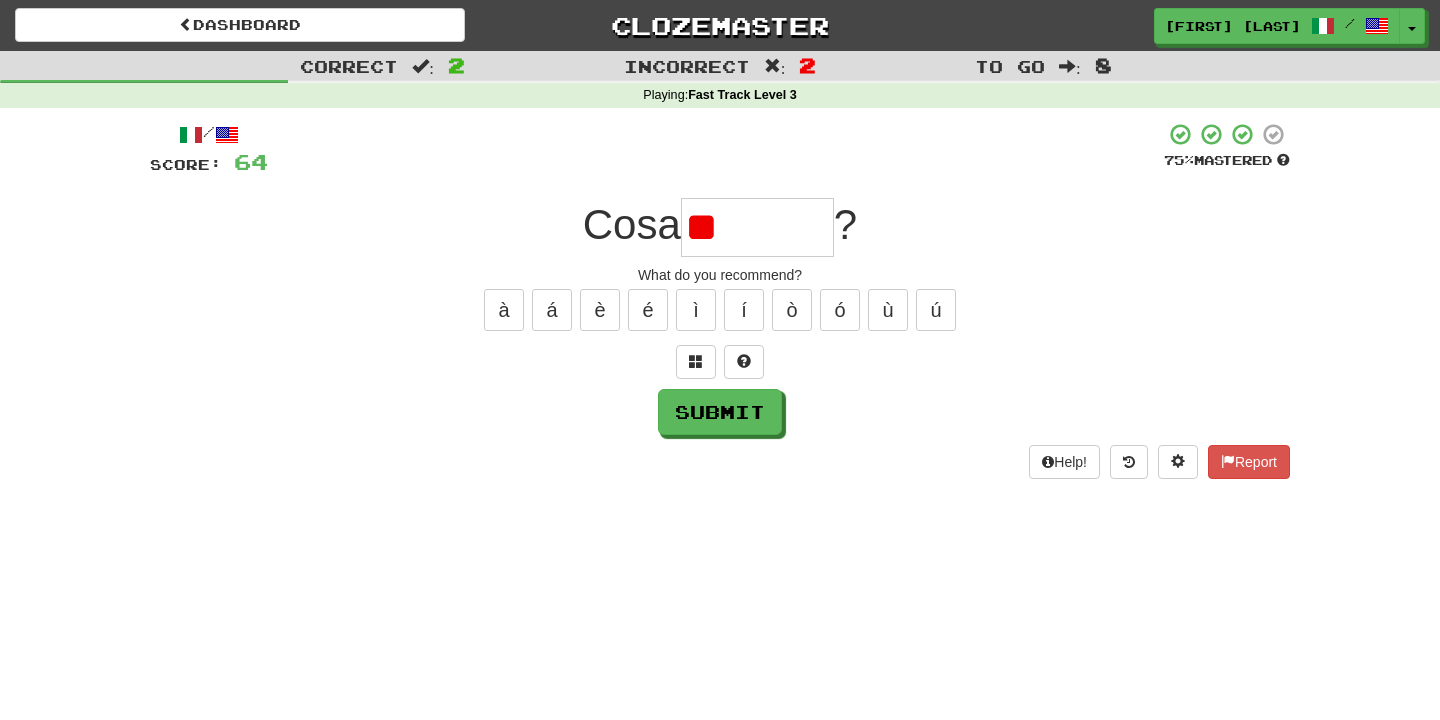 type on "*" 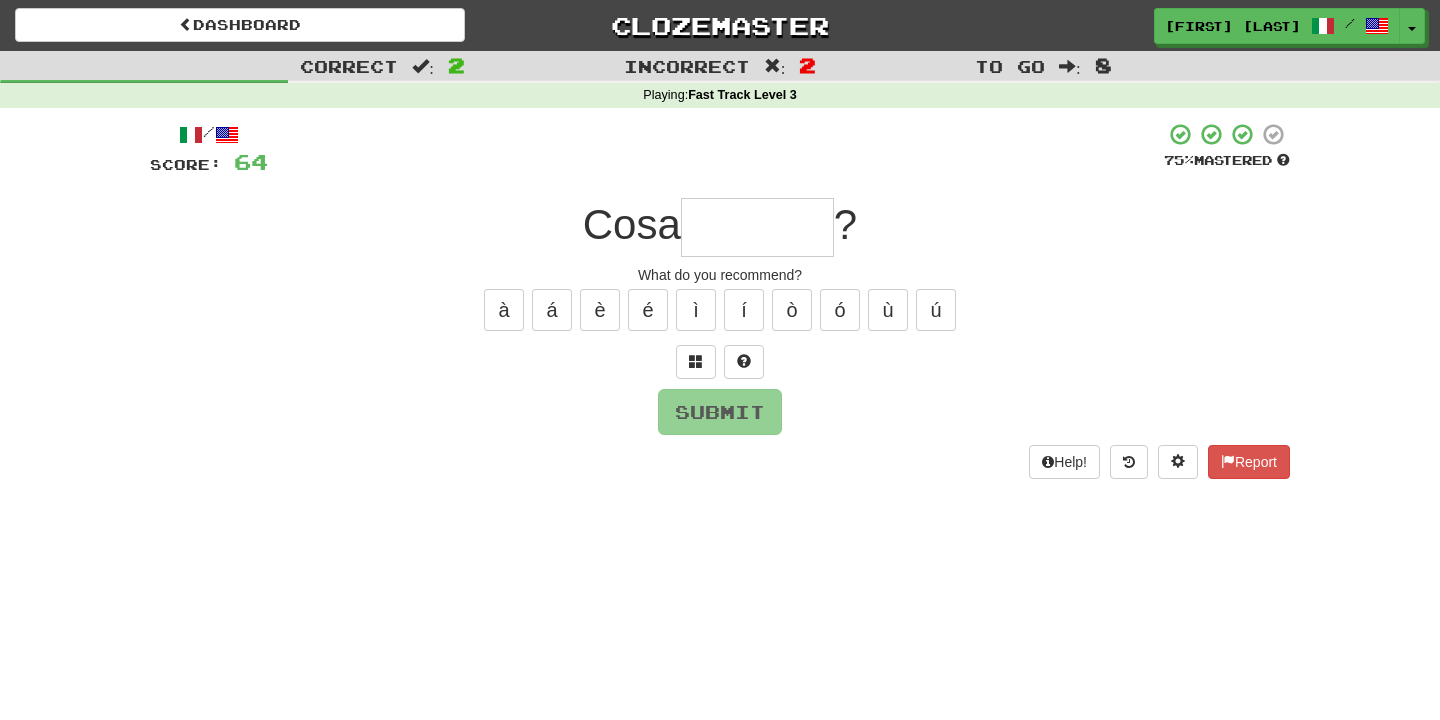 type on "********" 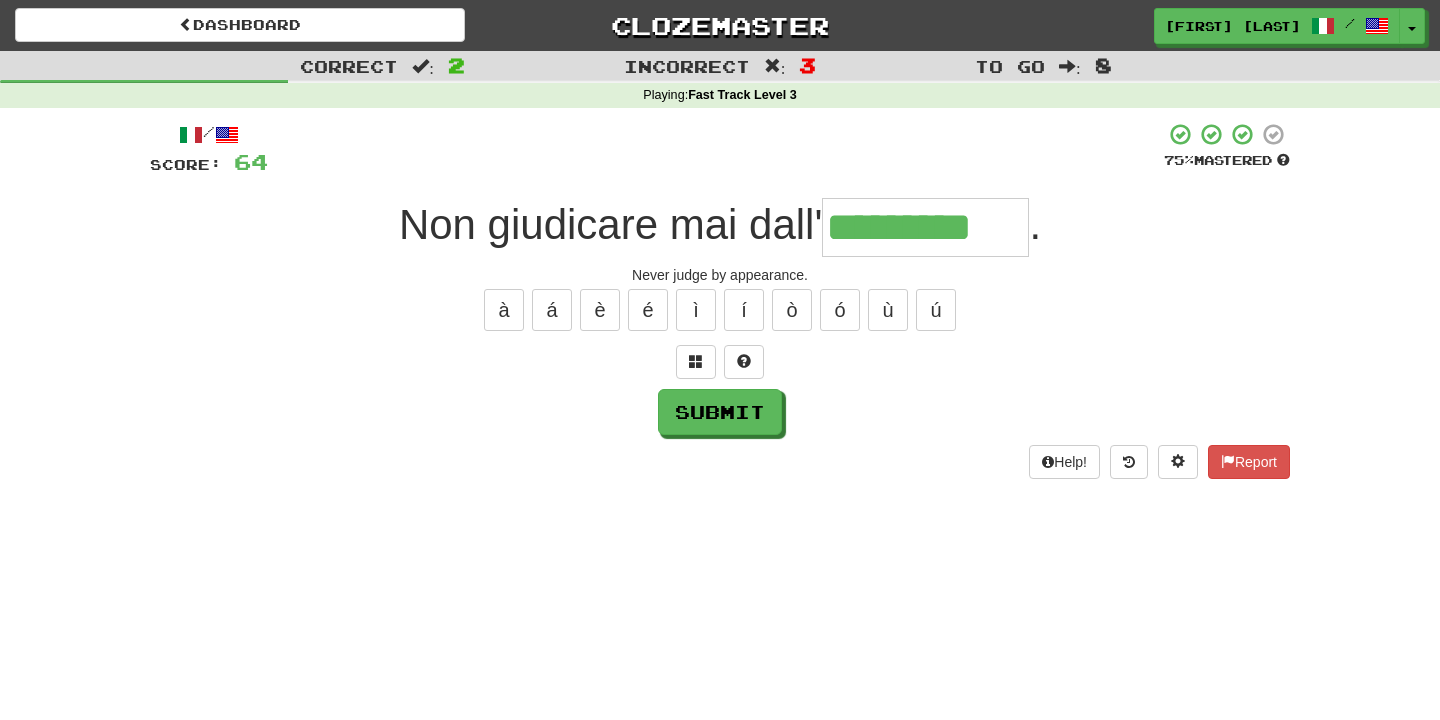 type on "*********" 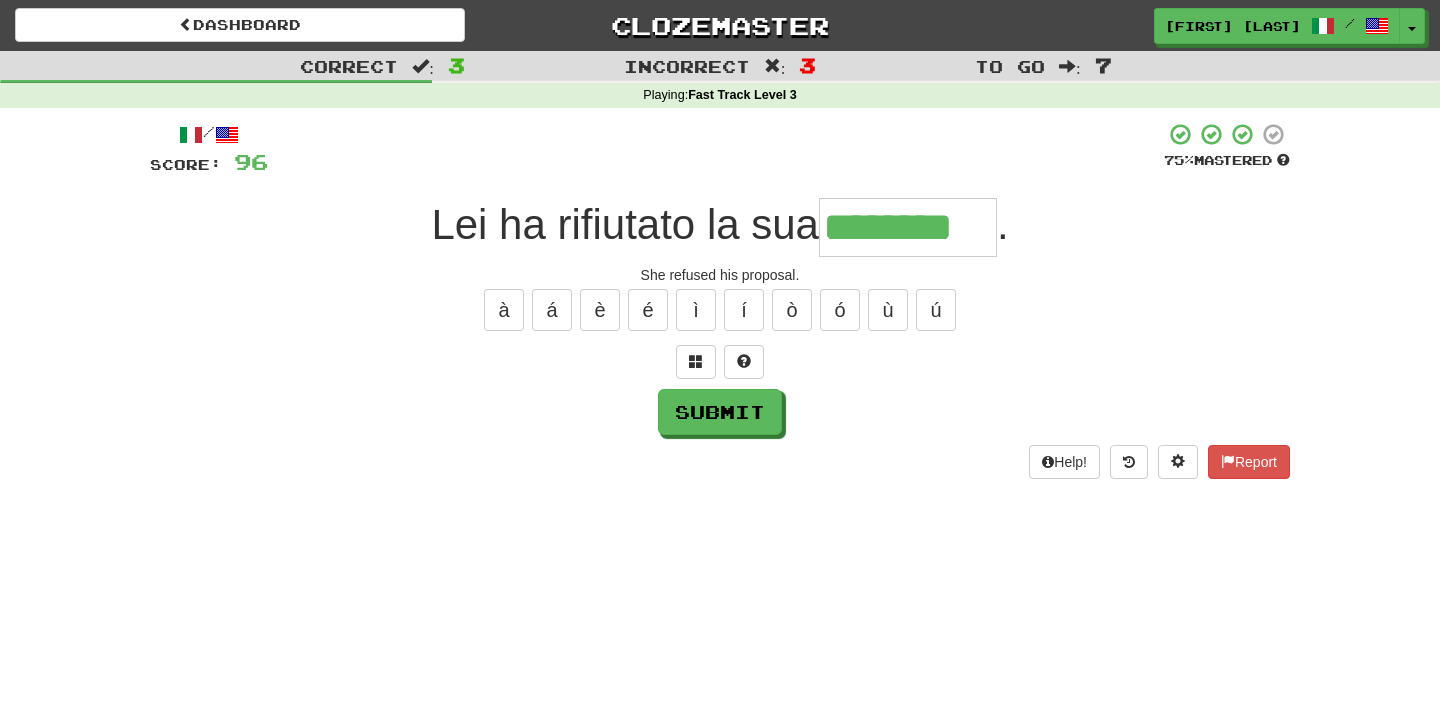 type on "********" 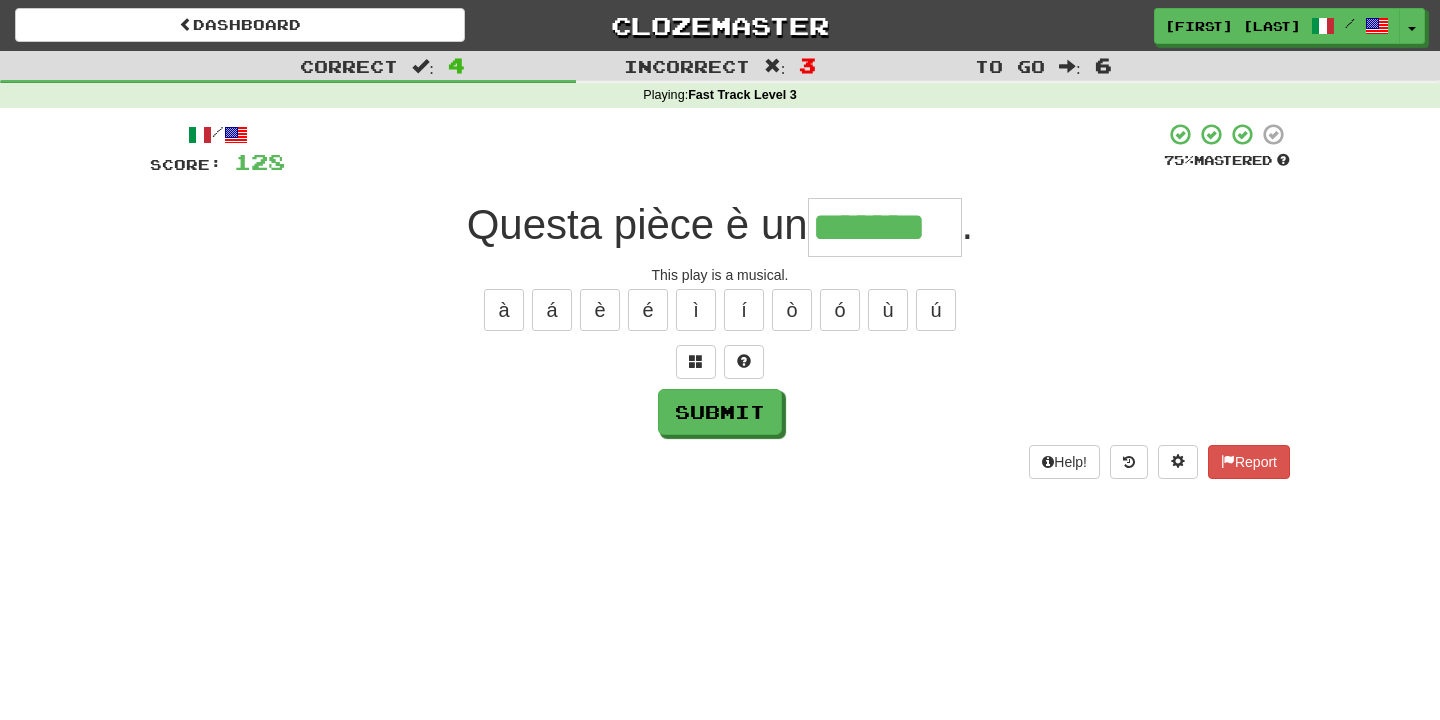 type on "*******" 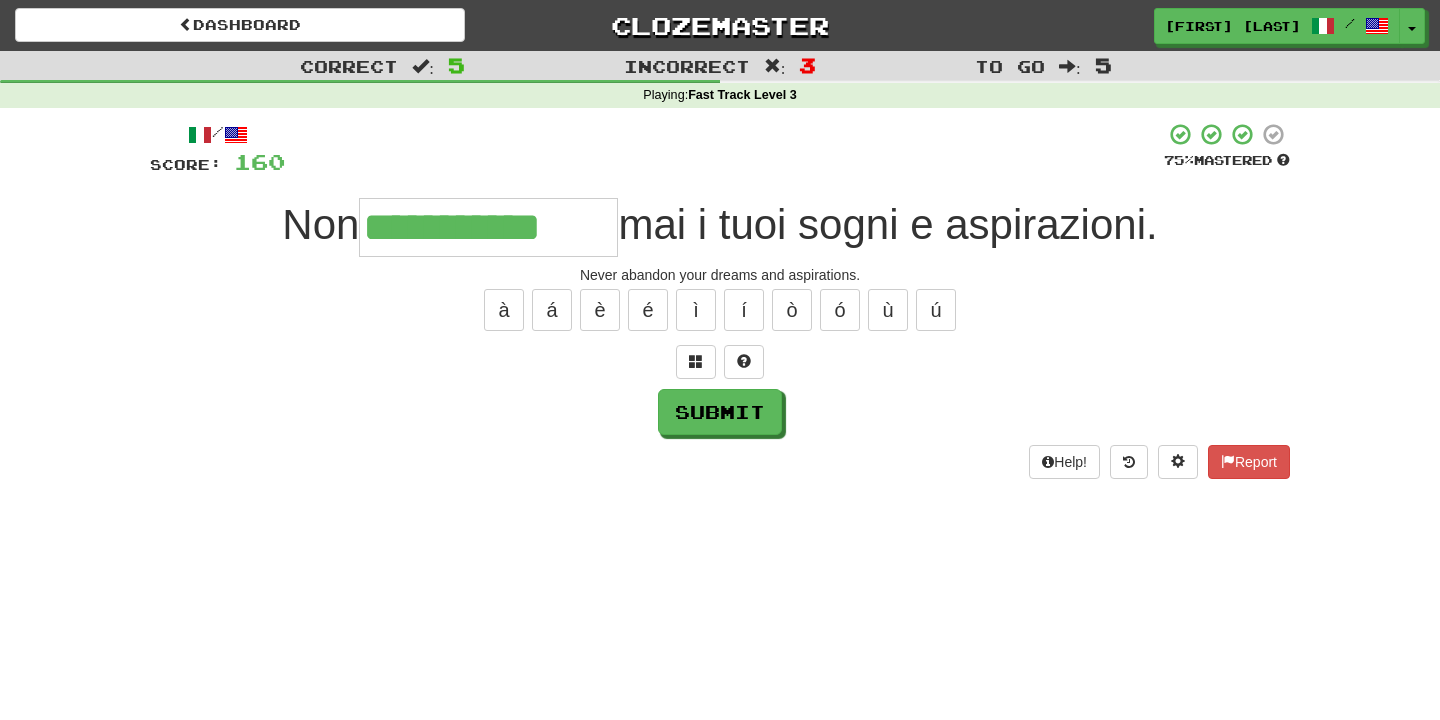 type on "**********" 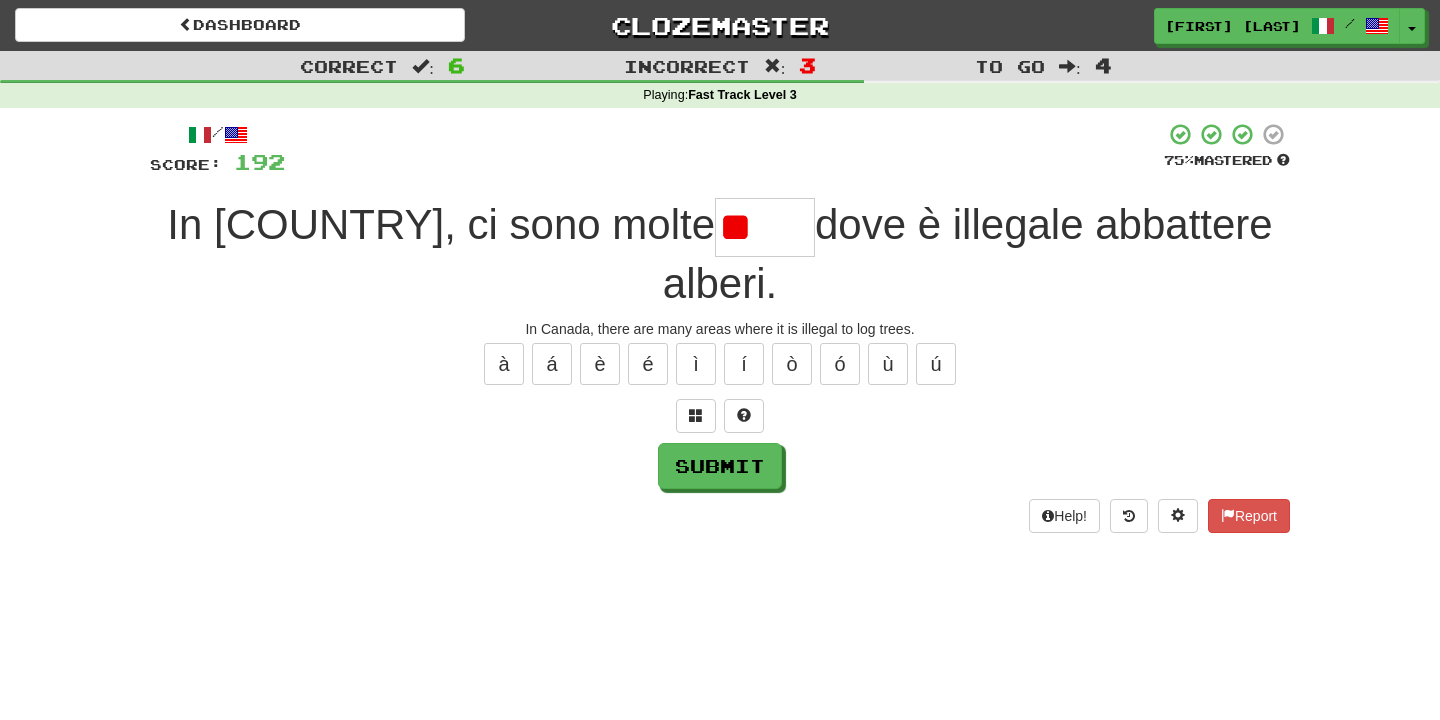 type on "*" 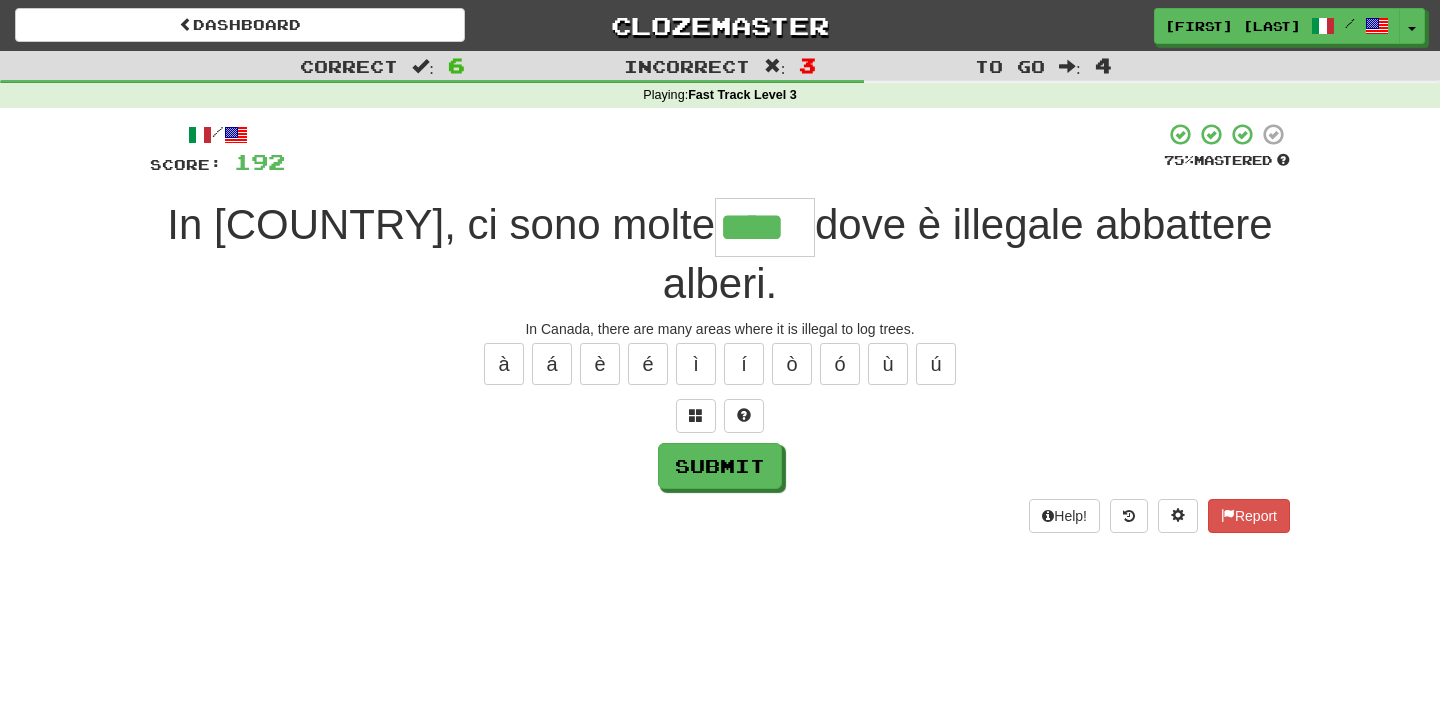 type on "****" 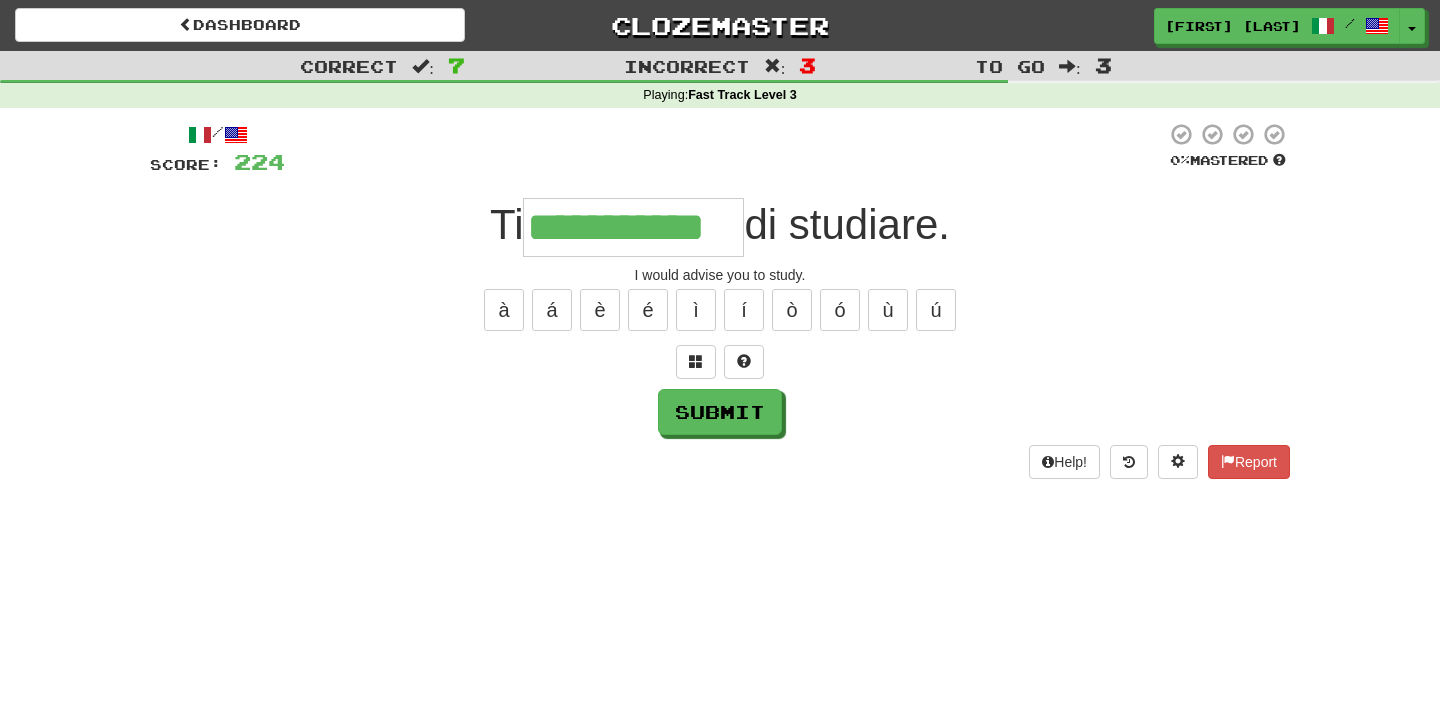 scroll, scrollTop: 0, scrollLeft: 0, axis: both 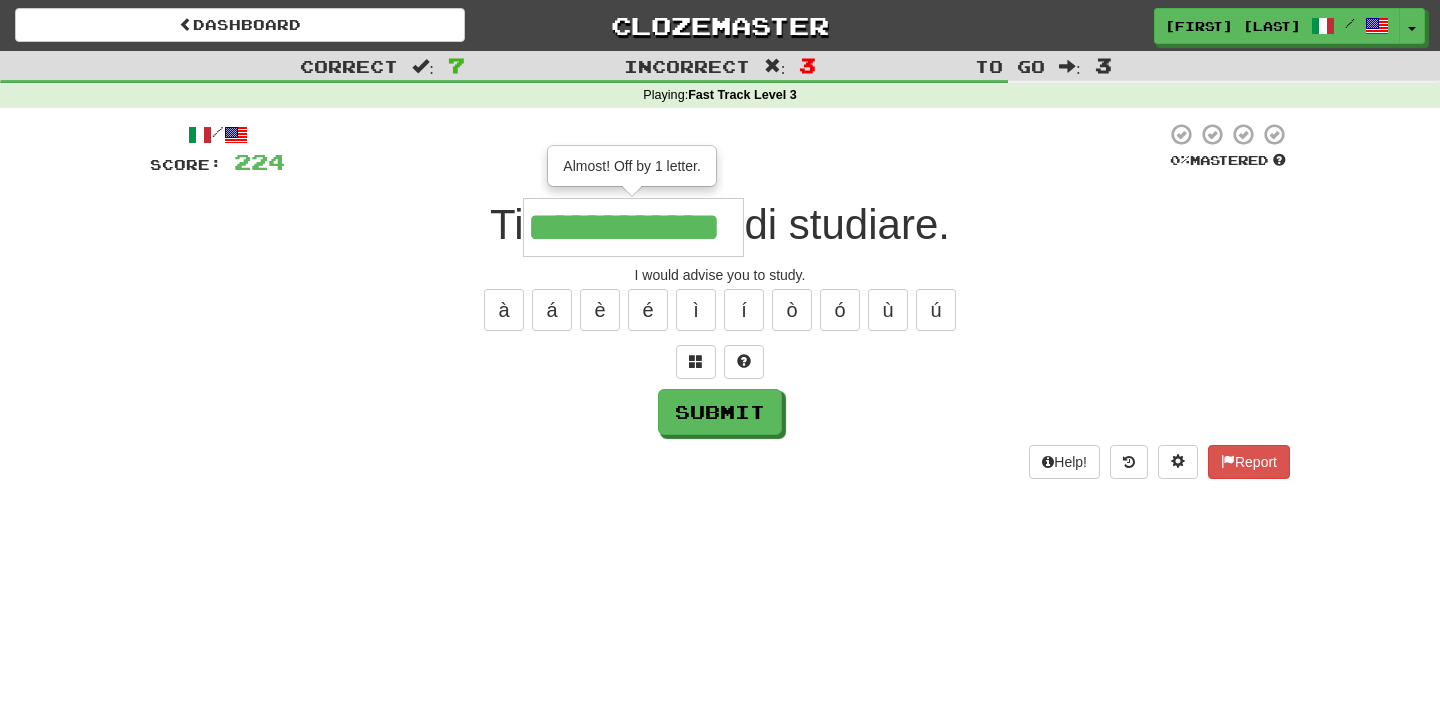 type on "**********" 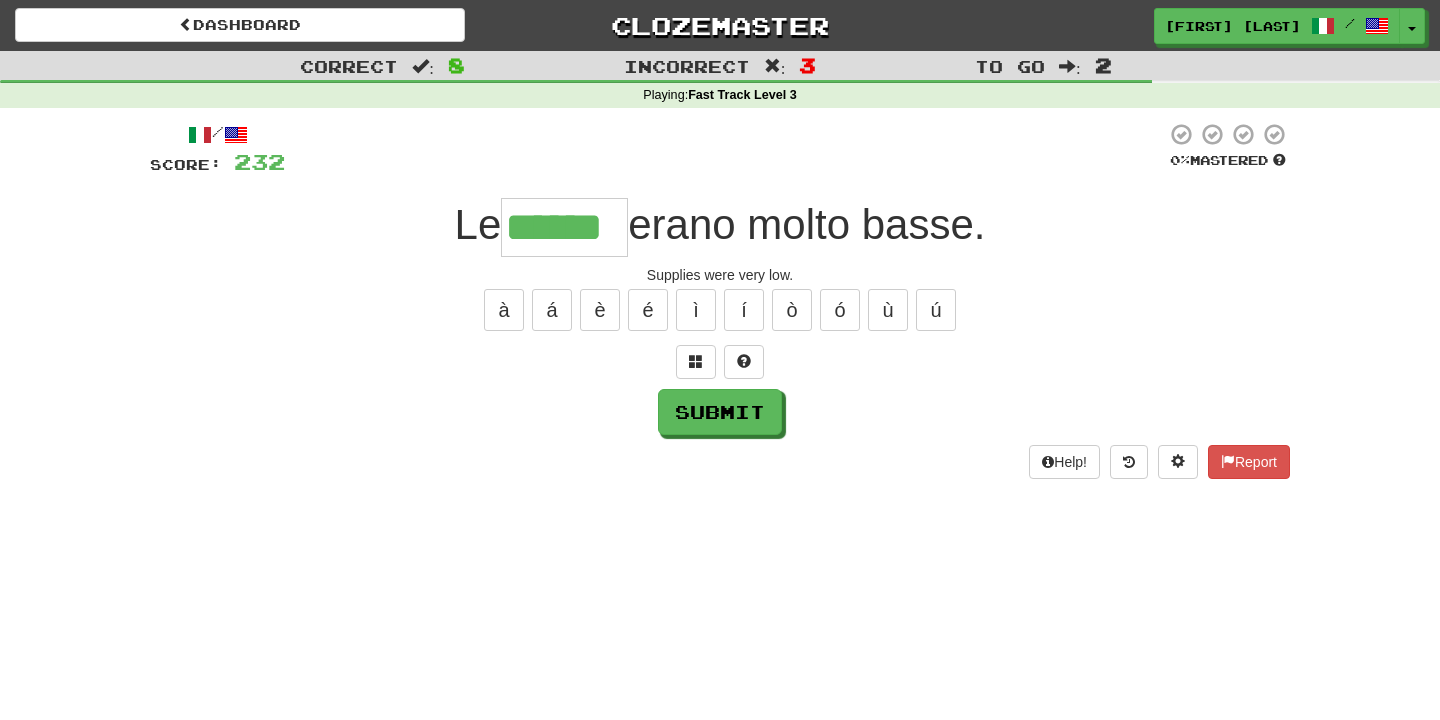 type on "******" 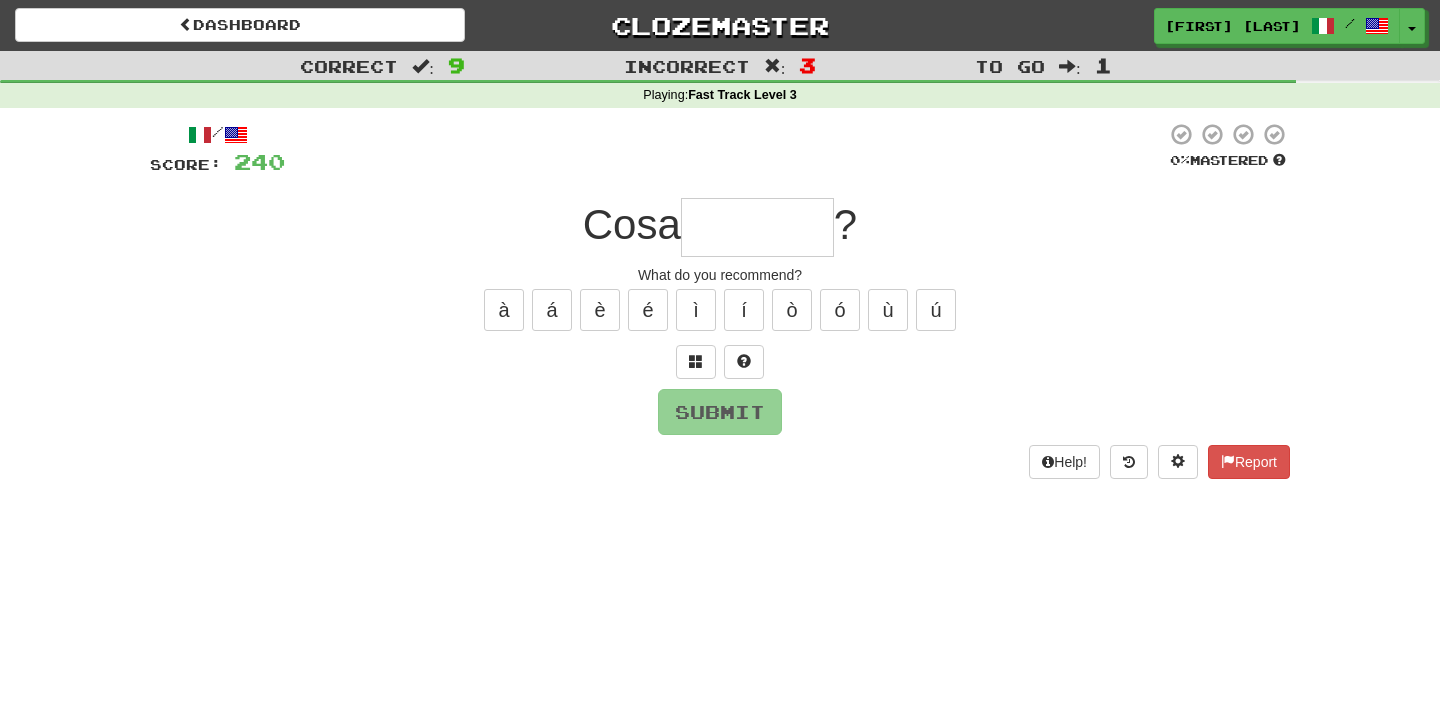type on "*" 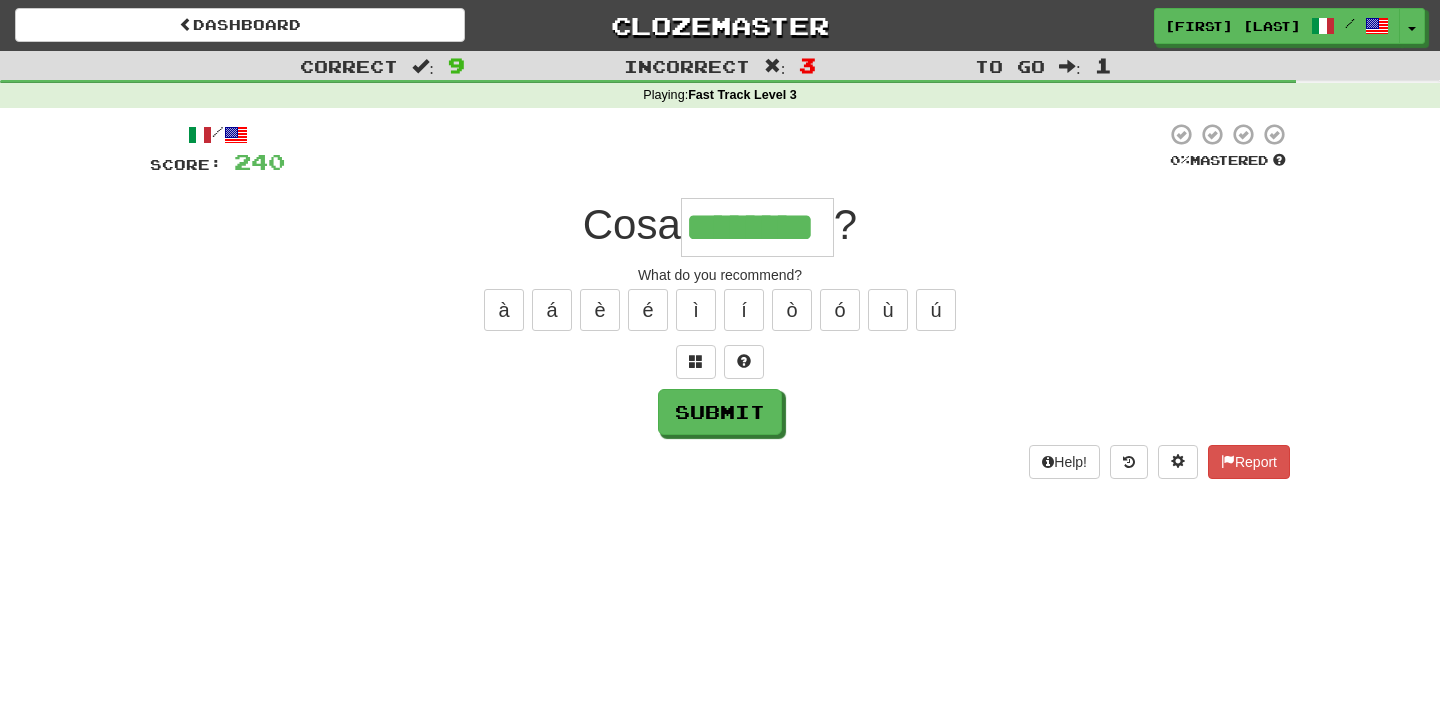 type on "********" 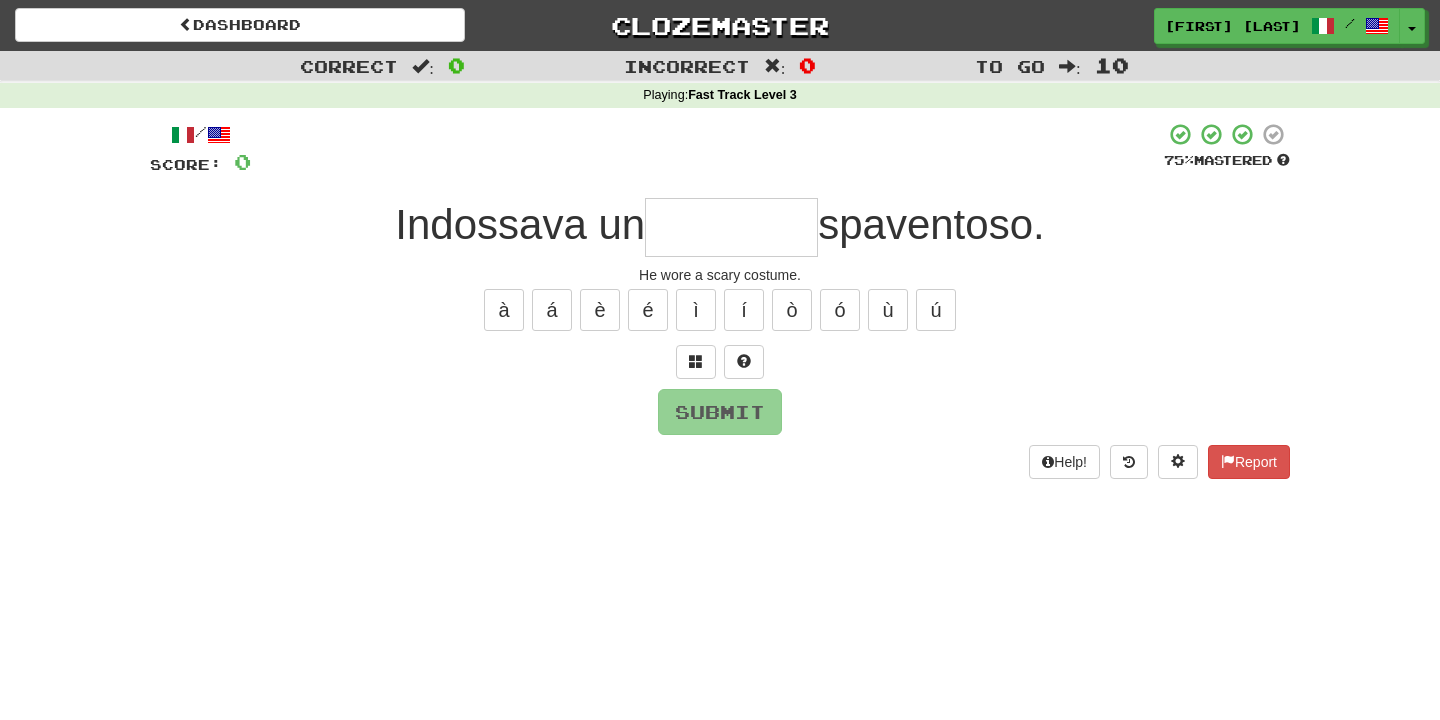 type on "*" 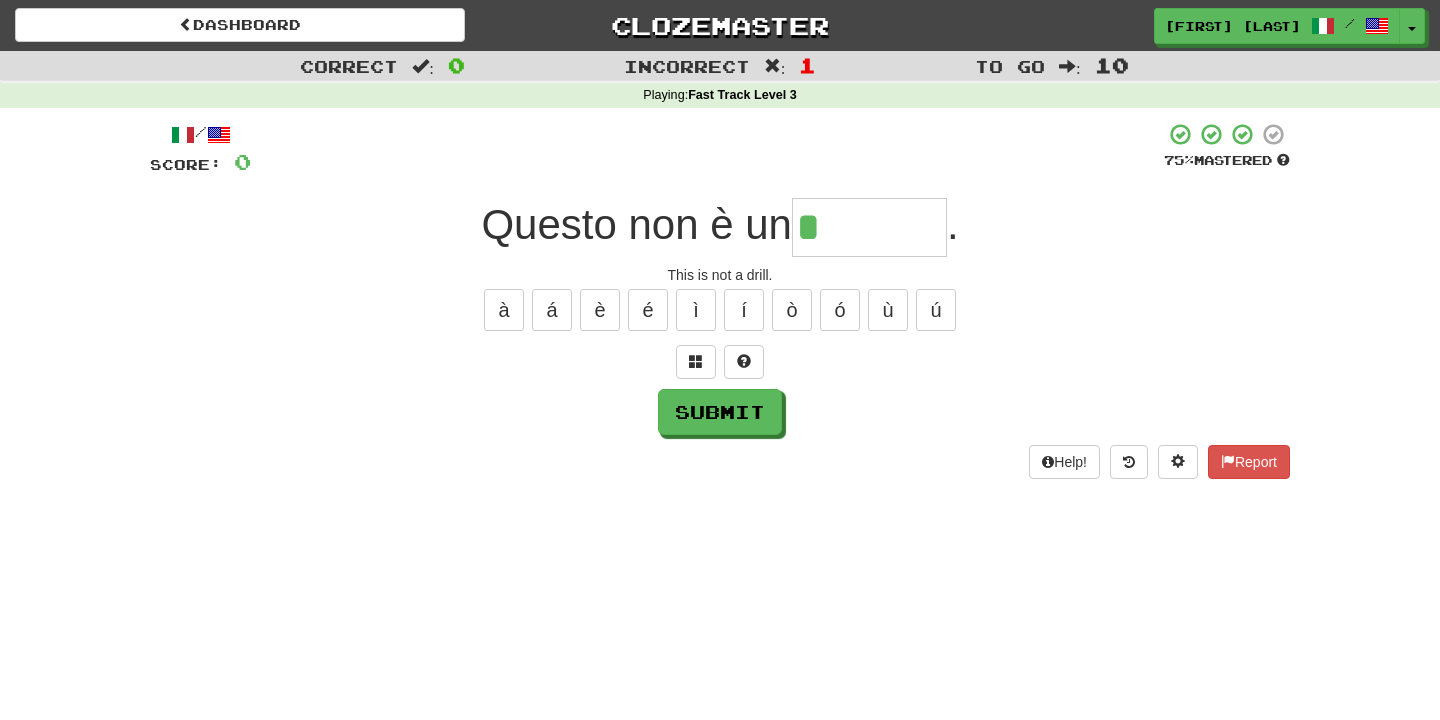 type on "*******" 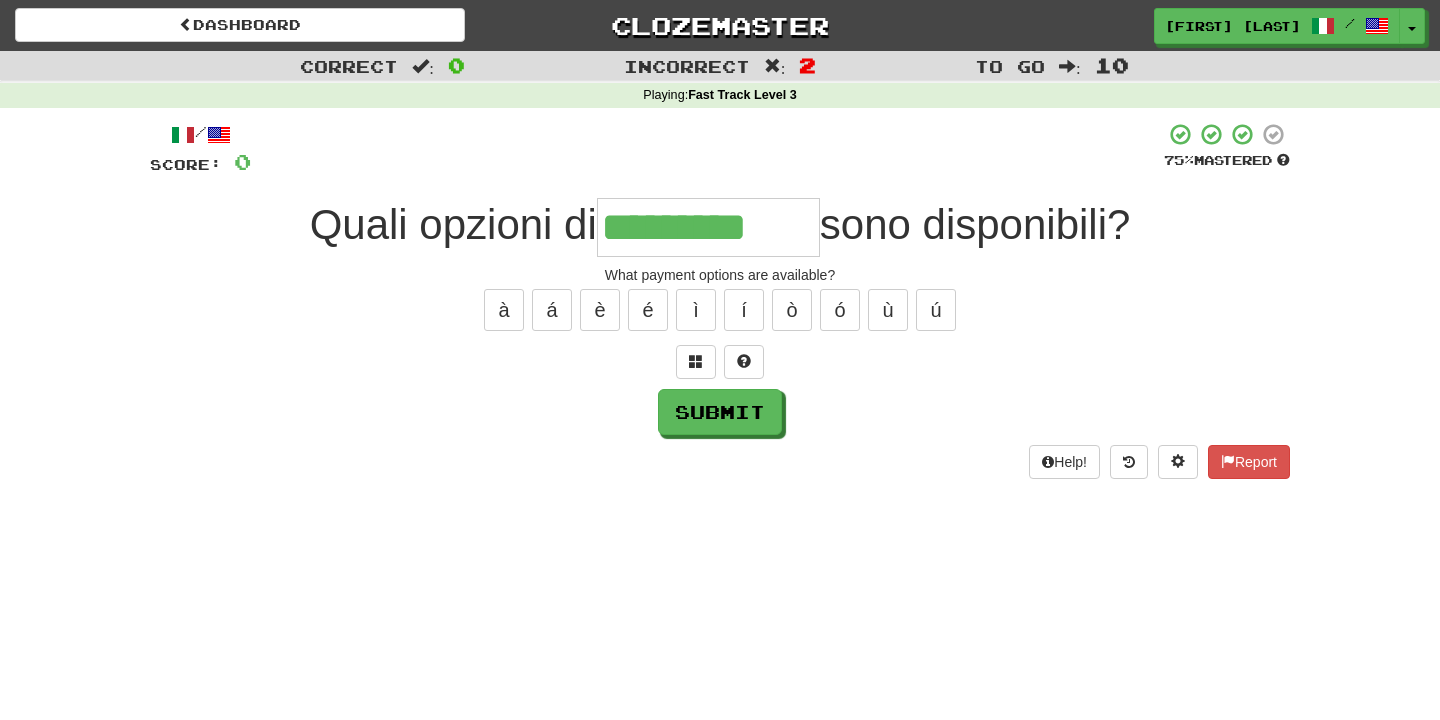 type on "*********" 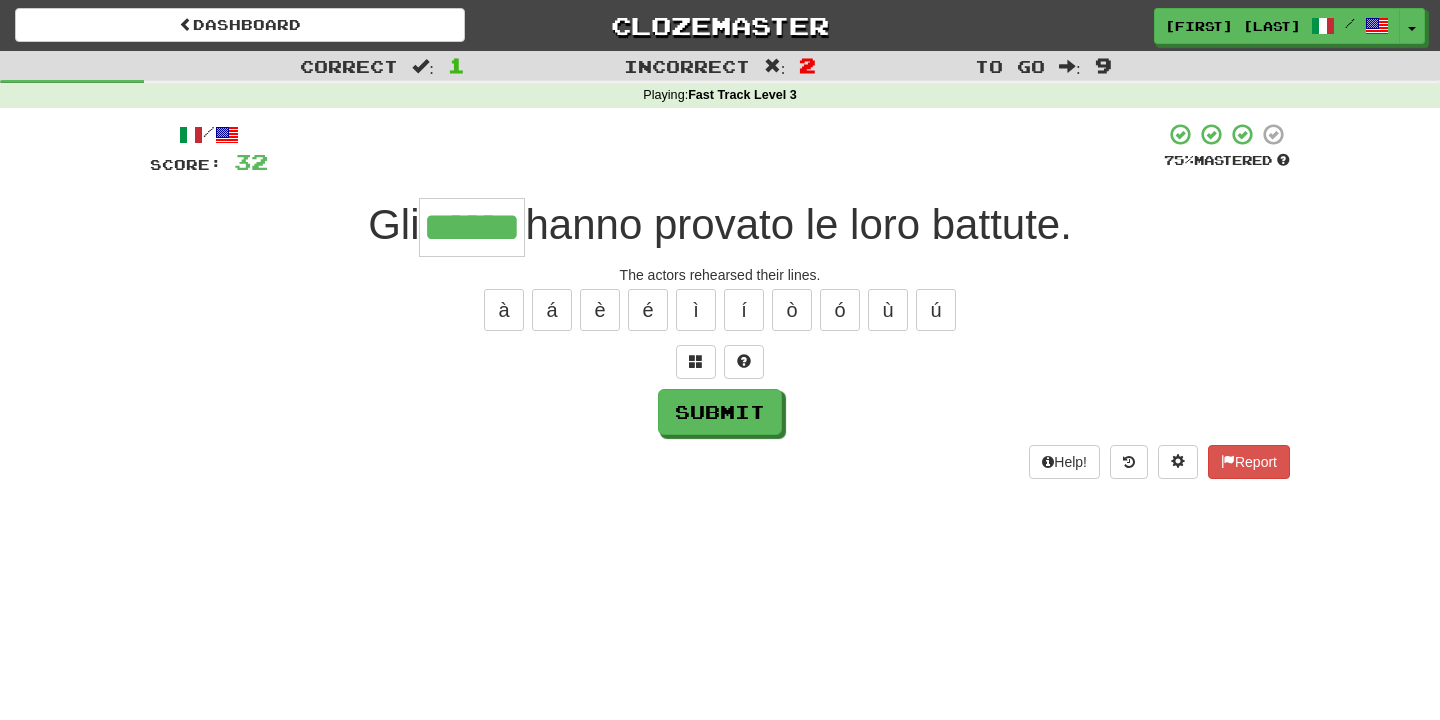 type on "******" 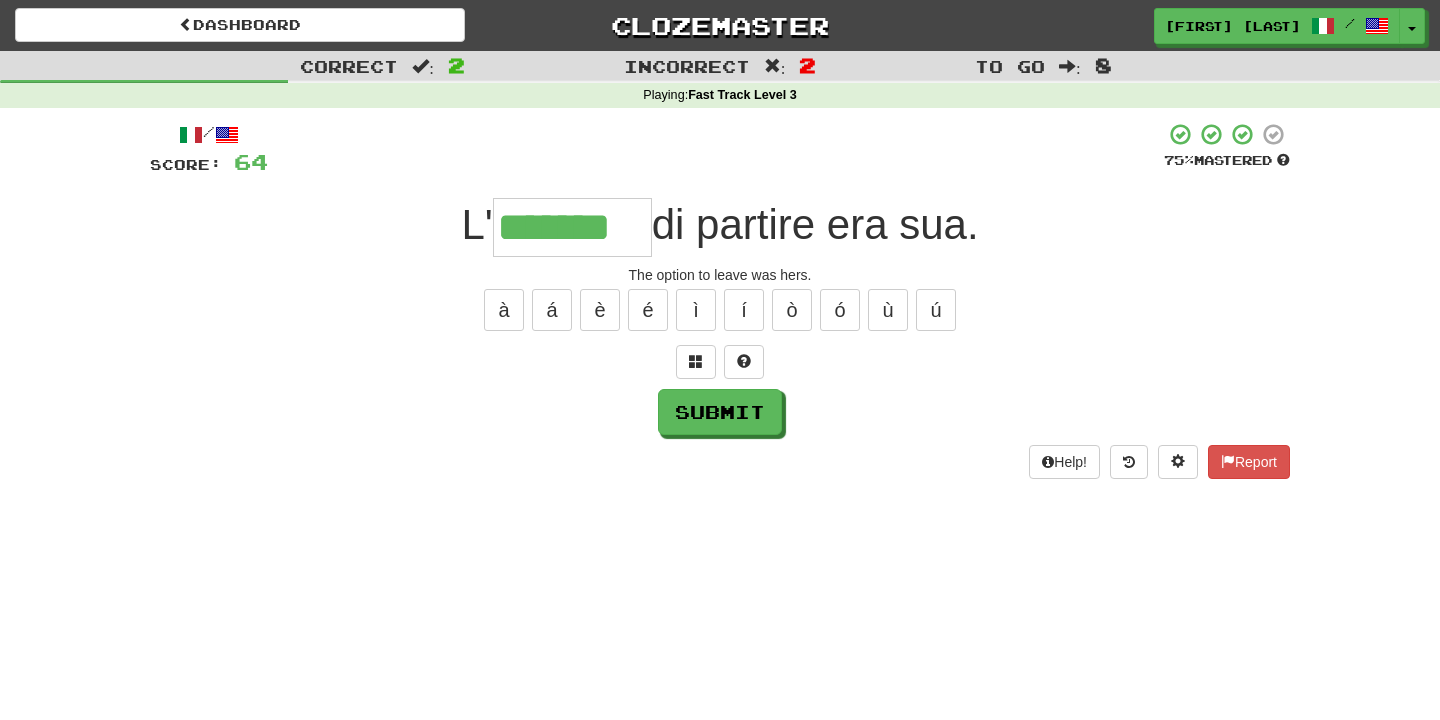 type on "*******" 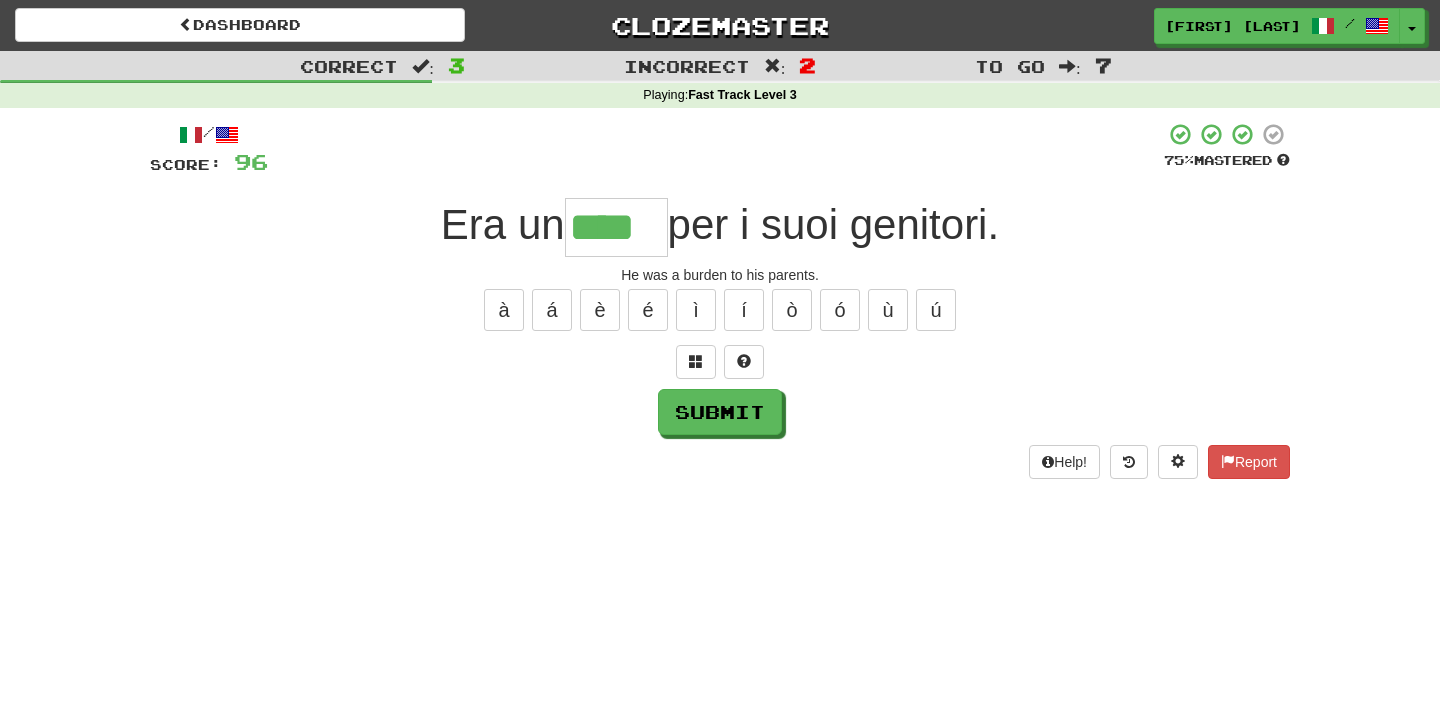 type on "****" 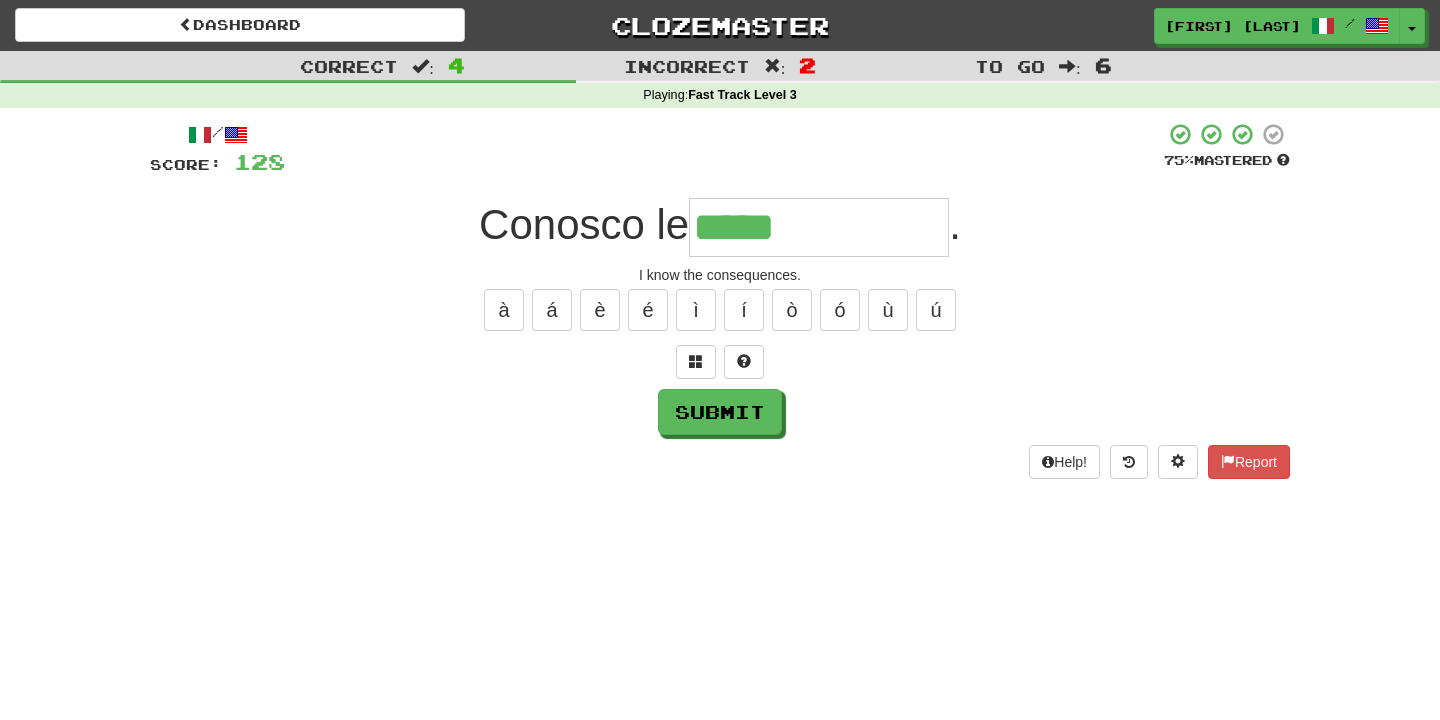 type on "**********" 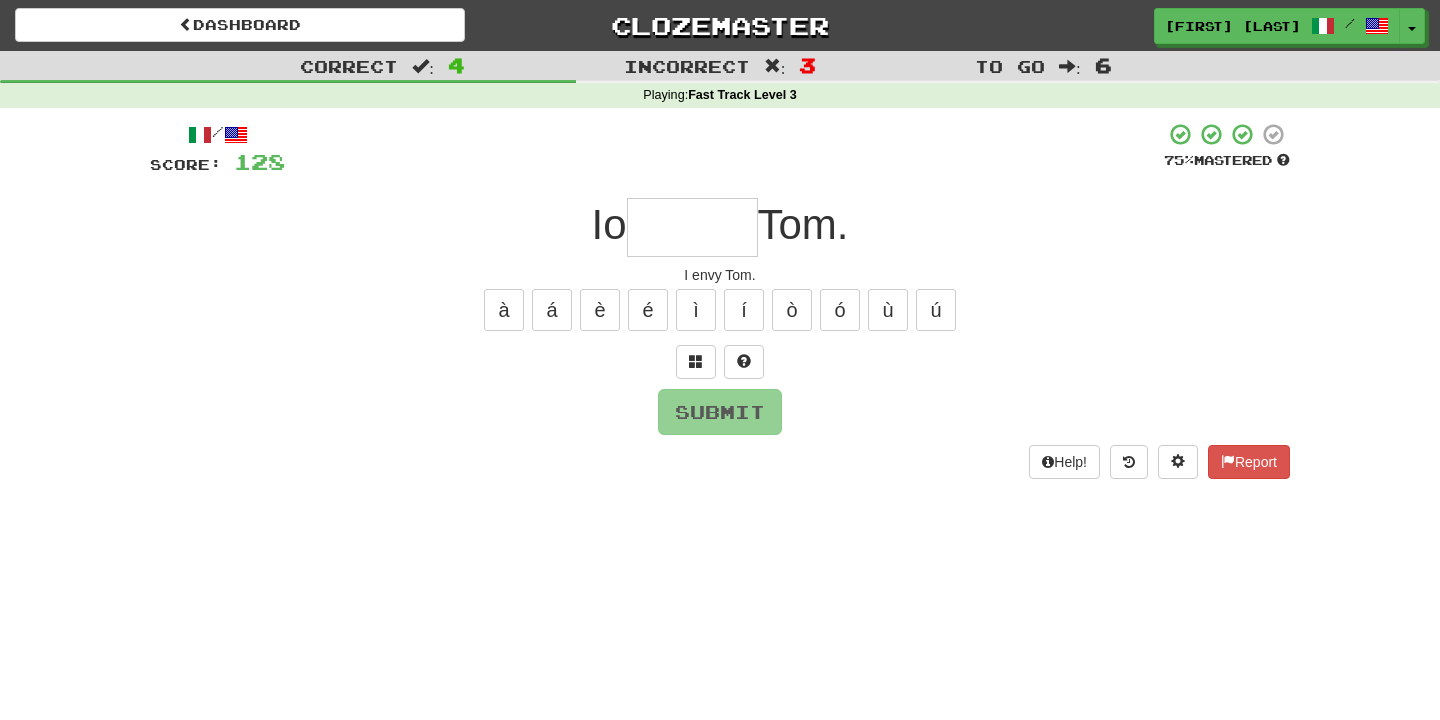 type on "*******" 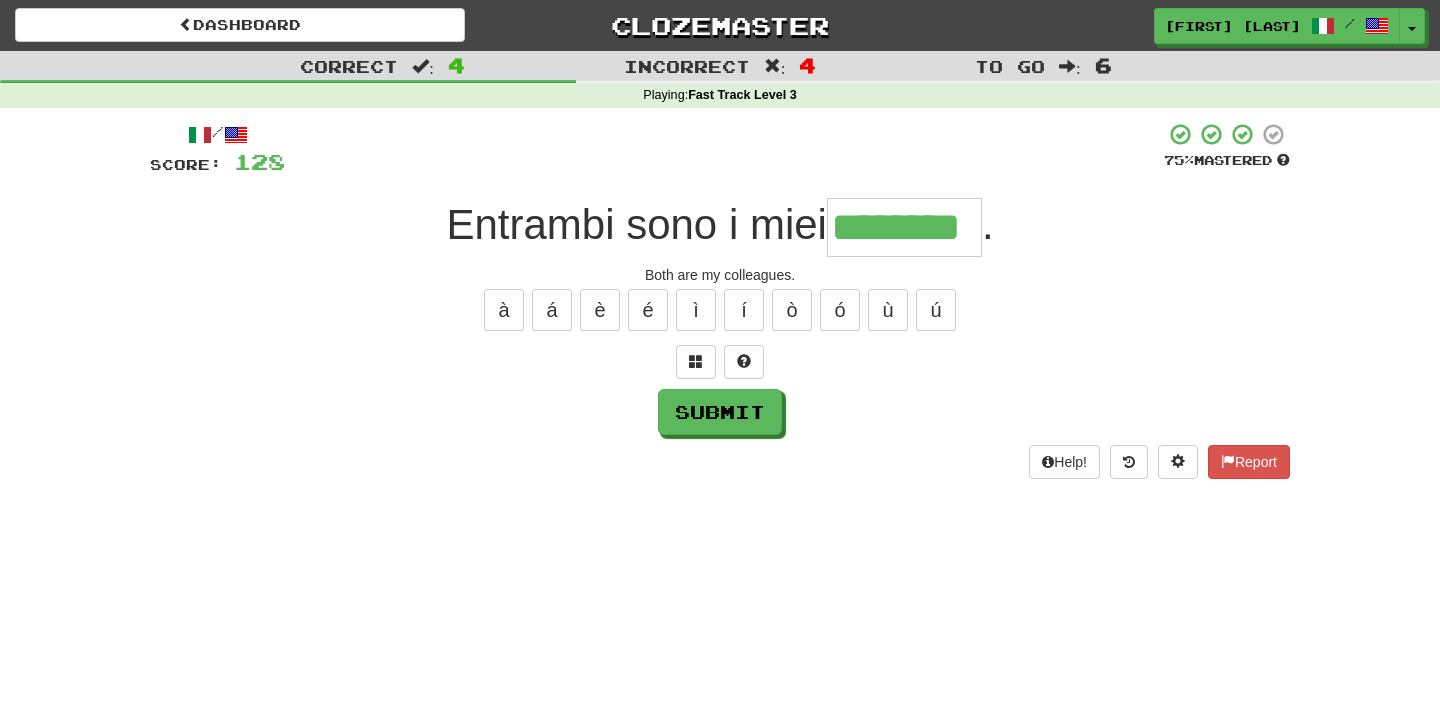 type on "********" 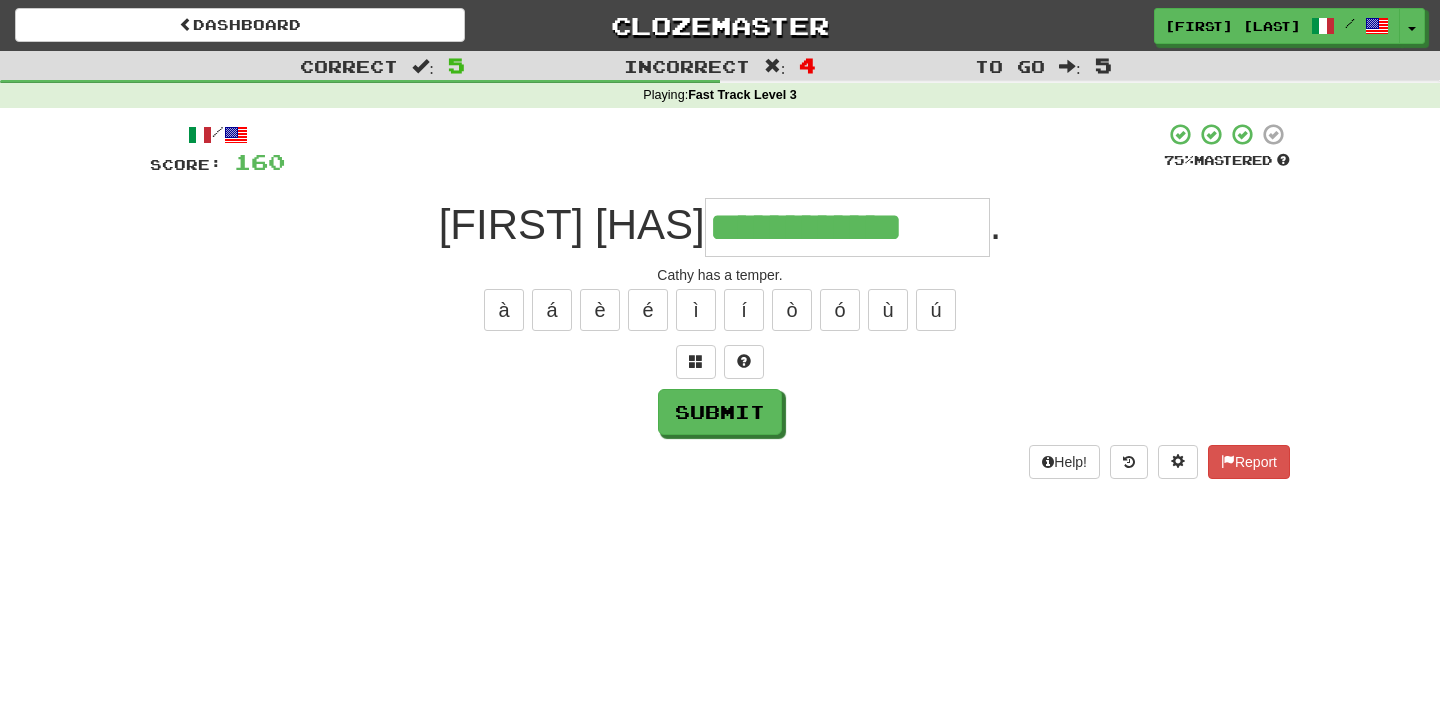 type on "**********" 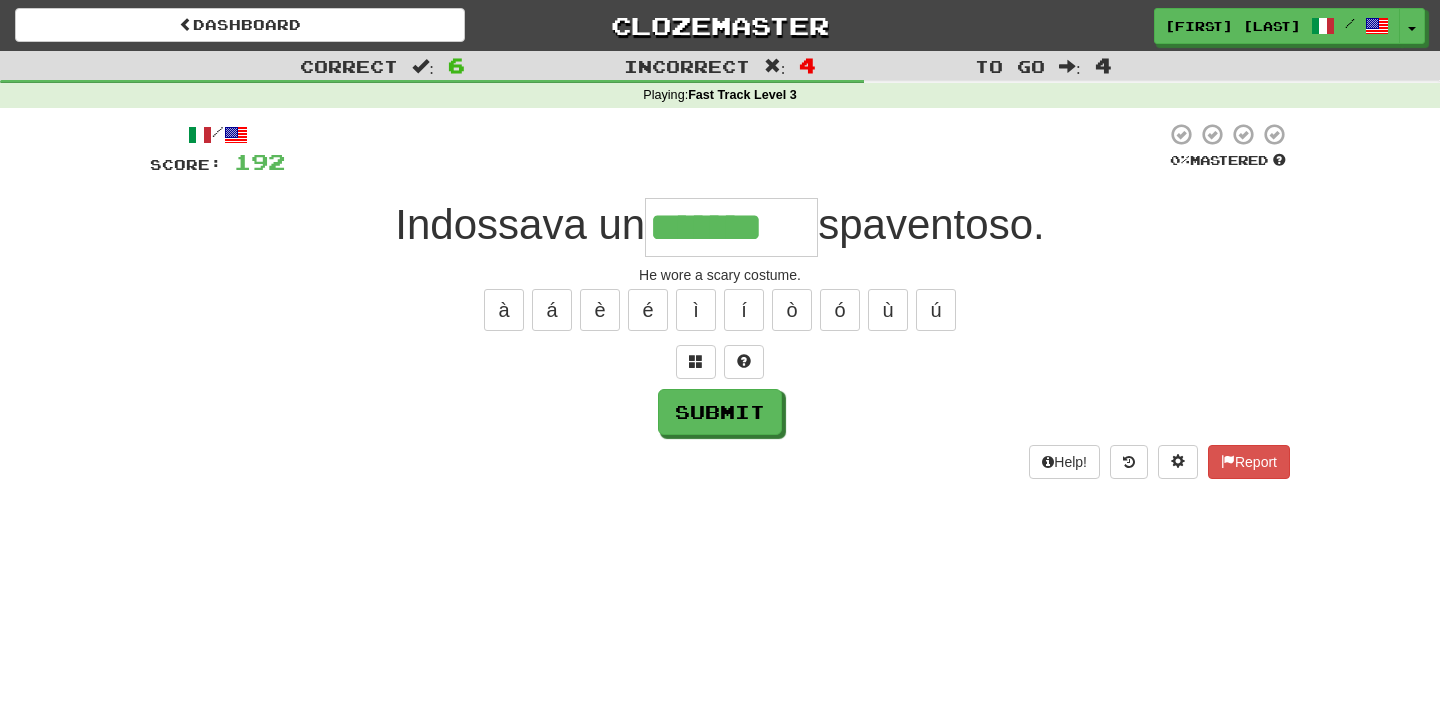 type on "*******" 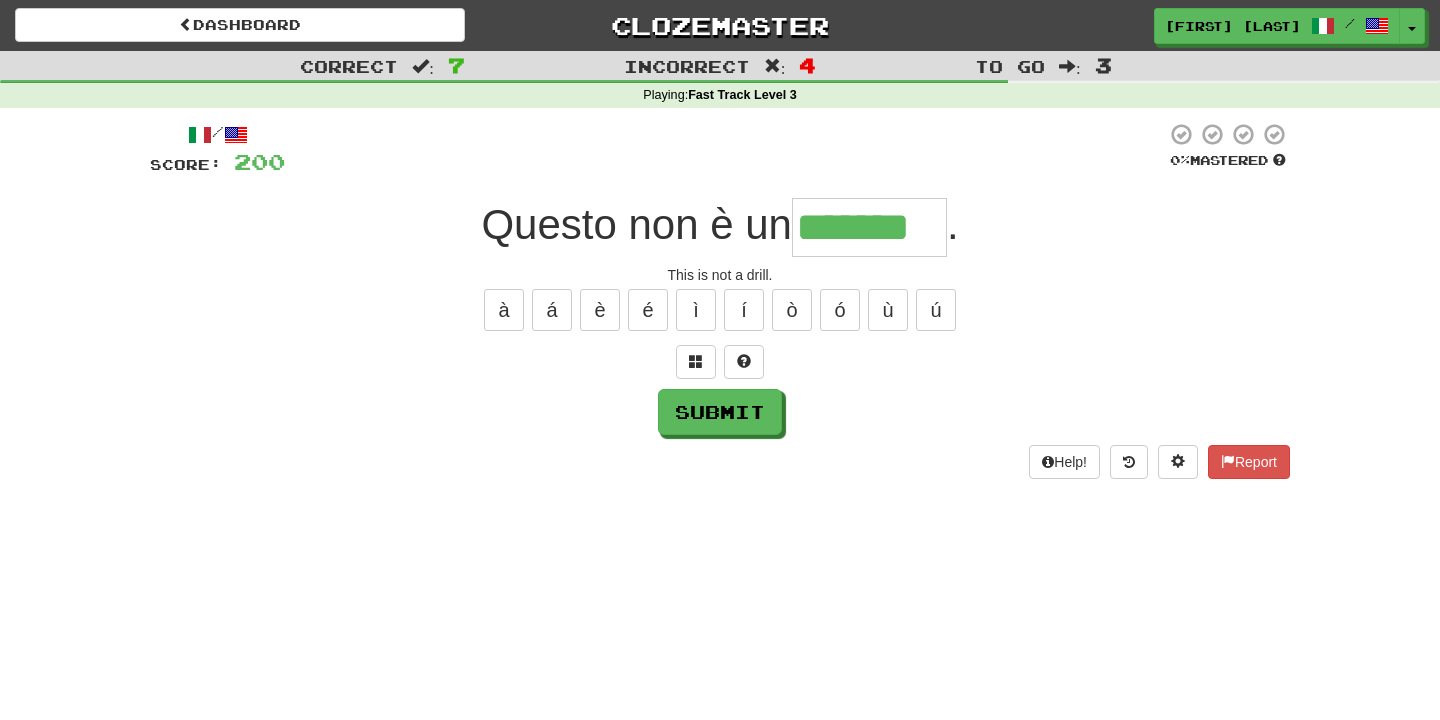 type on "*******" 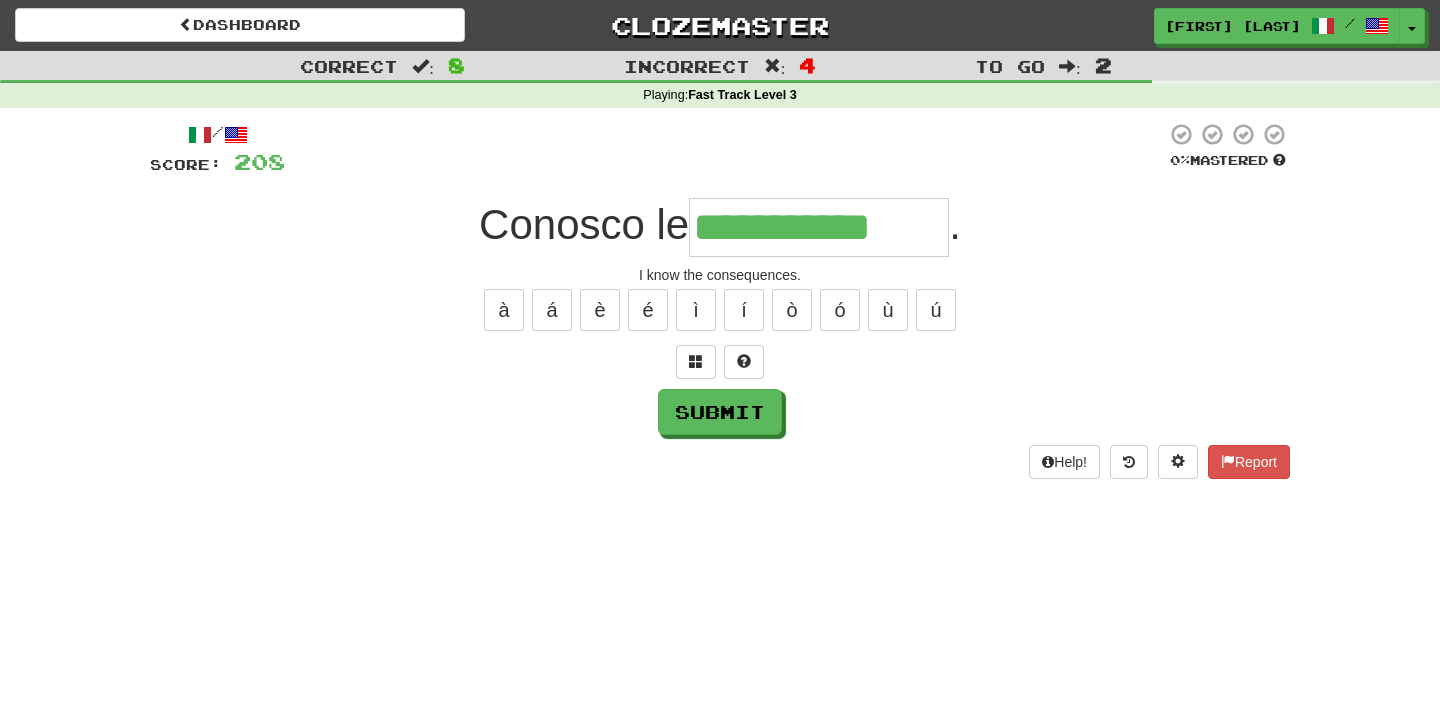 type on "**********" 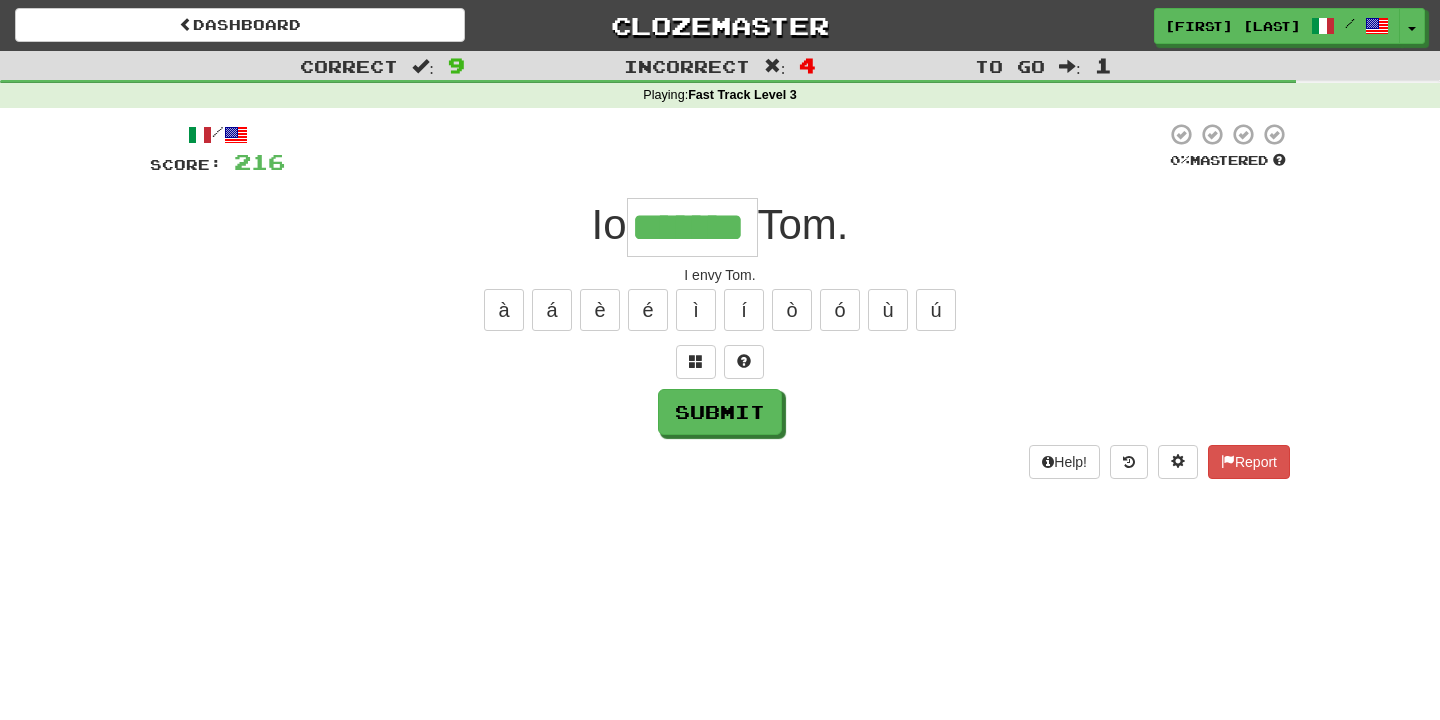 type on "*******" 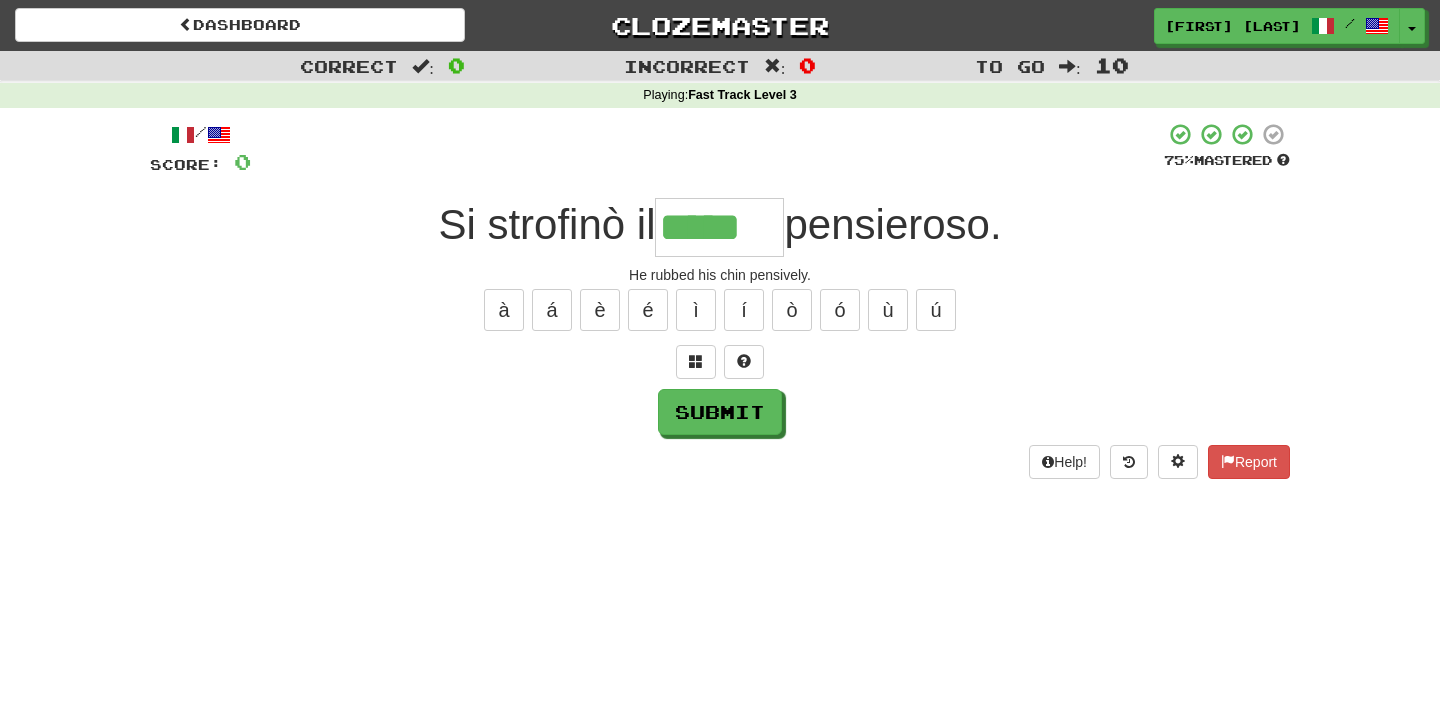 type on "*****" 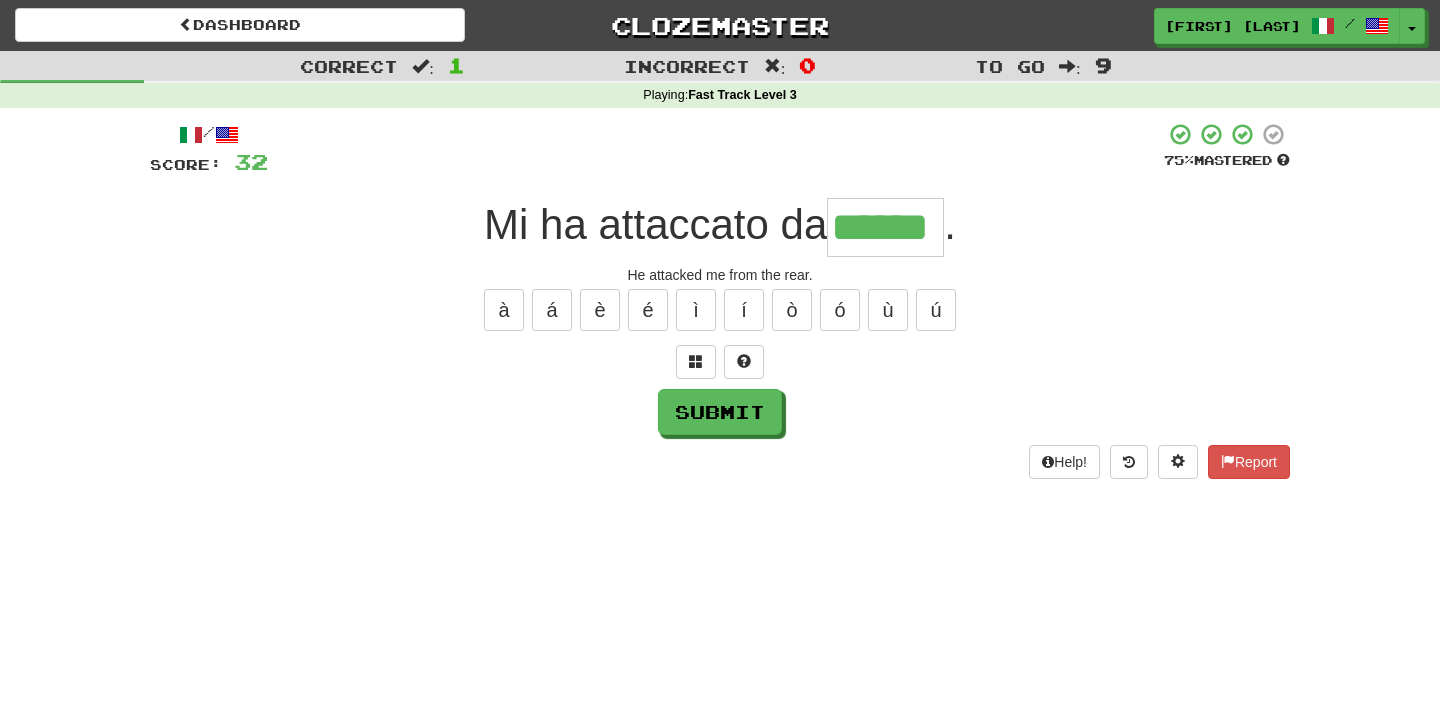 type on "******" 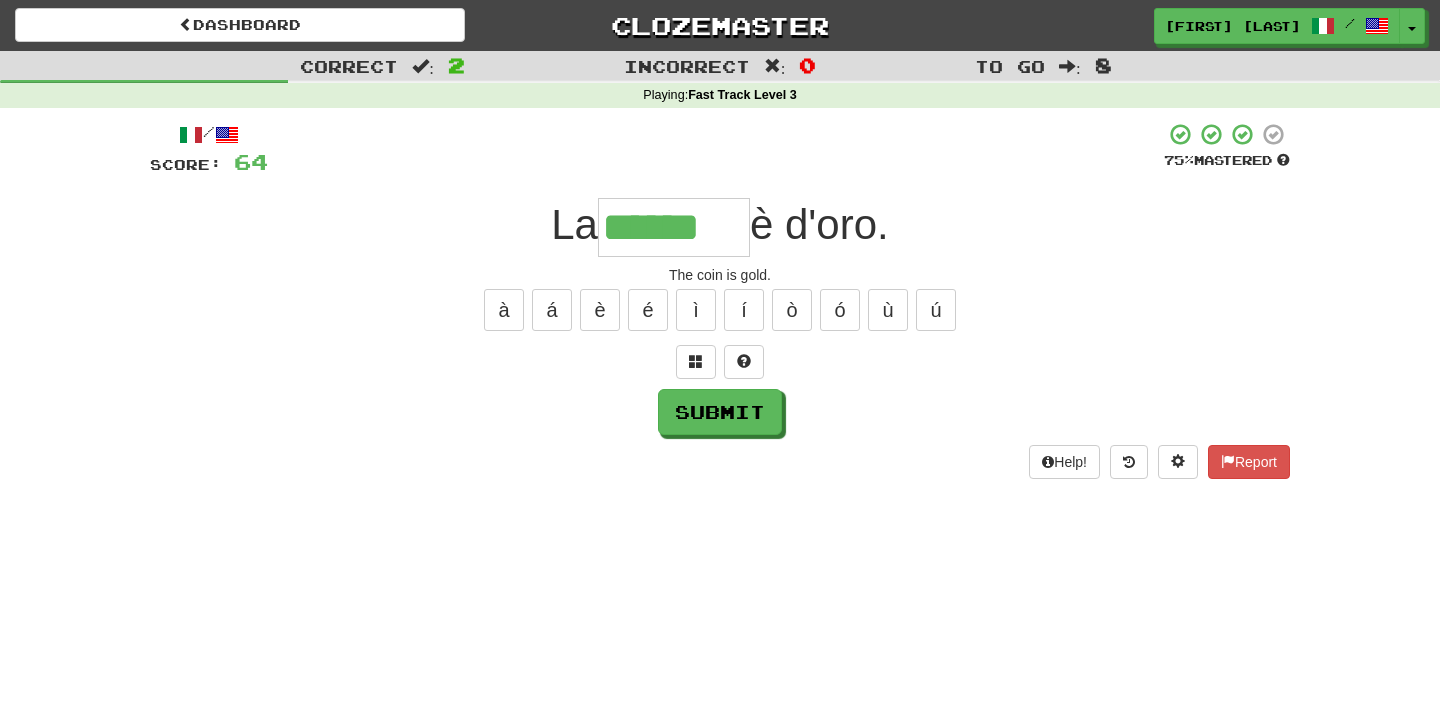 type on "******" 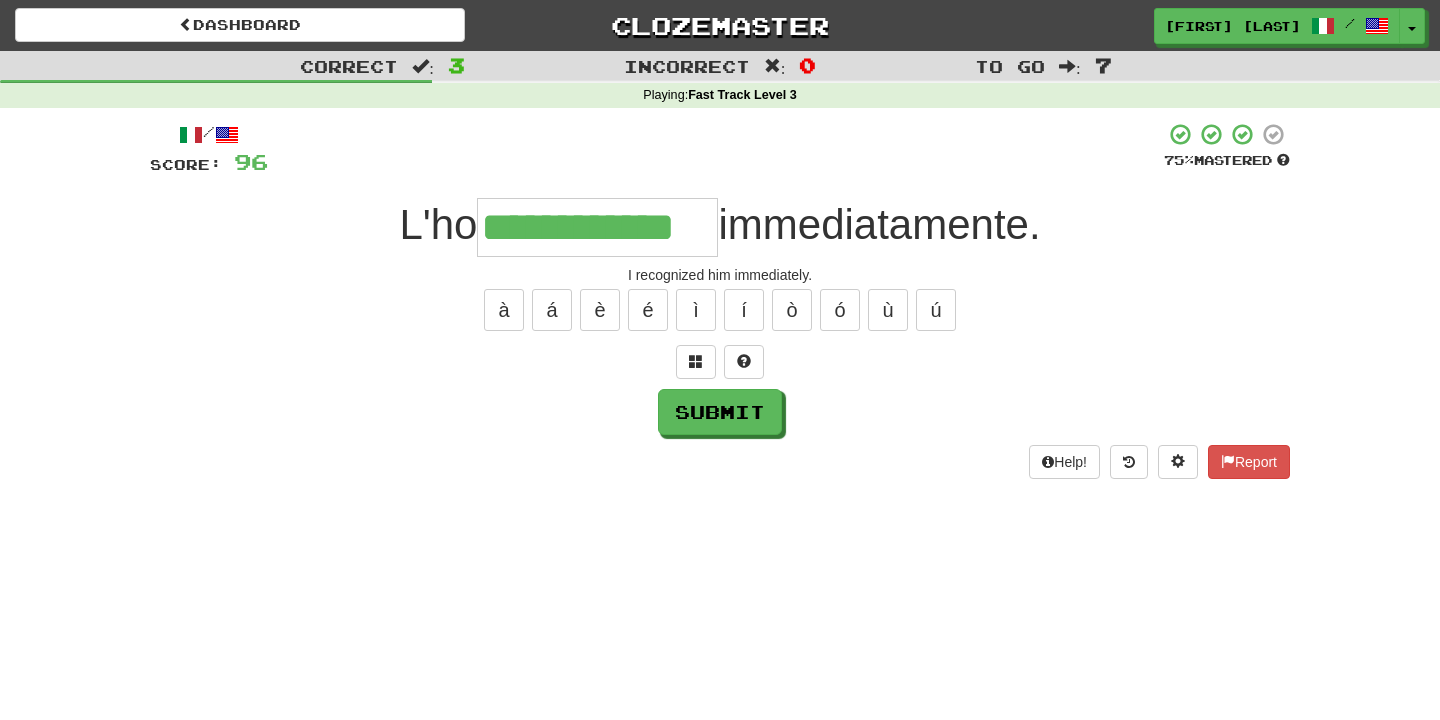 type on "**********" 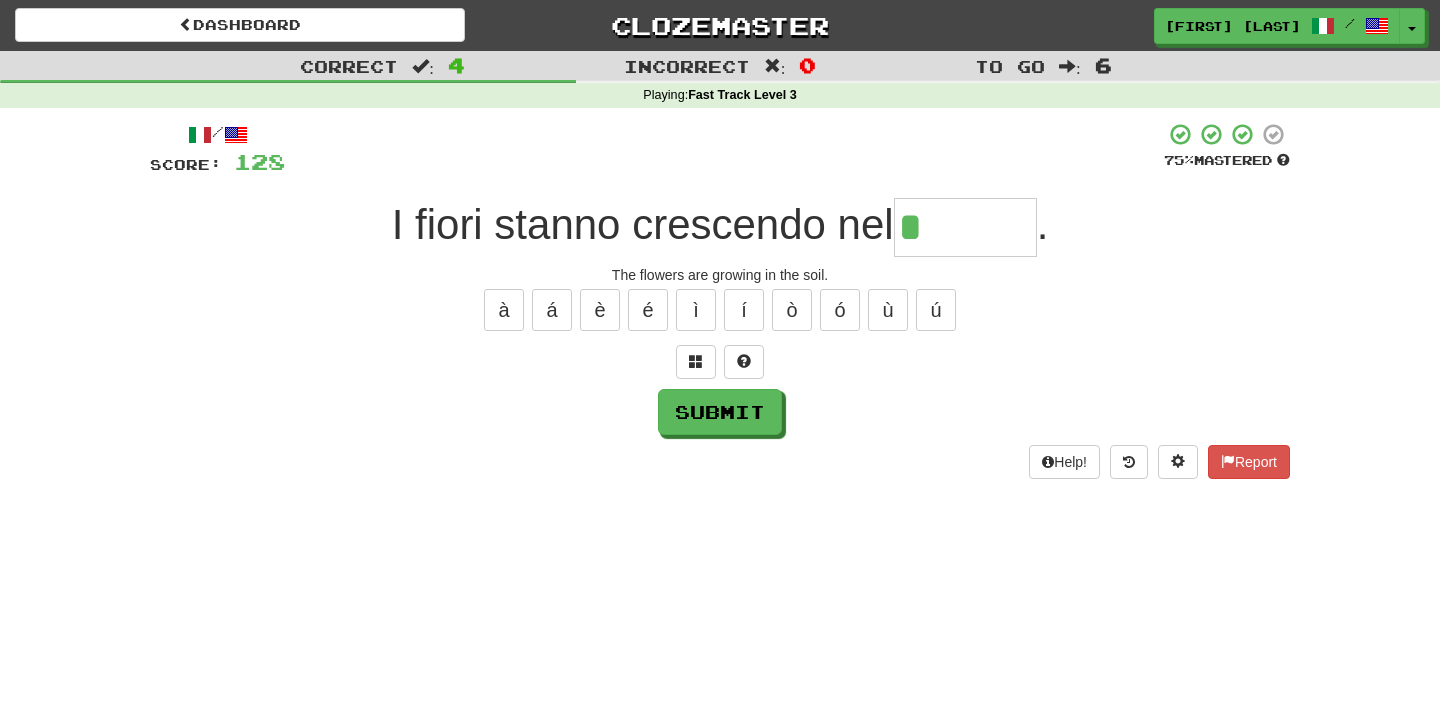 type on "*******" 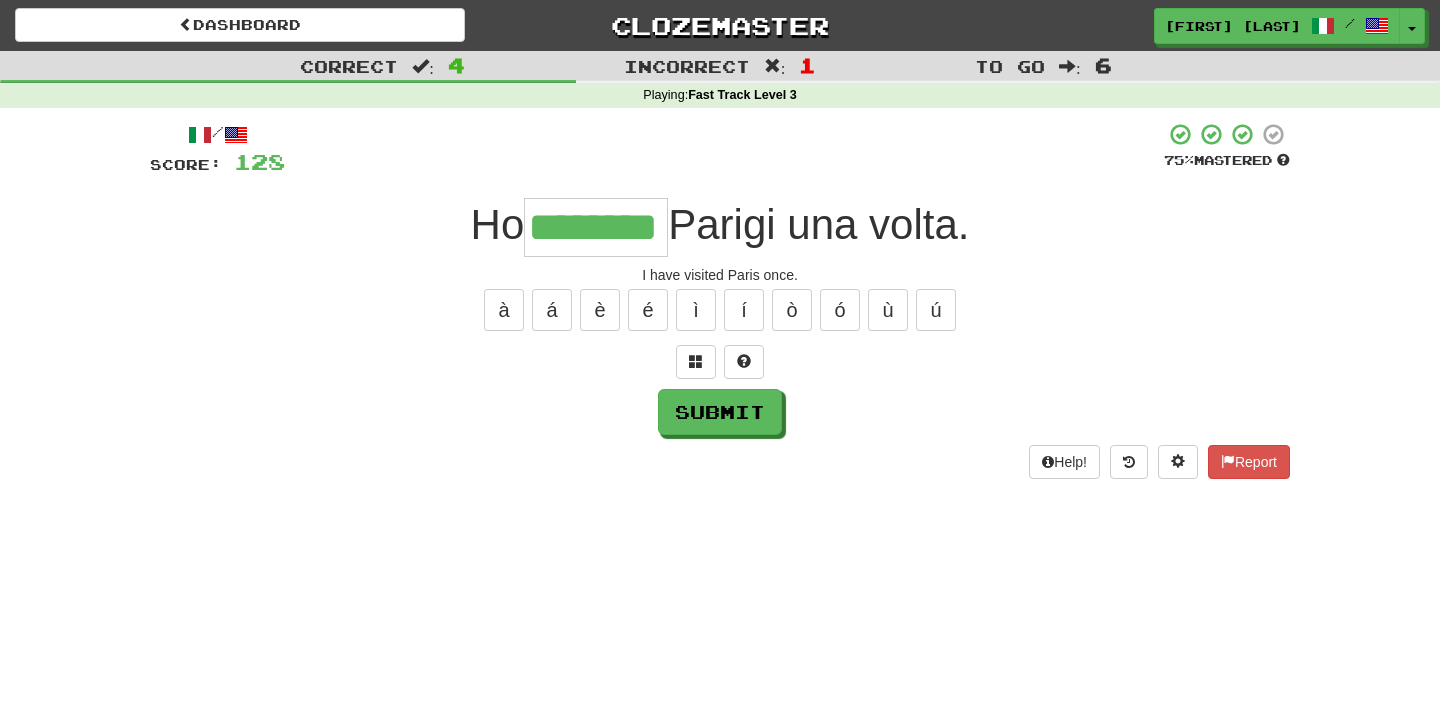 type on "********" 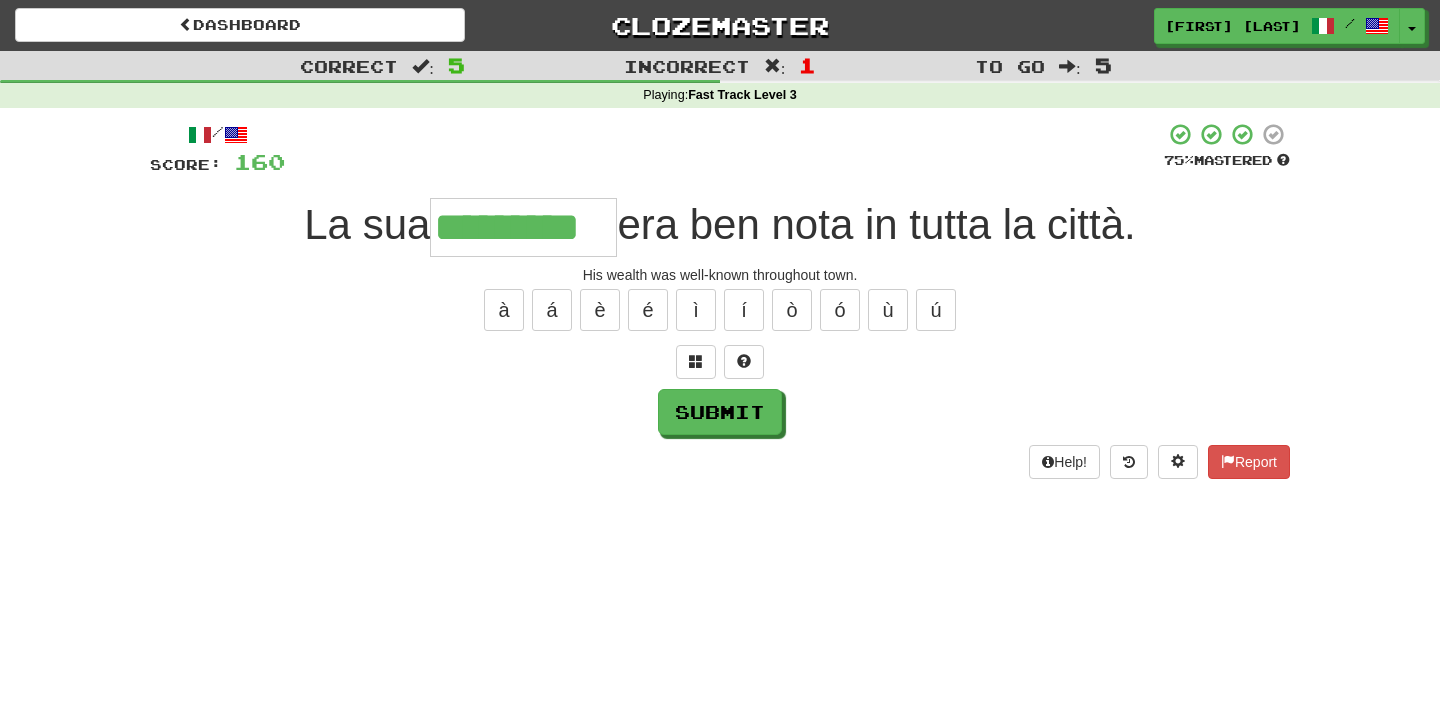 type on "*********" 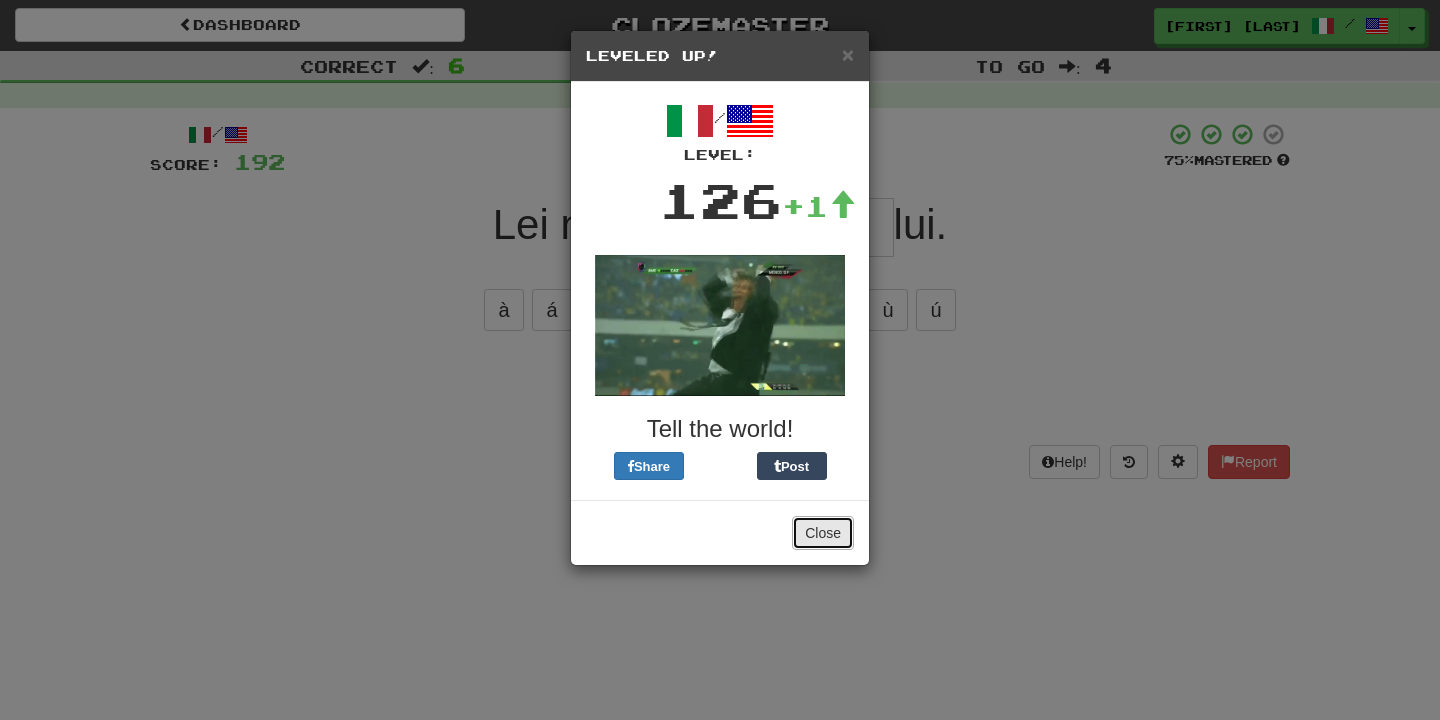 click on "Close" at bounding box center (823, 533) 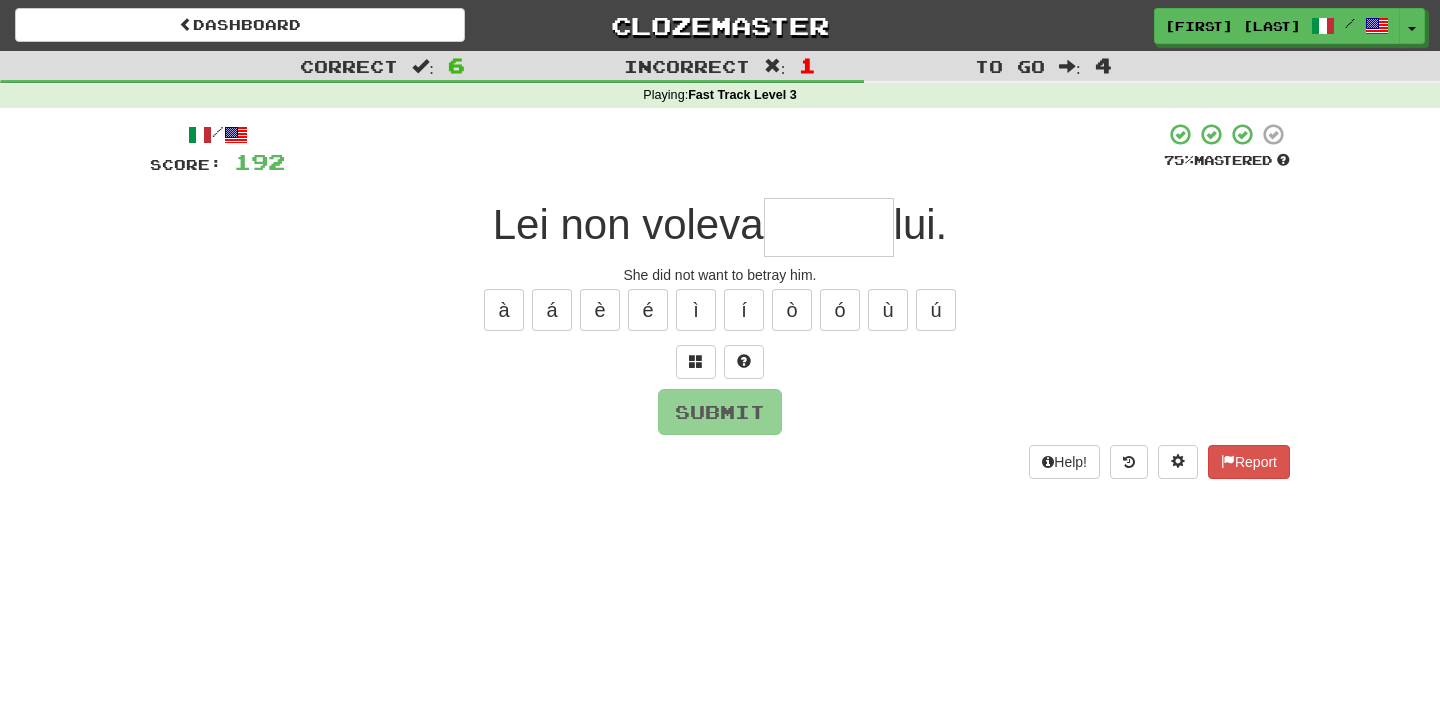 click at bounding box center (829, 227) 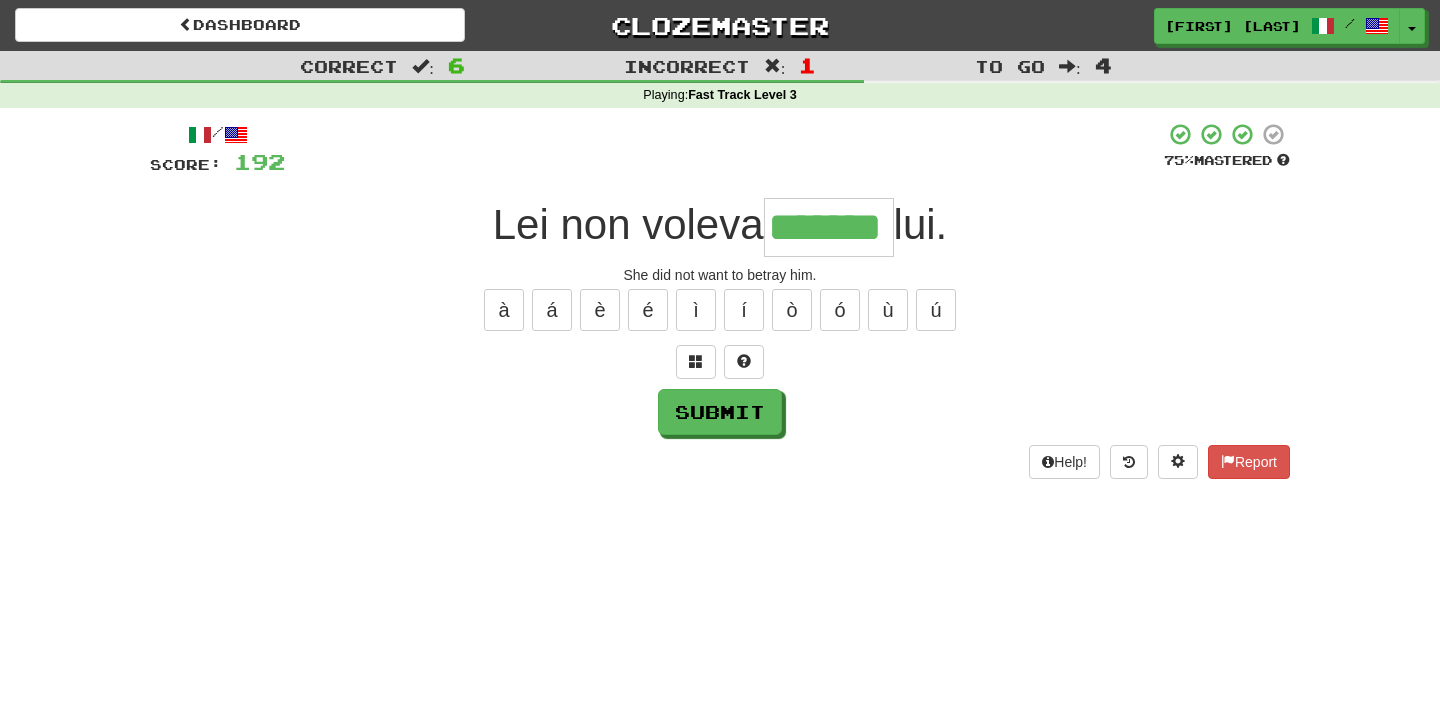 type on "*******" 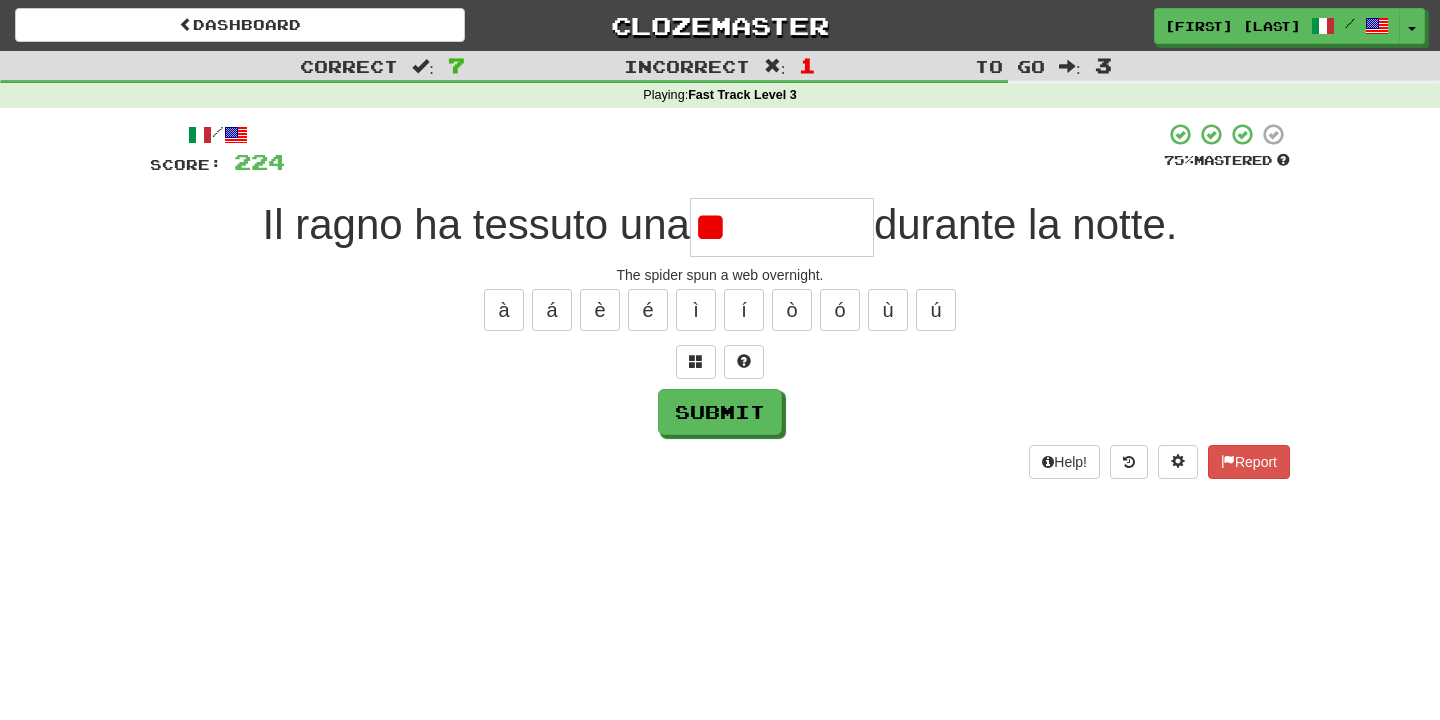 type on "*" 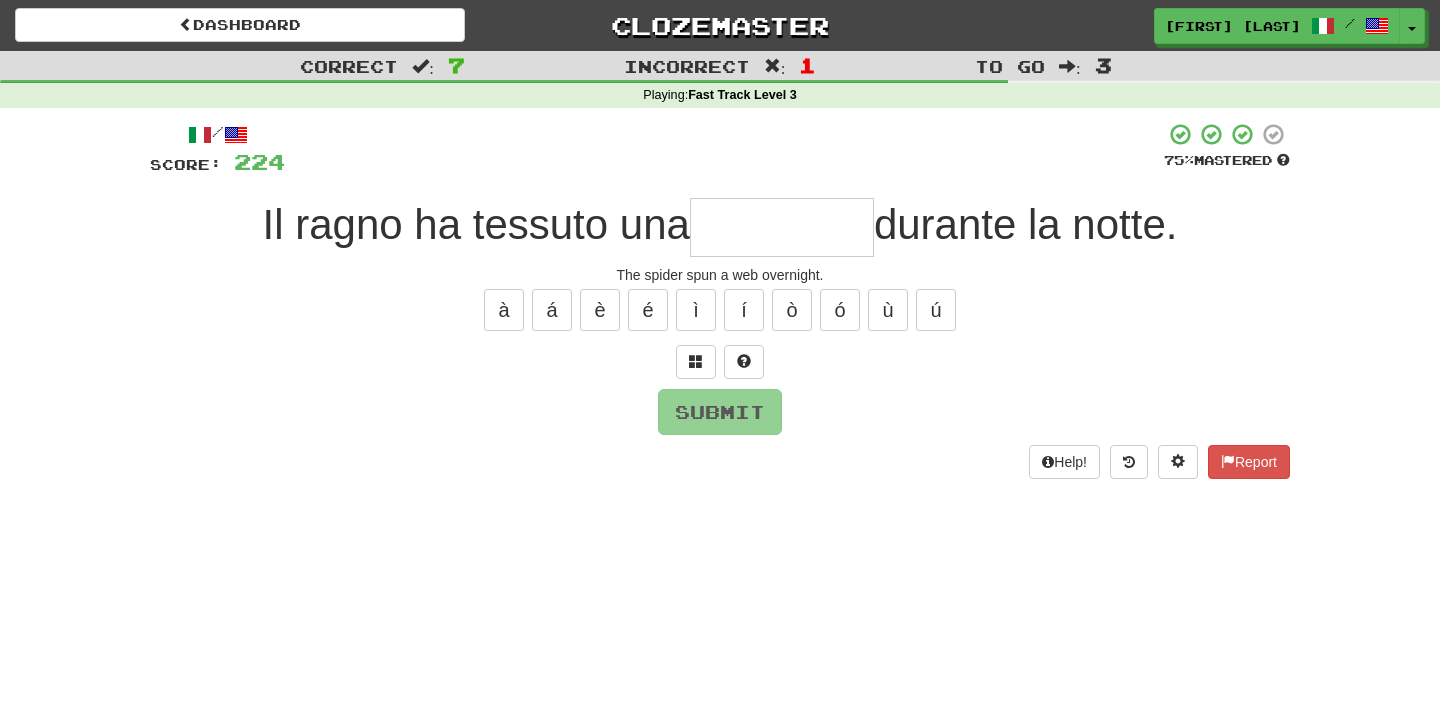 type on "*" 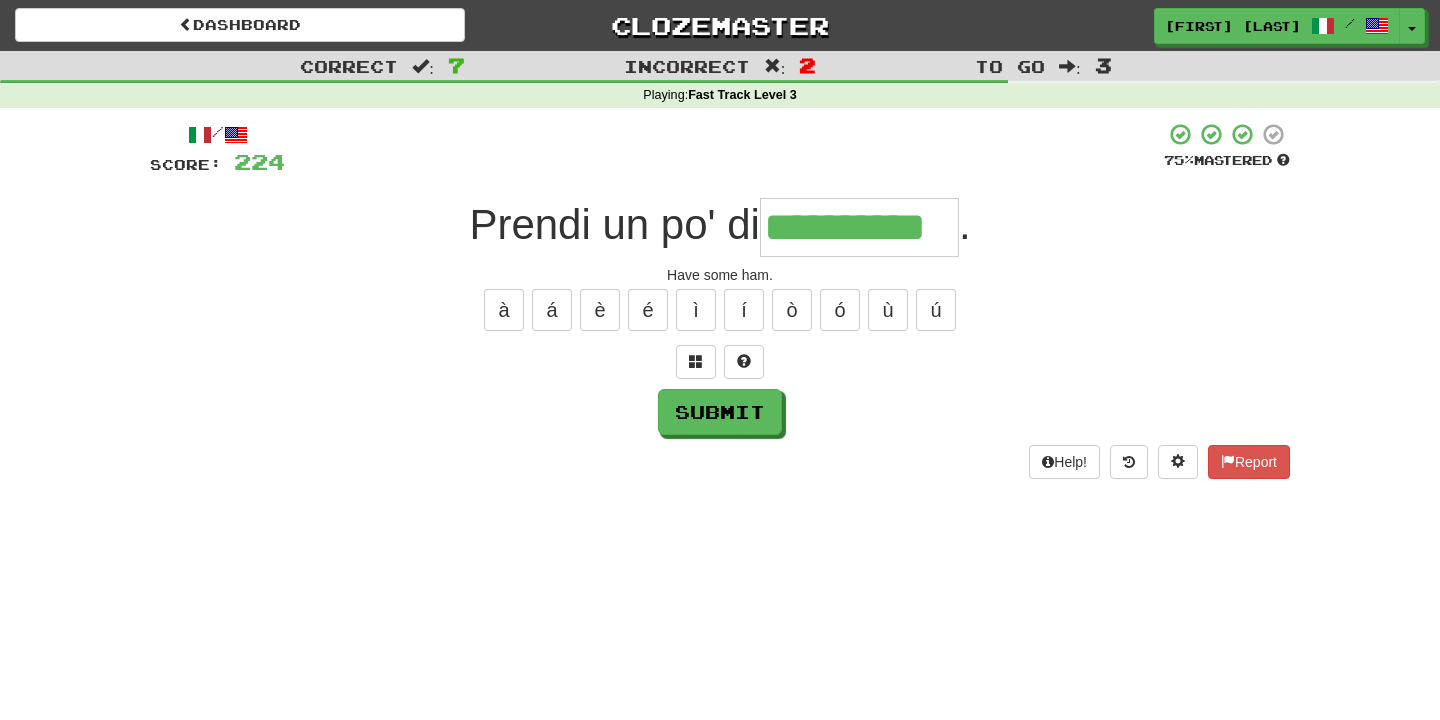type on "**********" 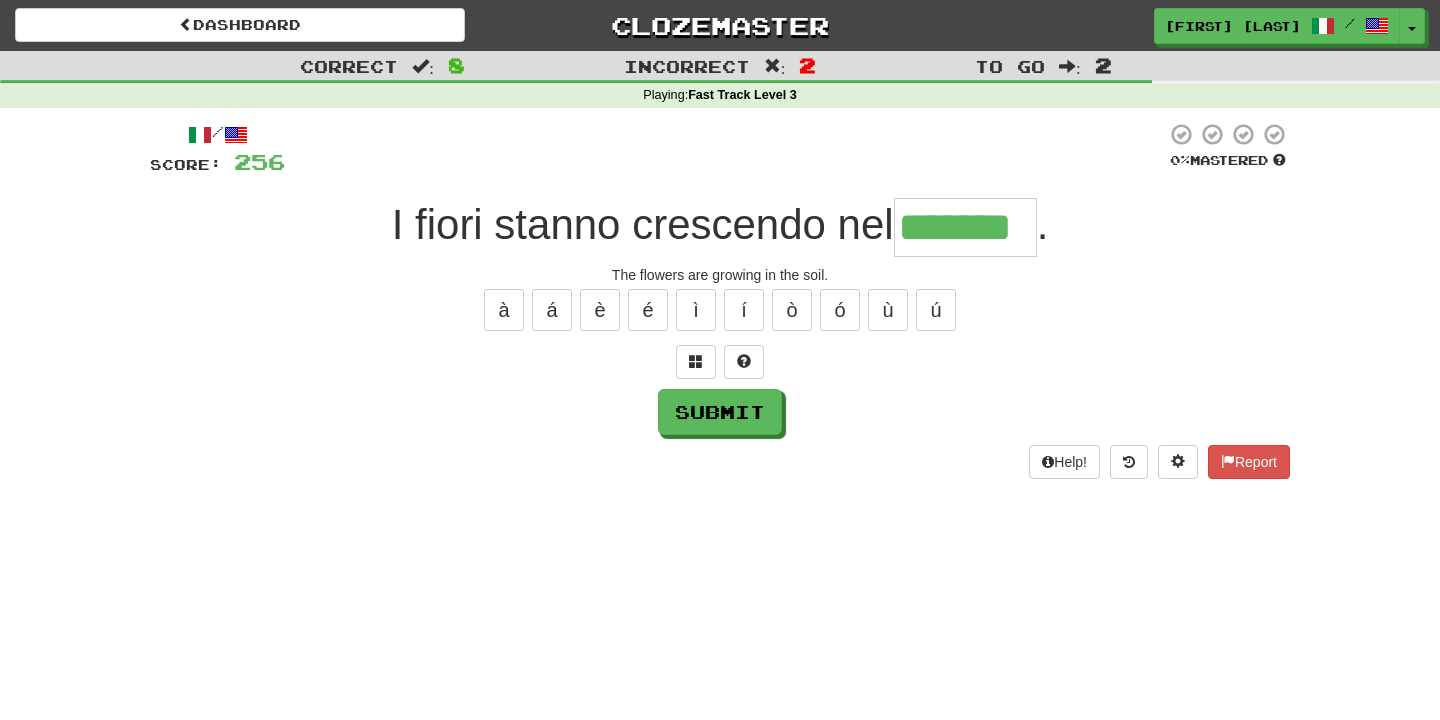 type on "*******" 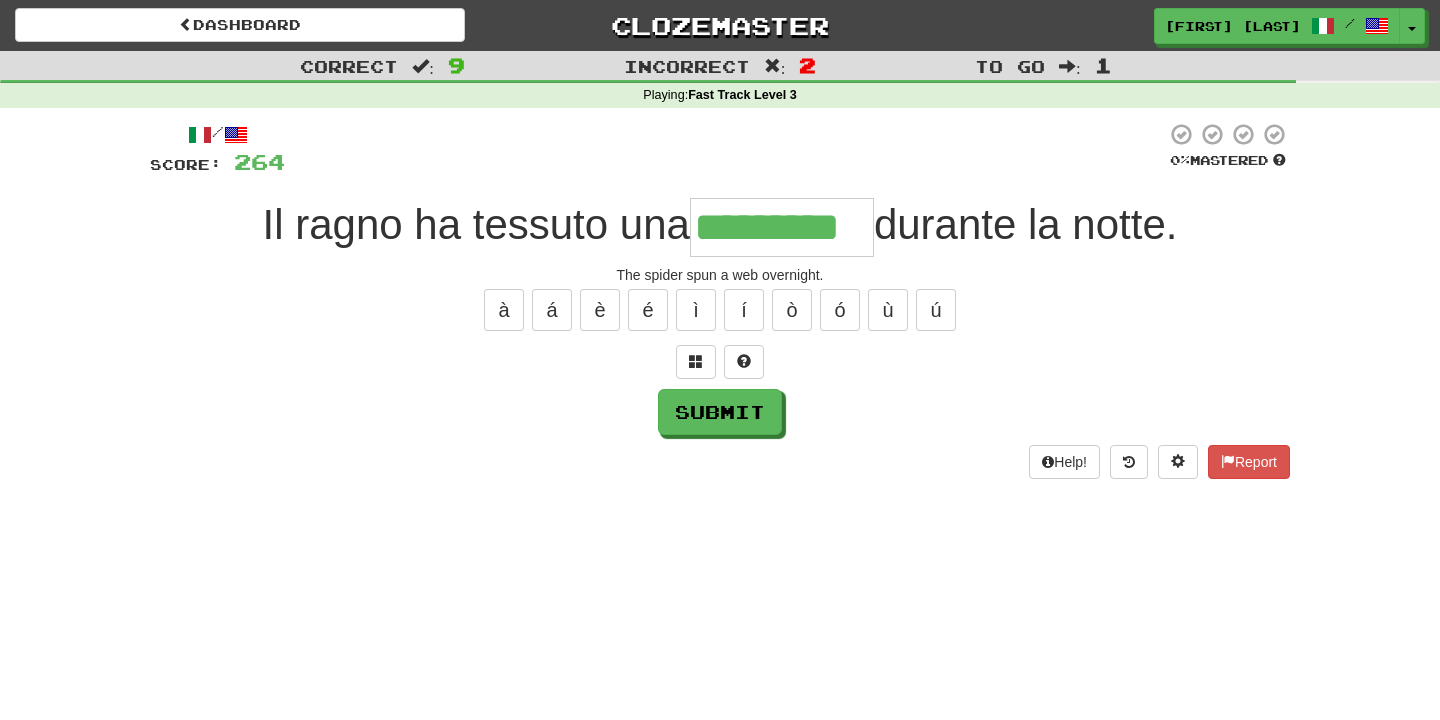 type on "*********" 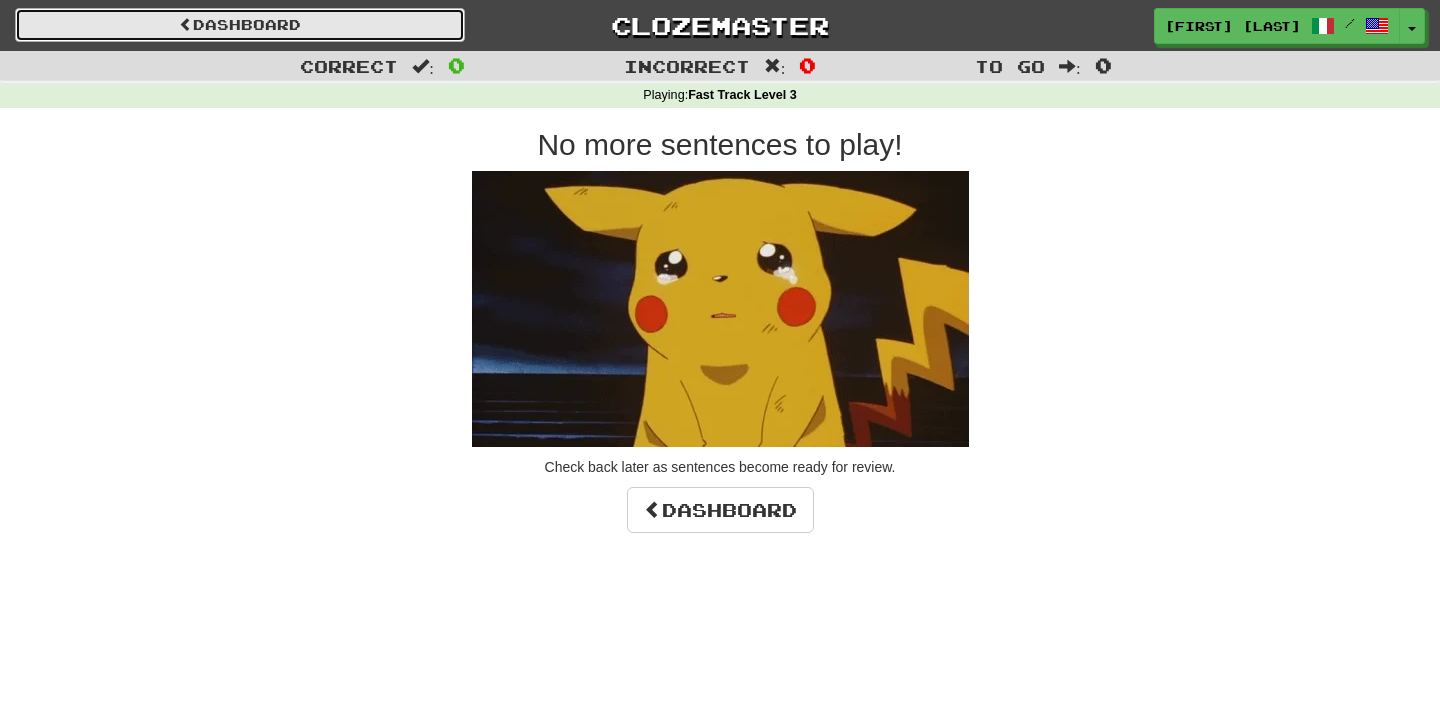 click on "Dashboard" at bounding box center [240, 25] 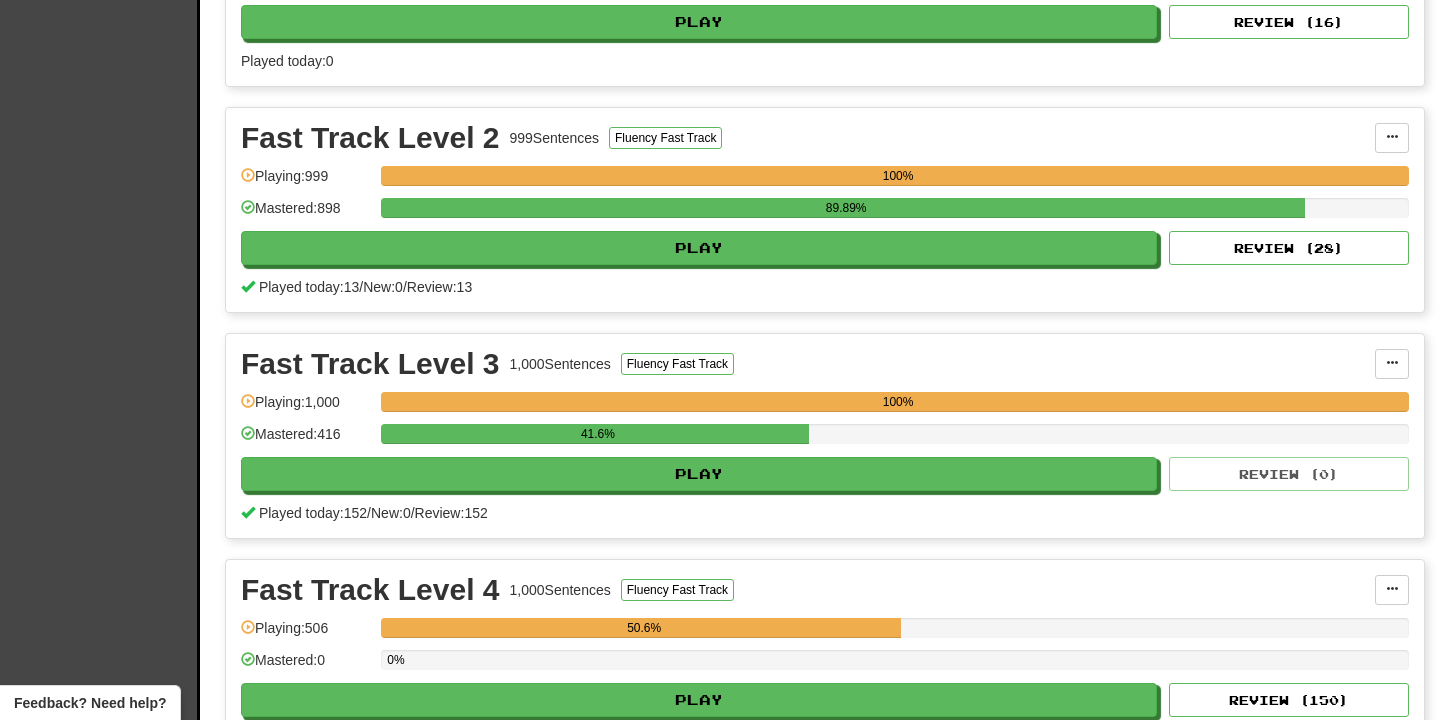 scroll, scrollTop: 581, scrollLeft: 0, axis: vertical 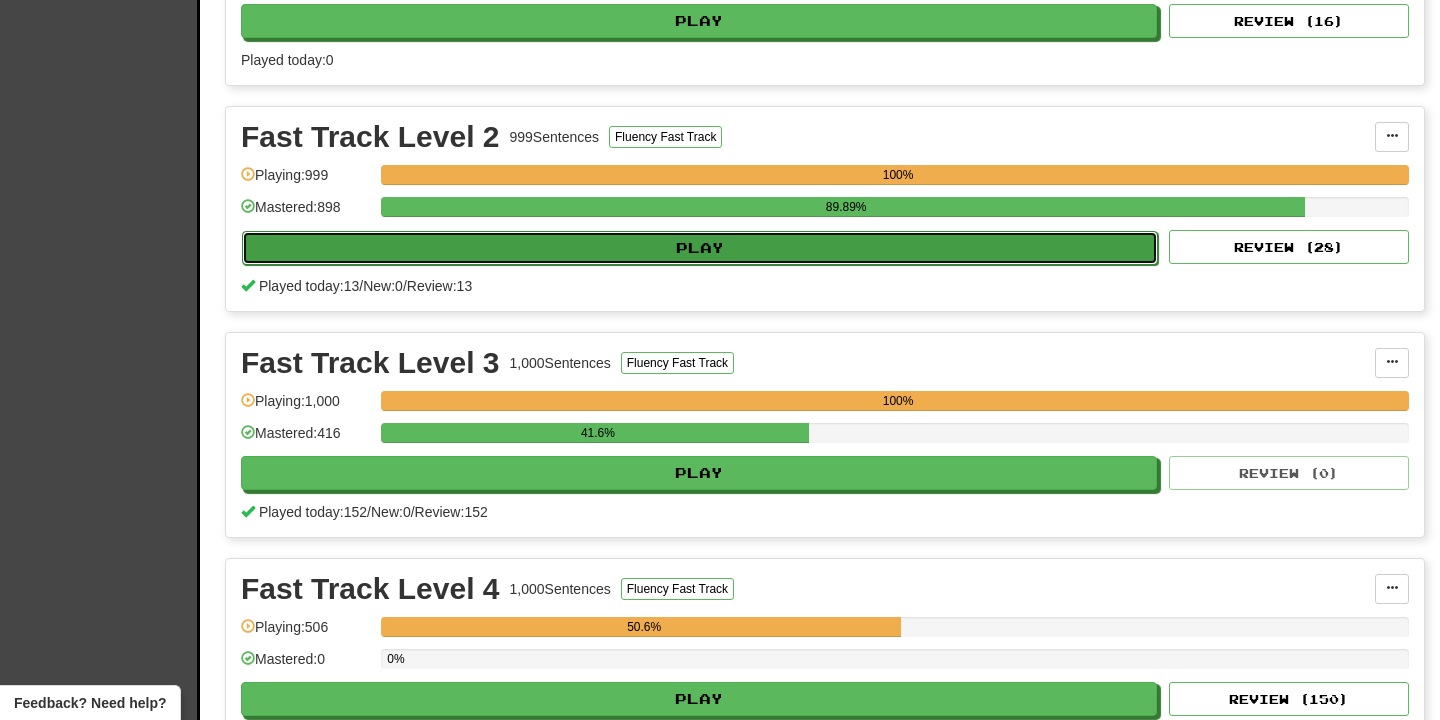 click on "Play" at bounding box center [700, 248] 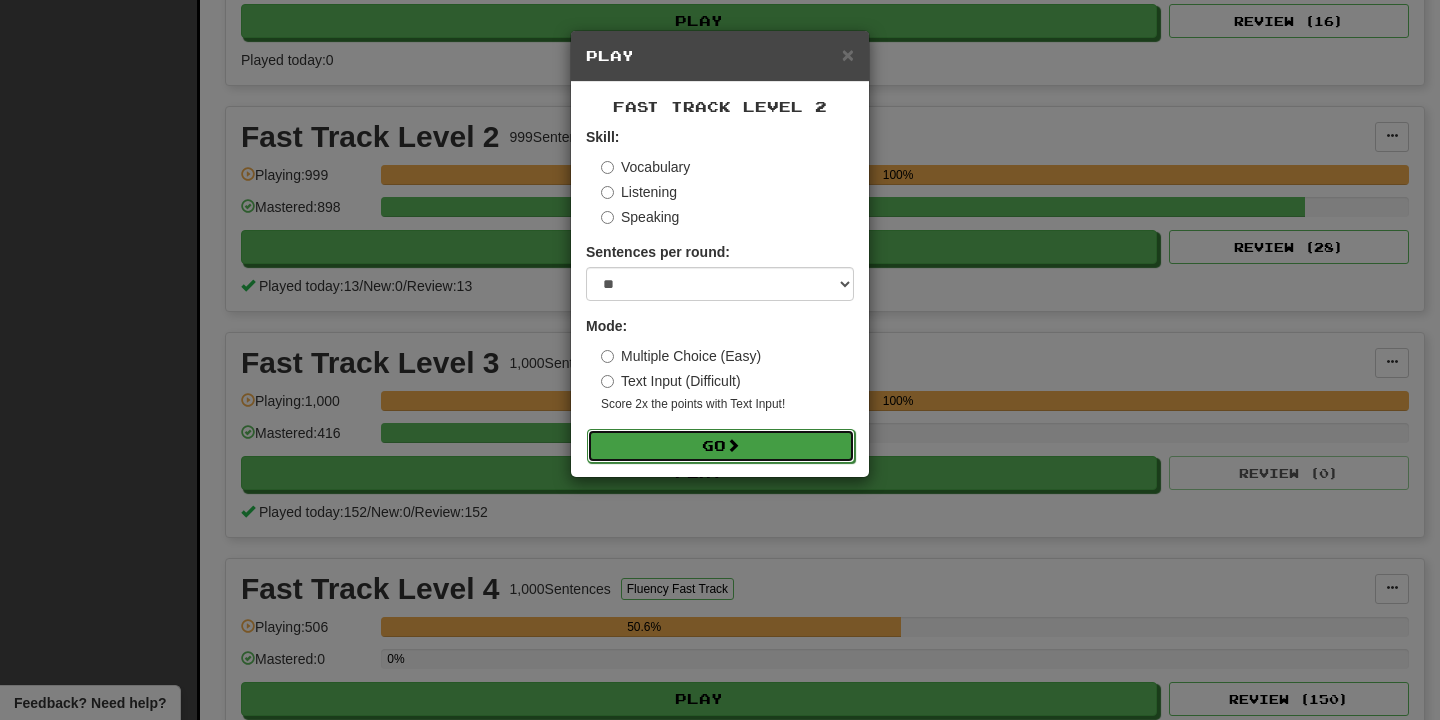 click on "Go" at bounding box center (721, 446) 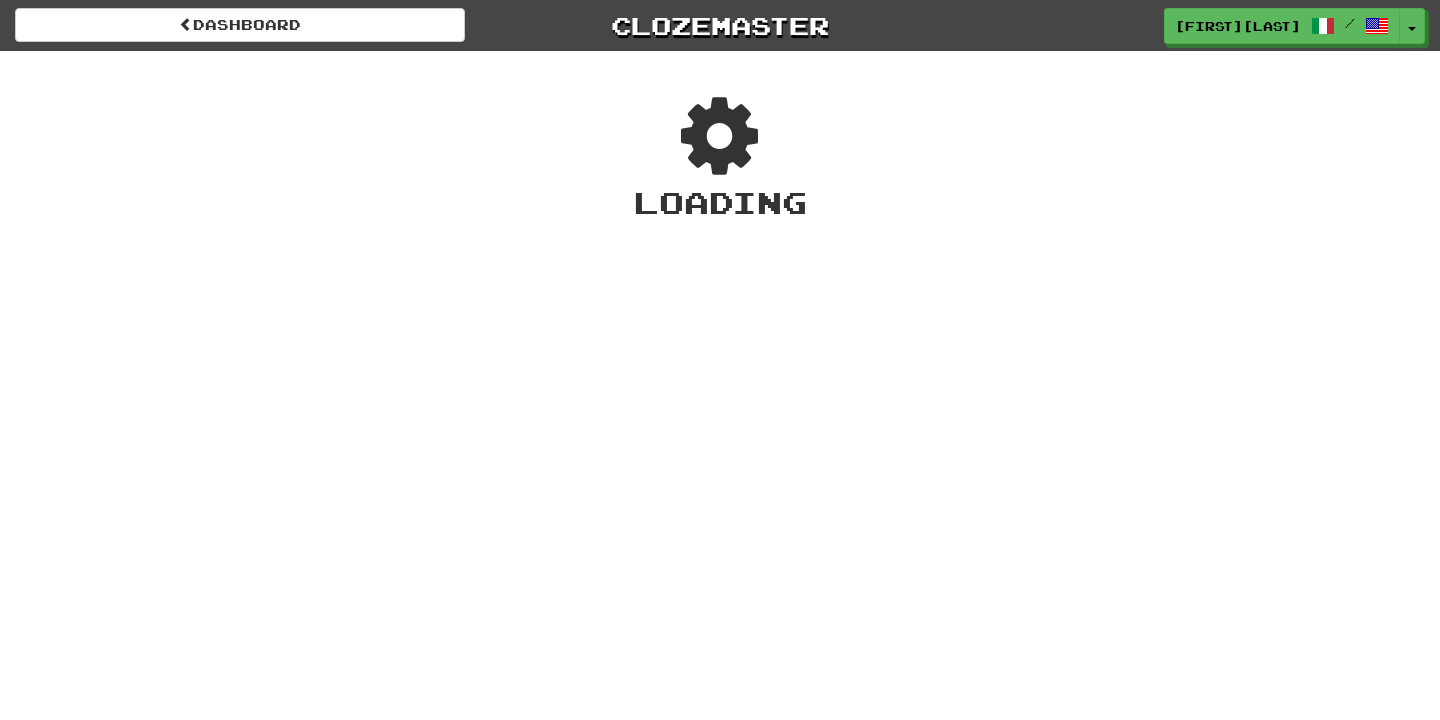 scroll, scrollTop: 0, scrollLeft: 0, axis: both 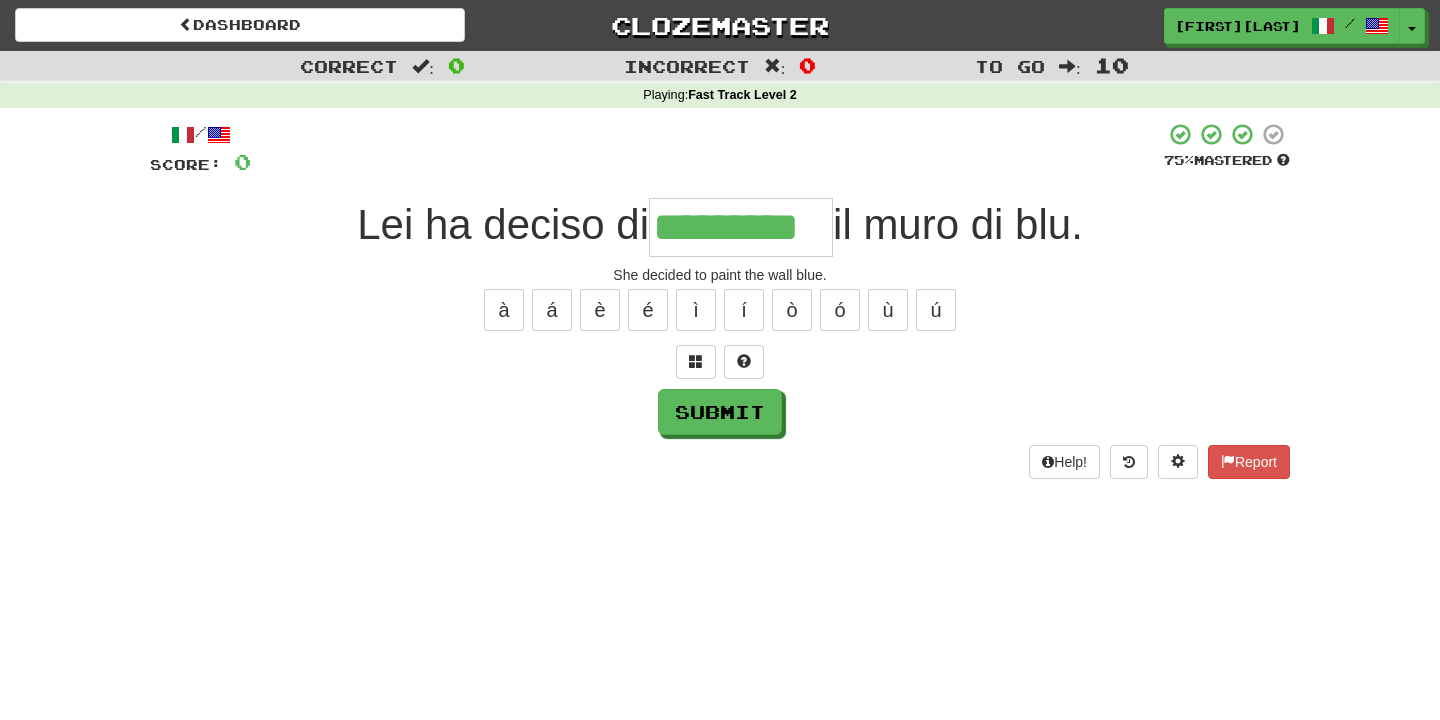 type on "*********" 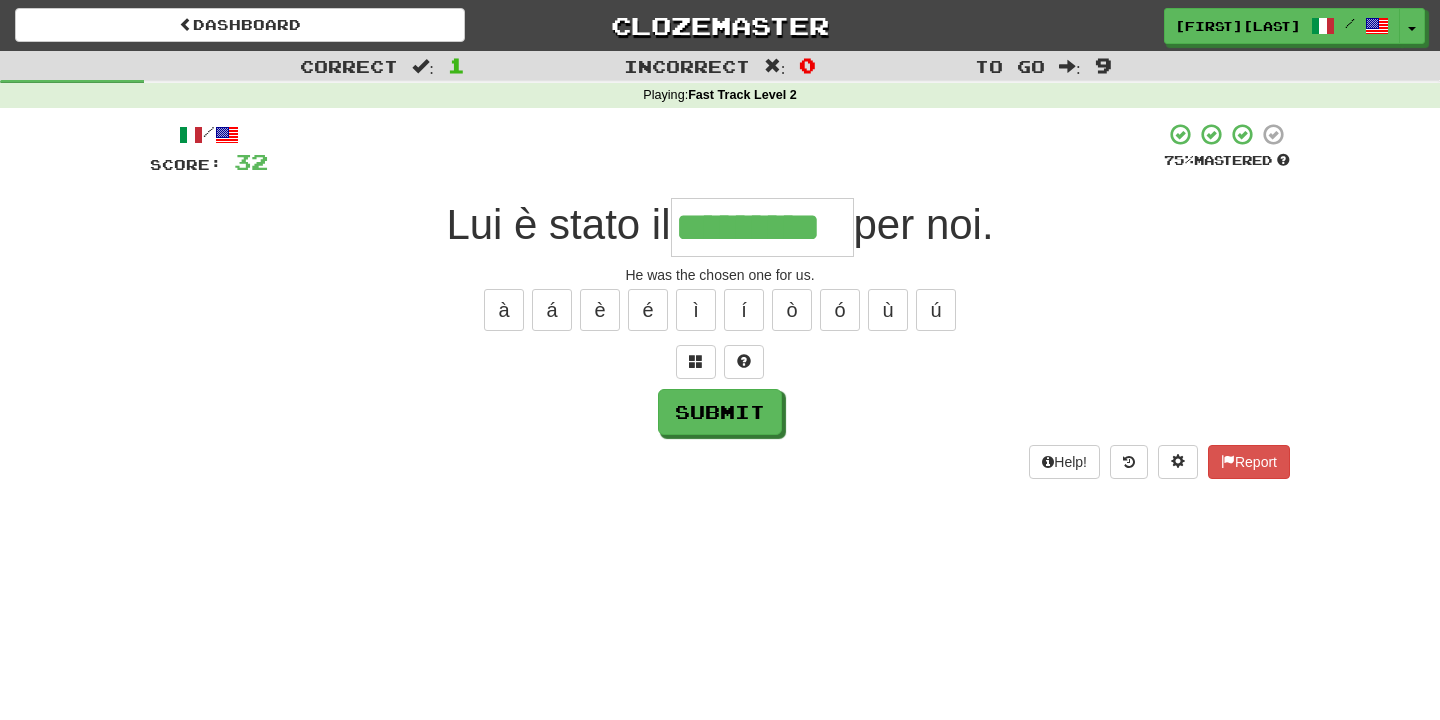type on "*********" 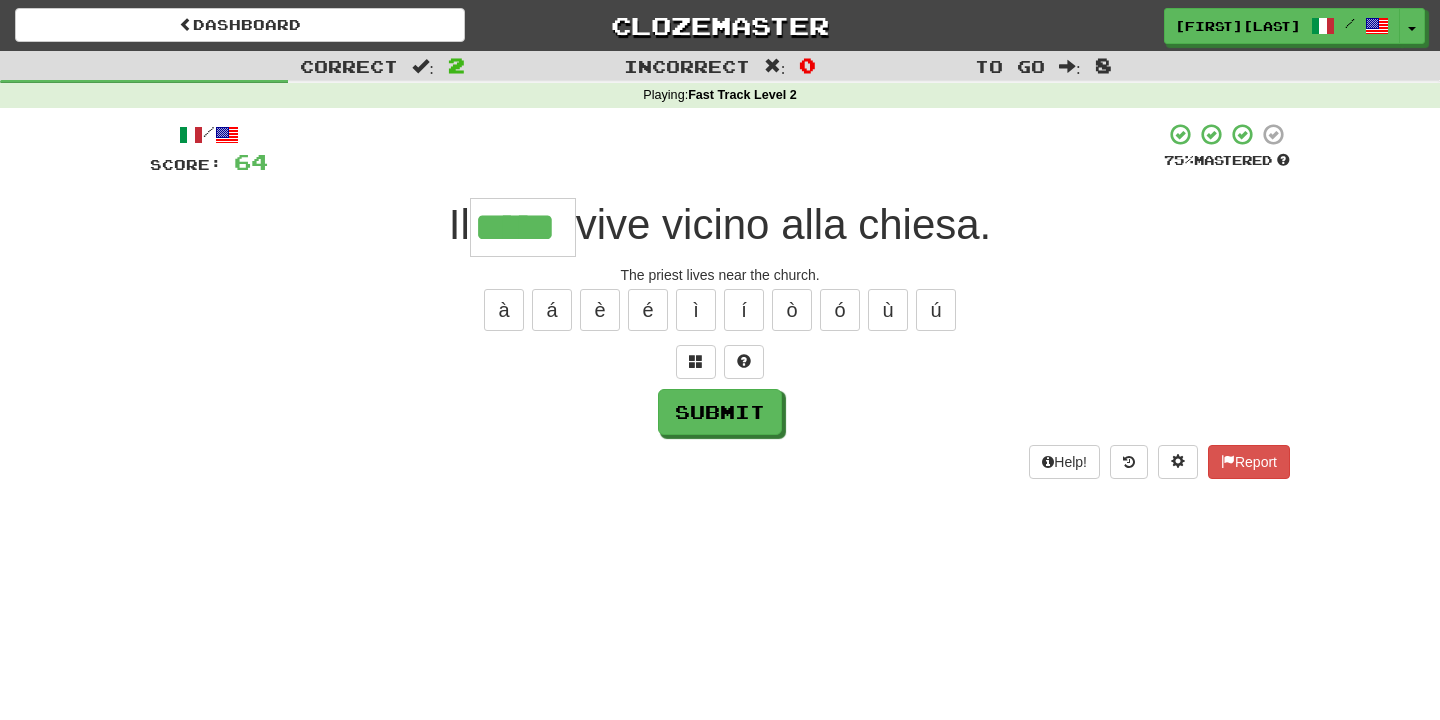 type on "*****" 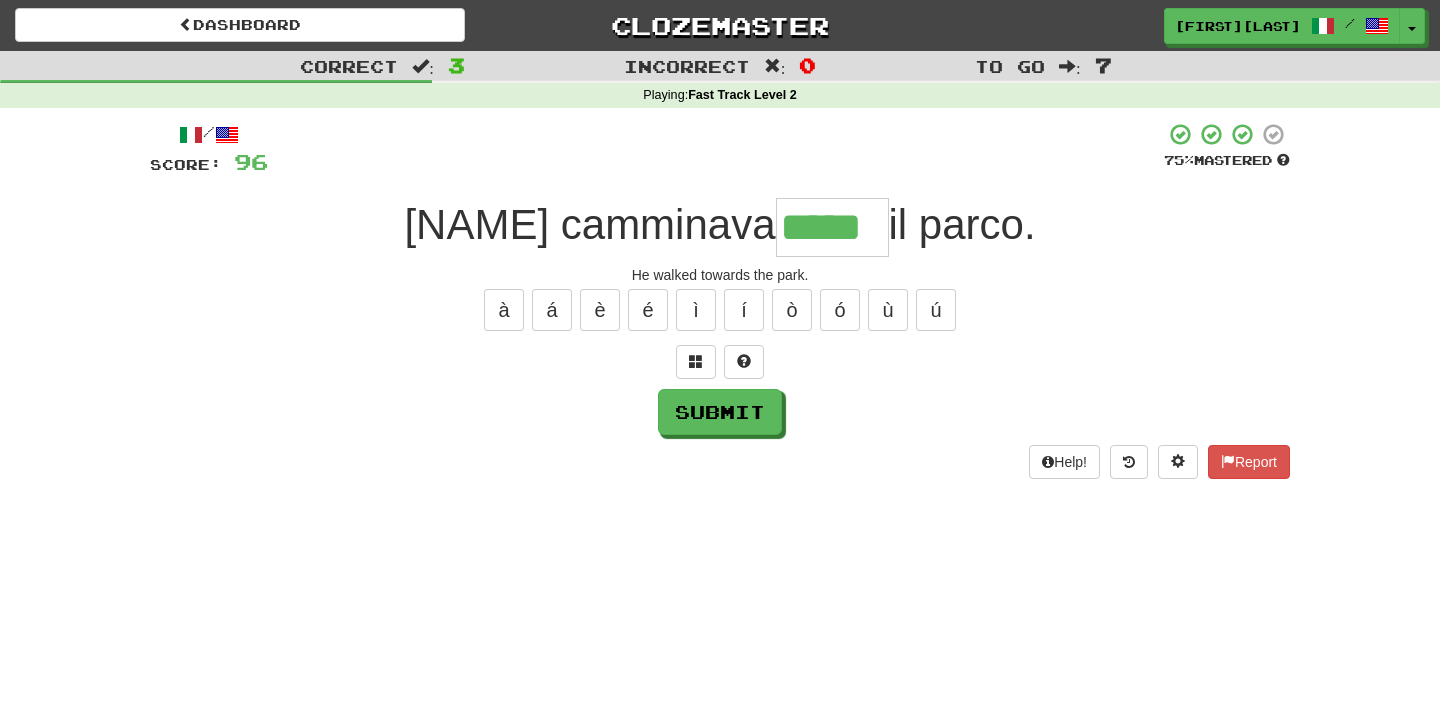 type on "*****" 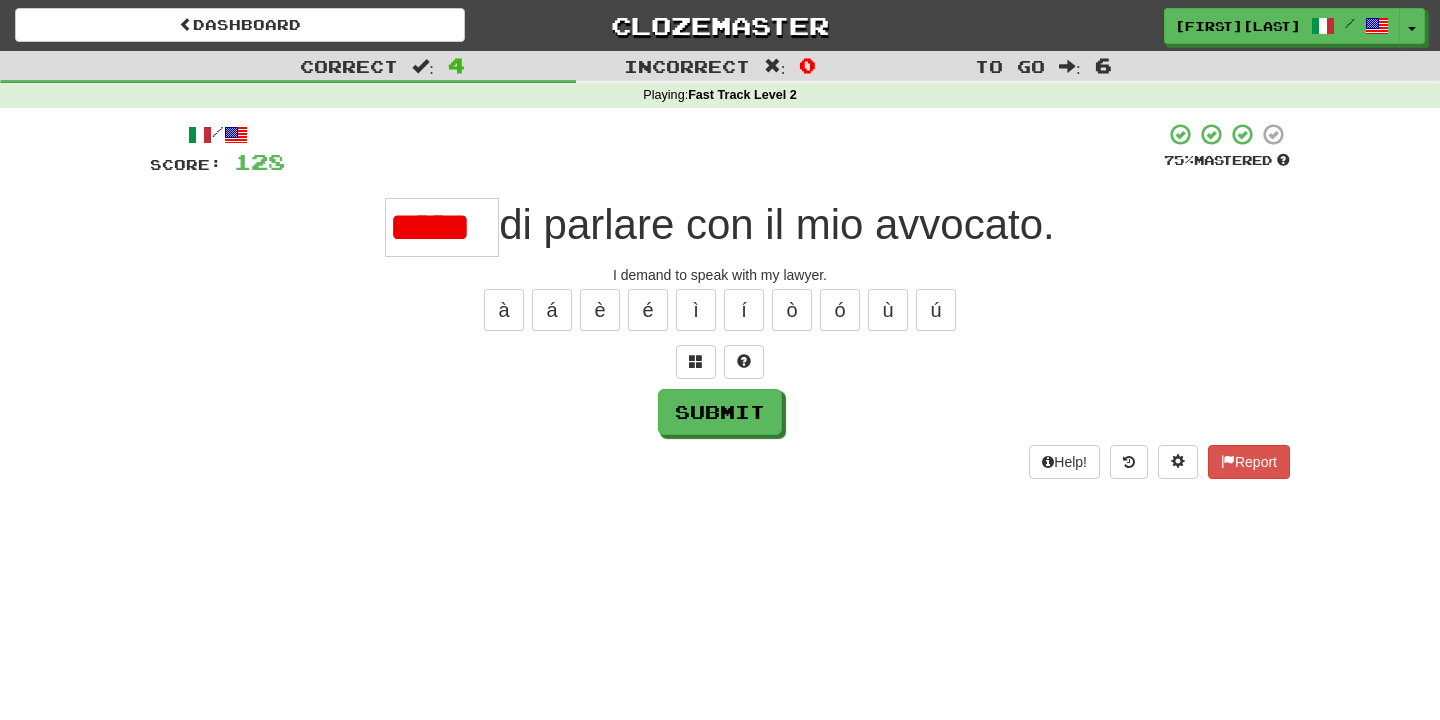 scroll, scrollTop: 0, scrollLeft: 0, axis: both 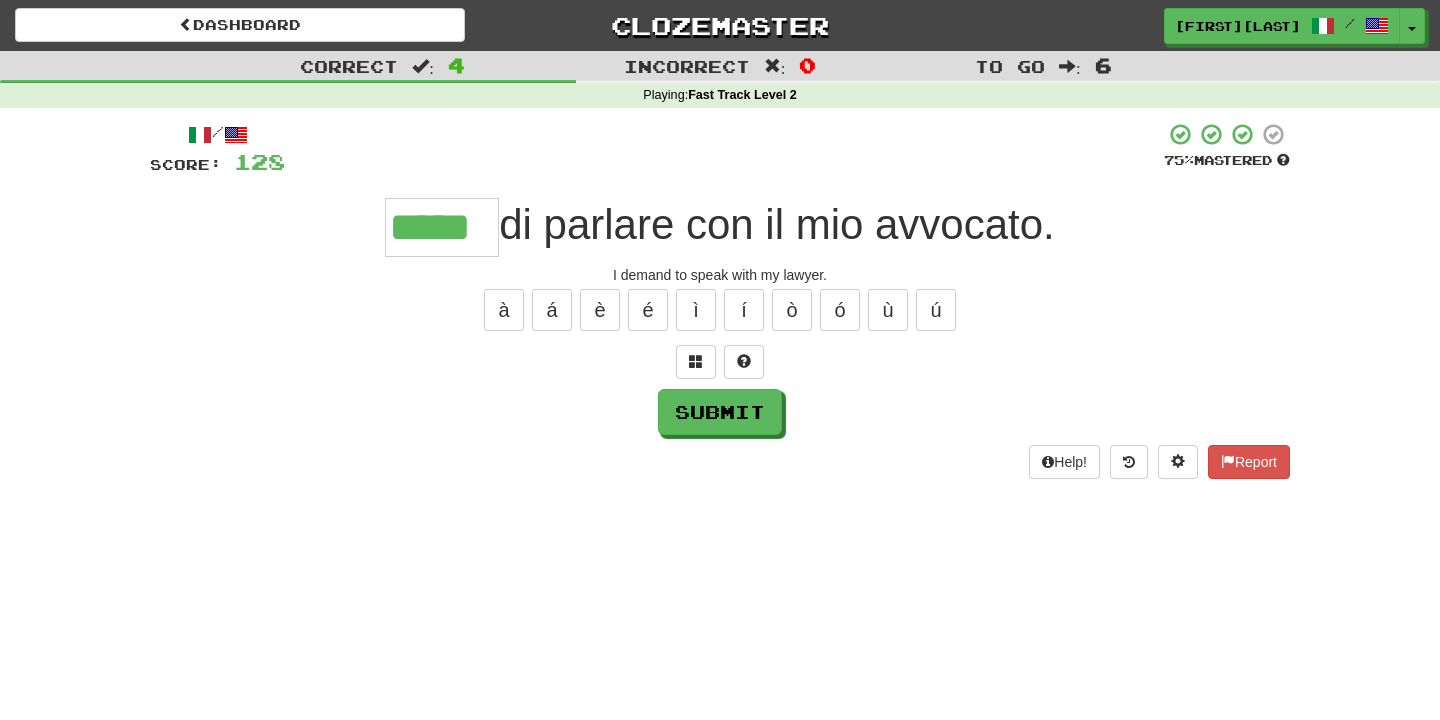 type on "*****" 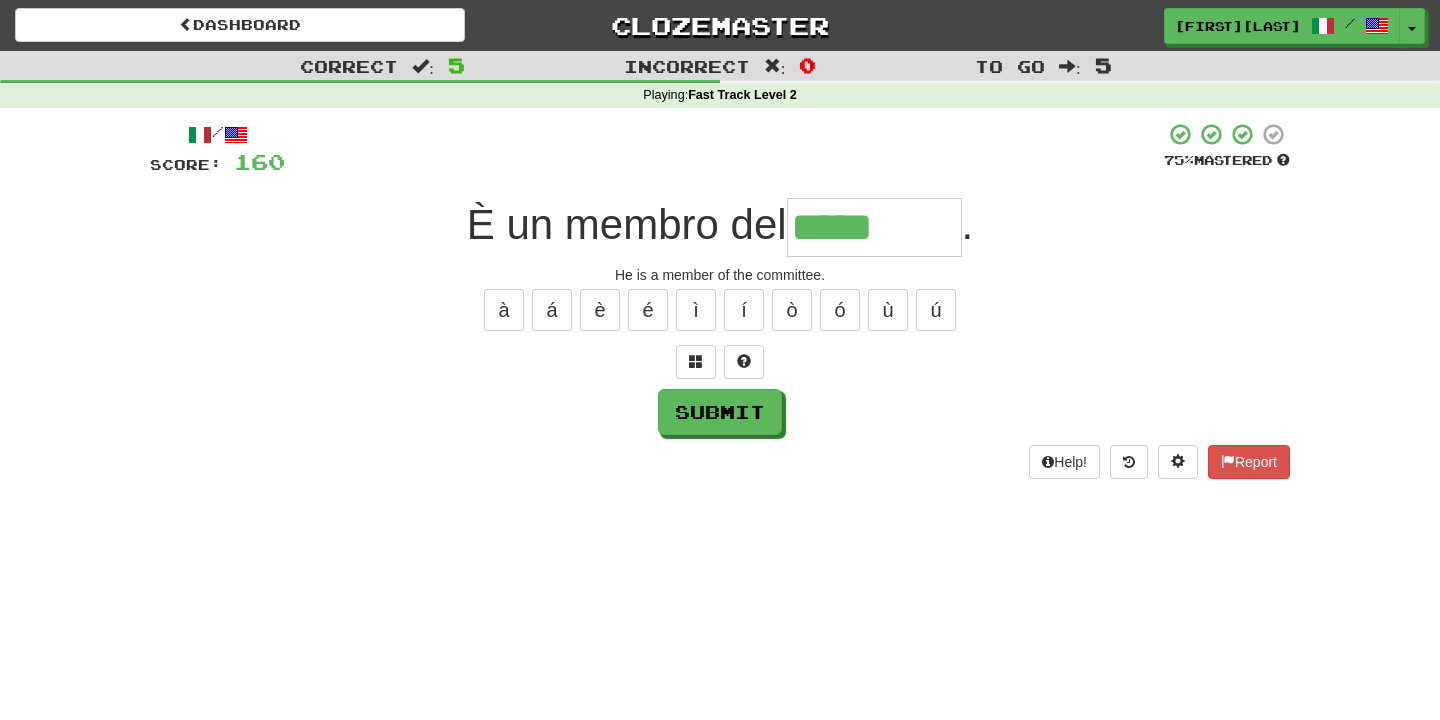 type on "********" 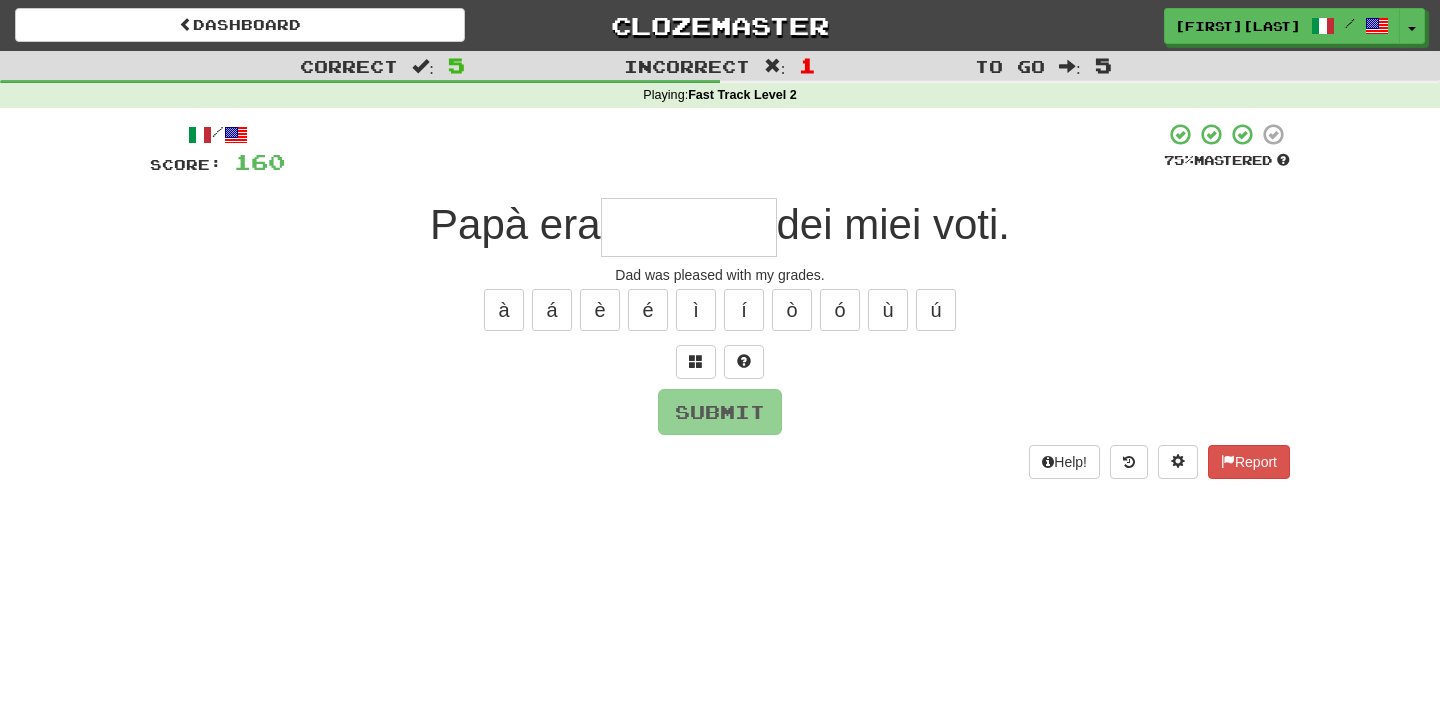 type on "*" 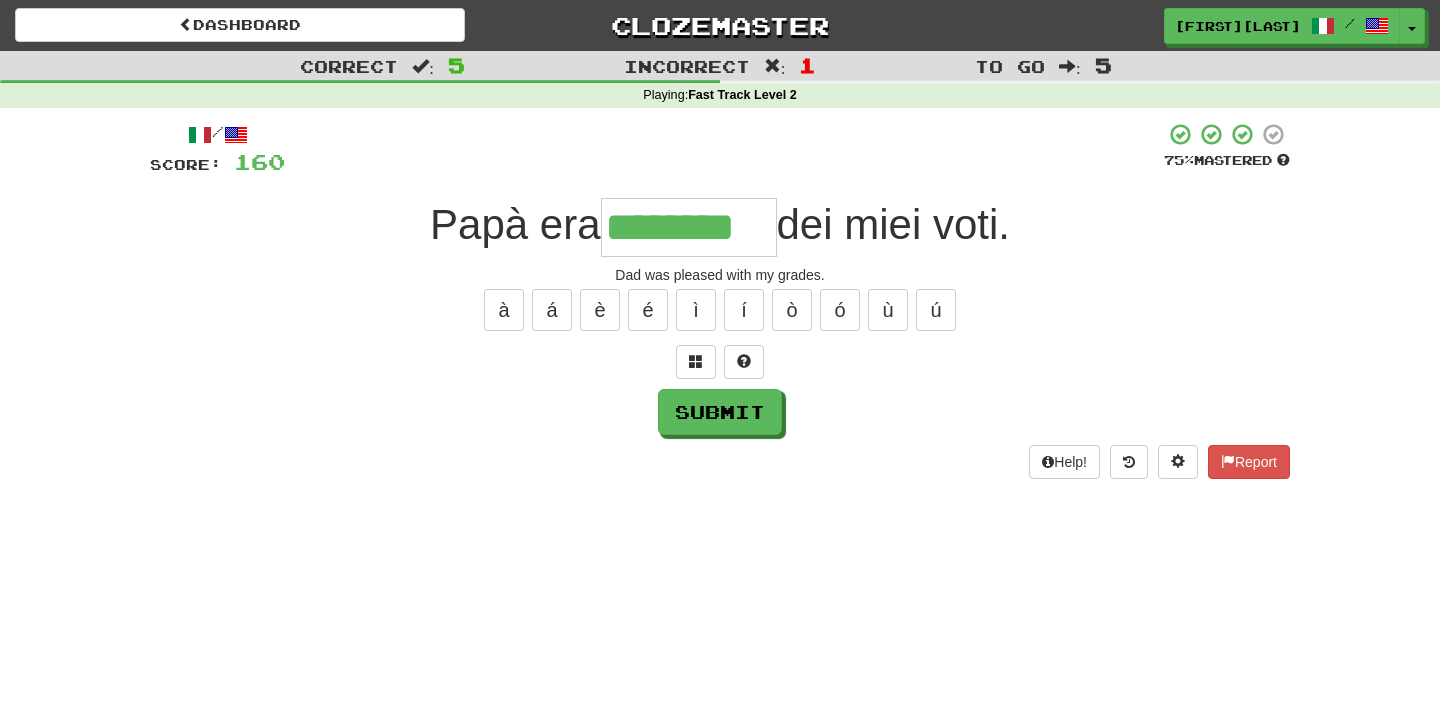 type on "********" 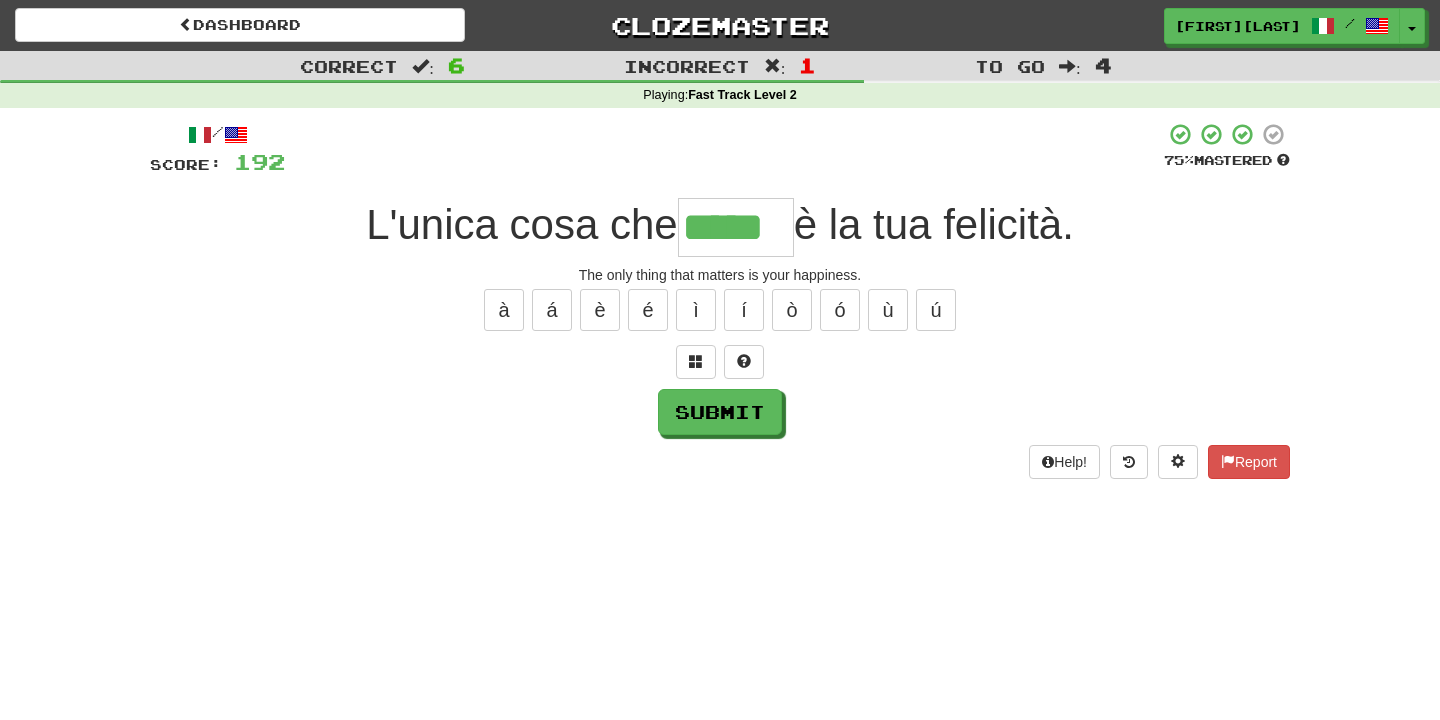 type on "*****" 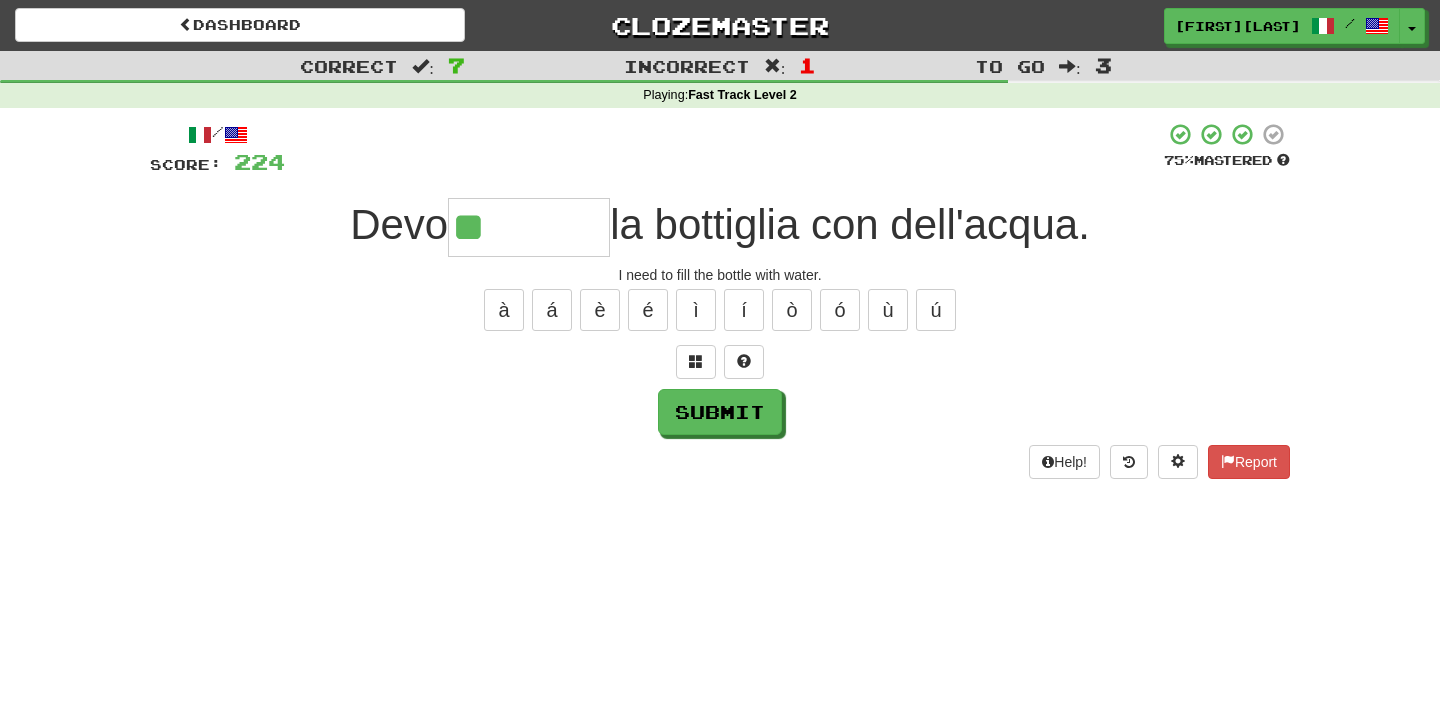 type on "********" 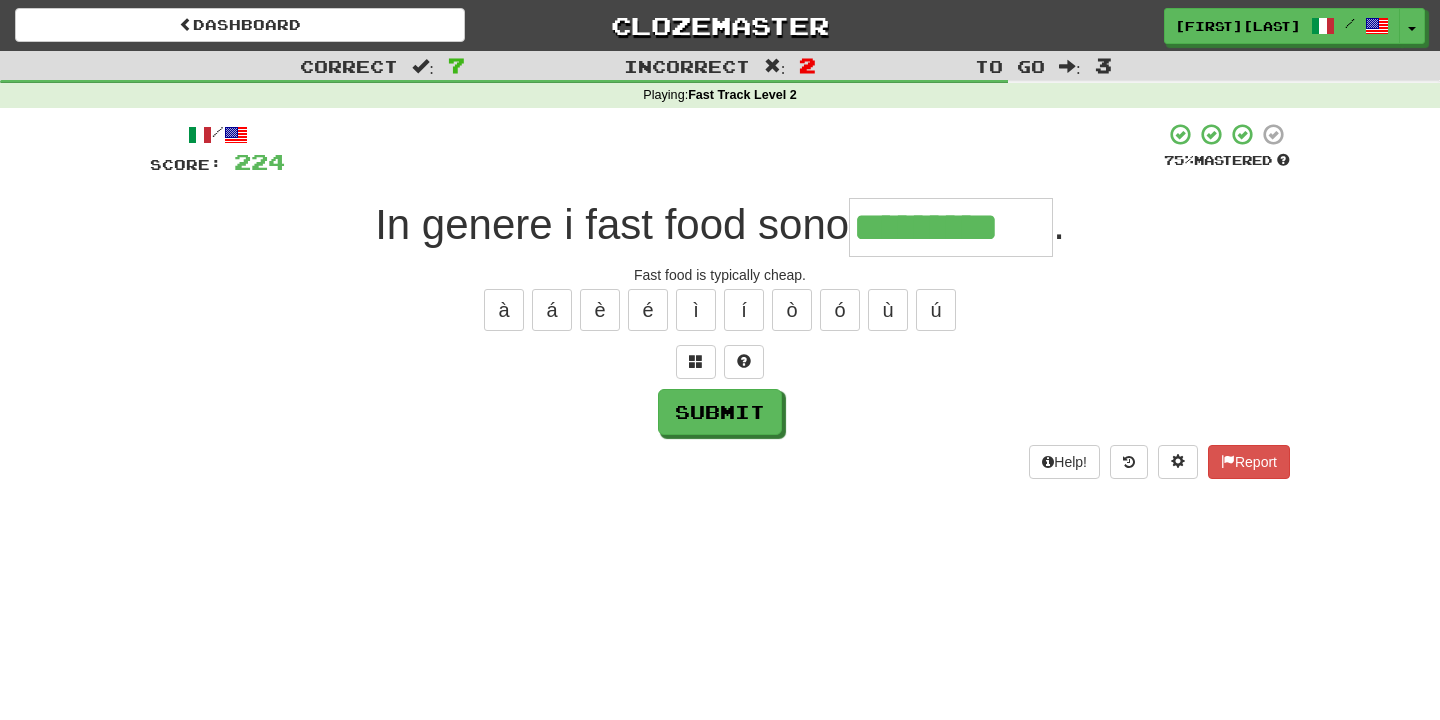 type on "*********" 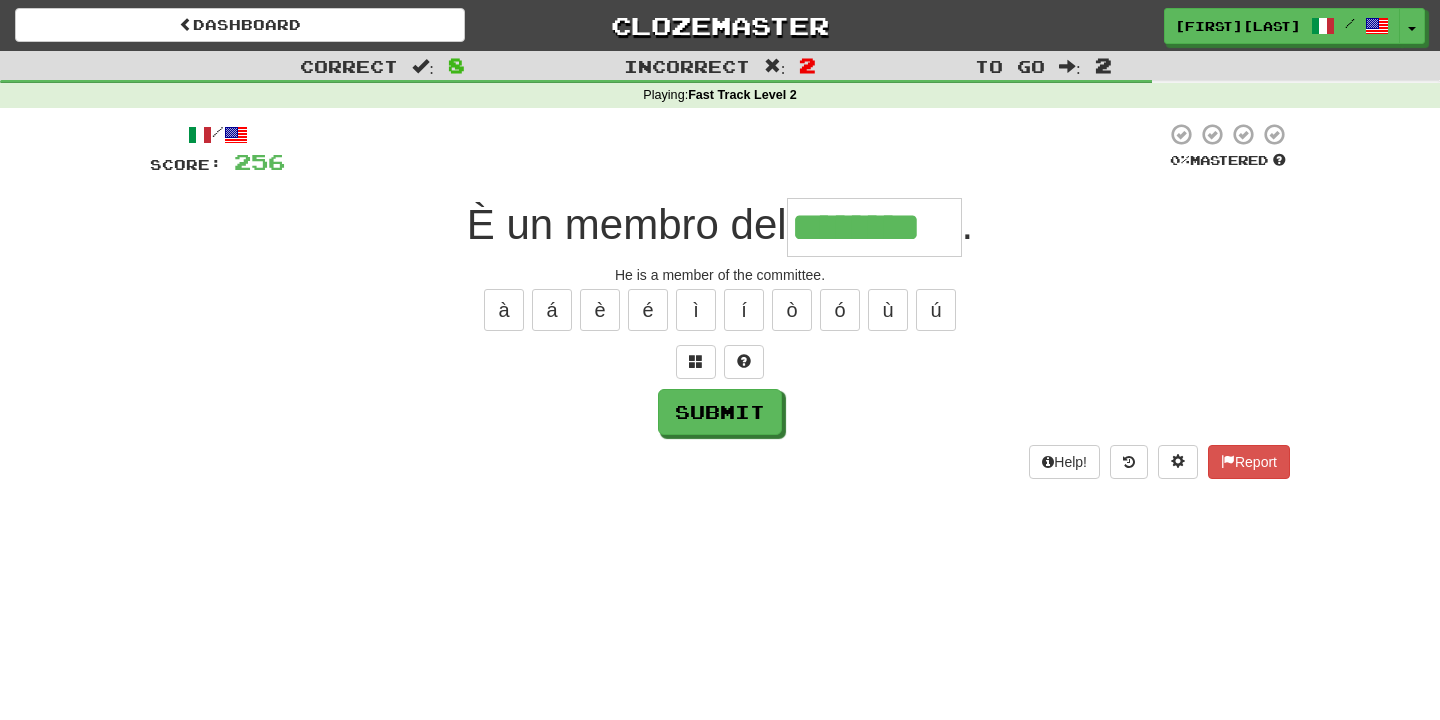 type on "********" 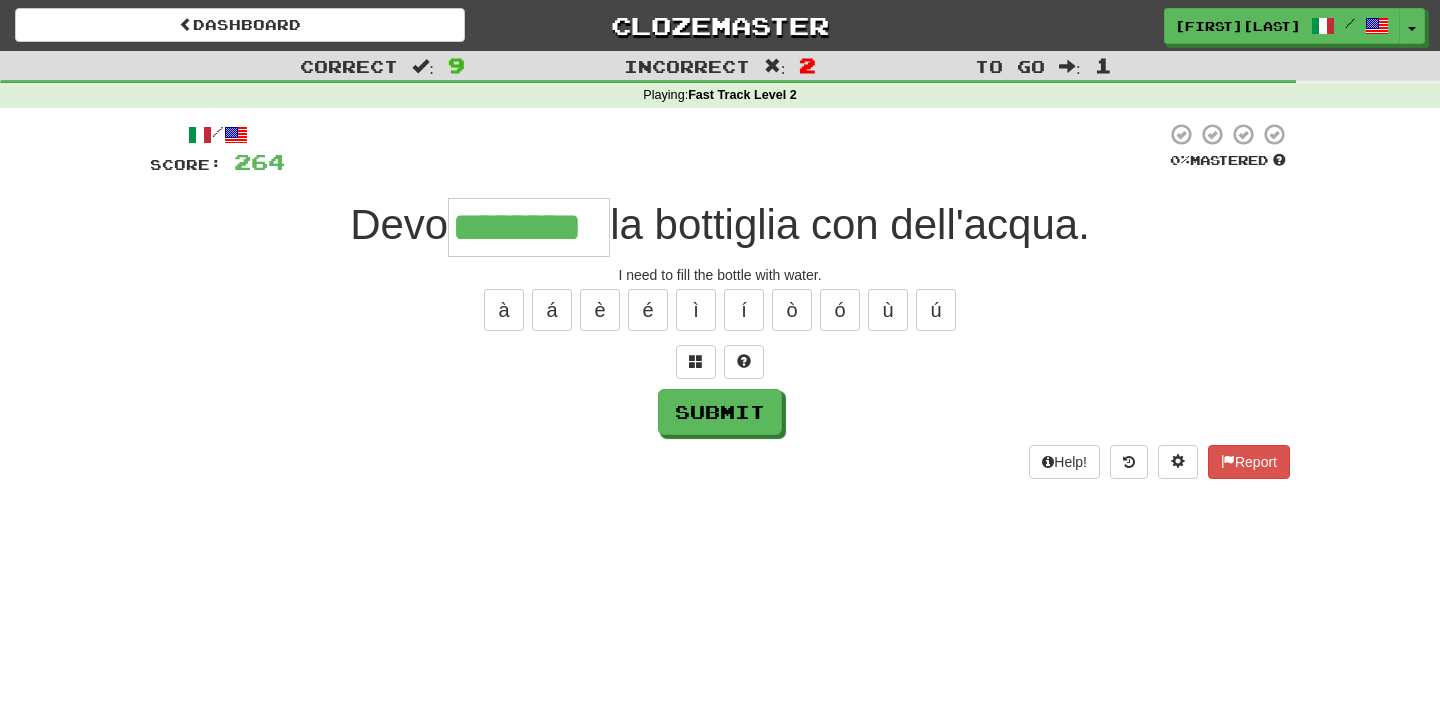 type on "********" 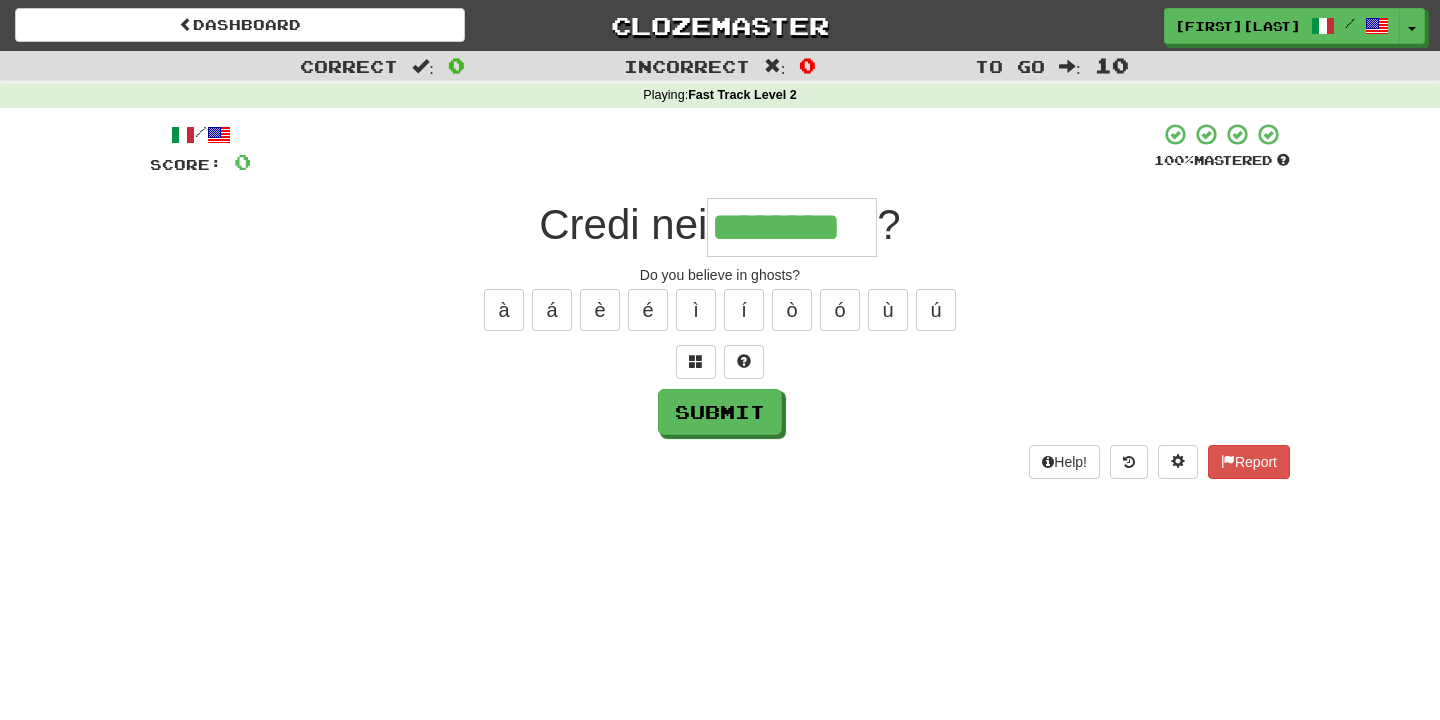 type on "********" 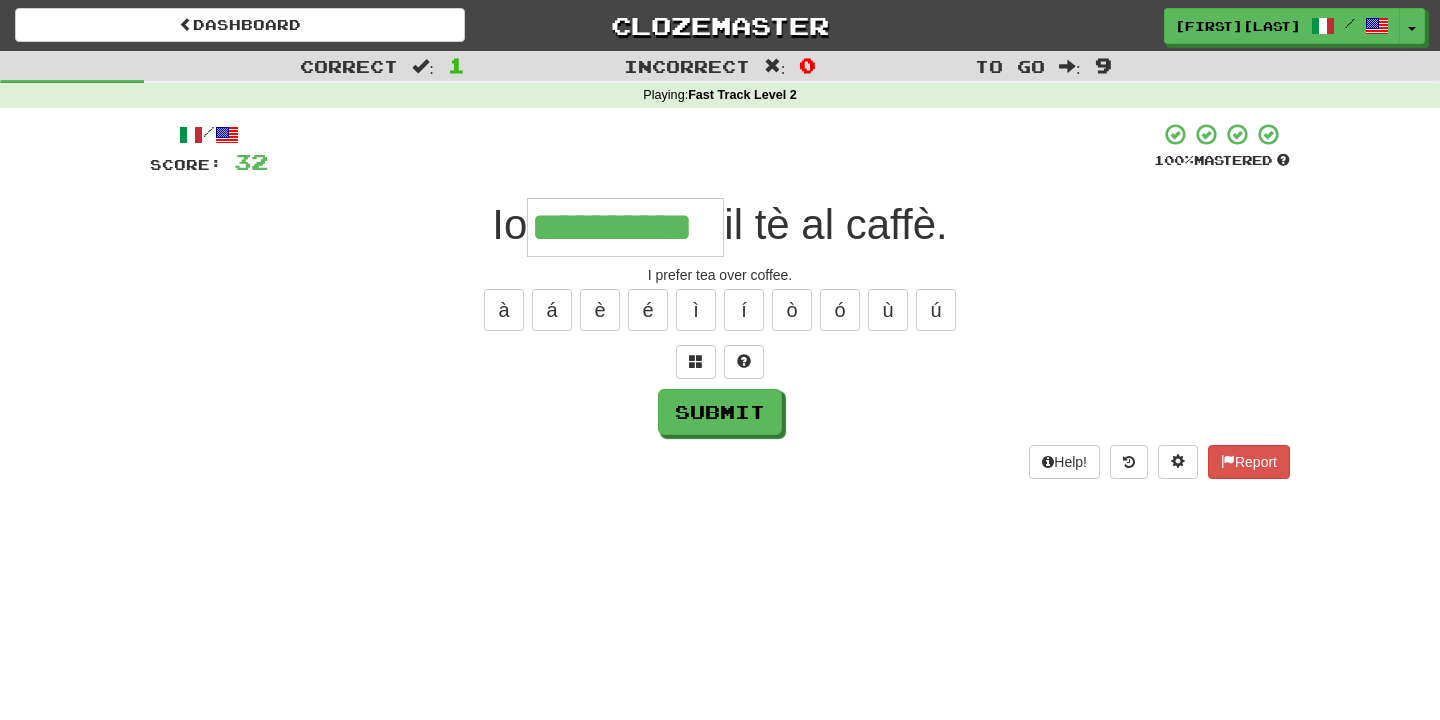 type on "**********" 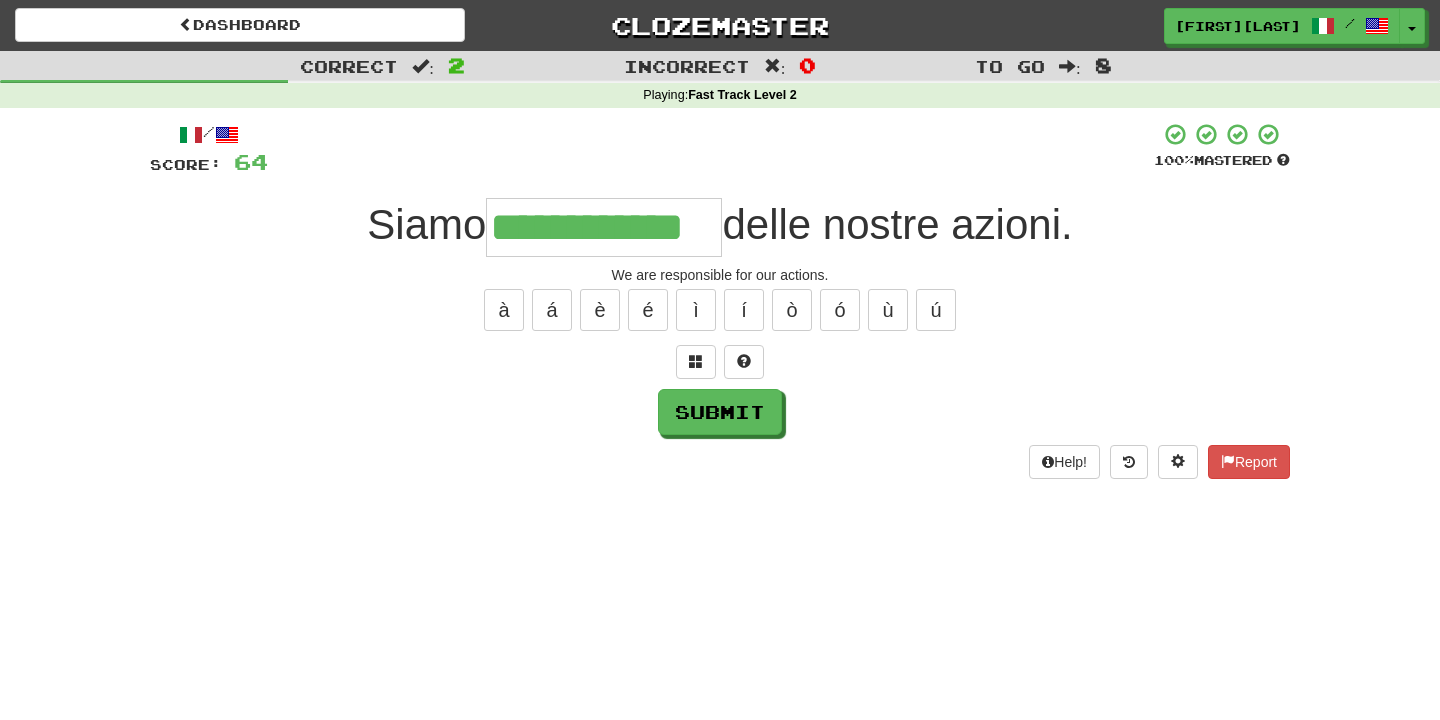 type on "**********" 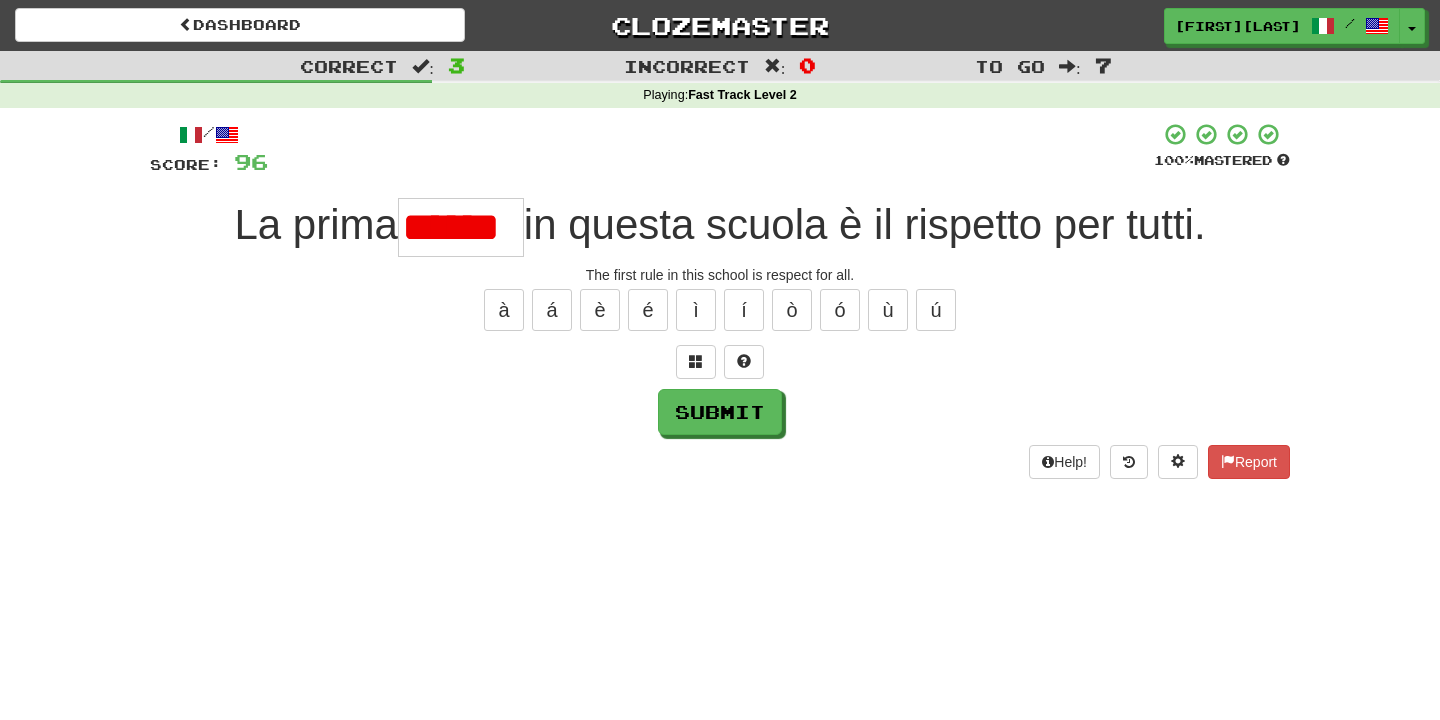 scroll, scrollTop: 0, scrollLeft: 0, axis: both 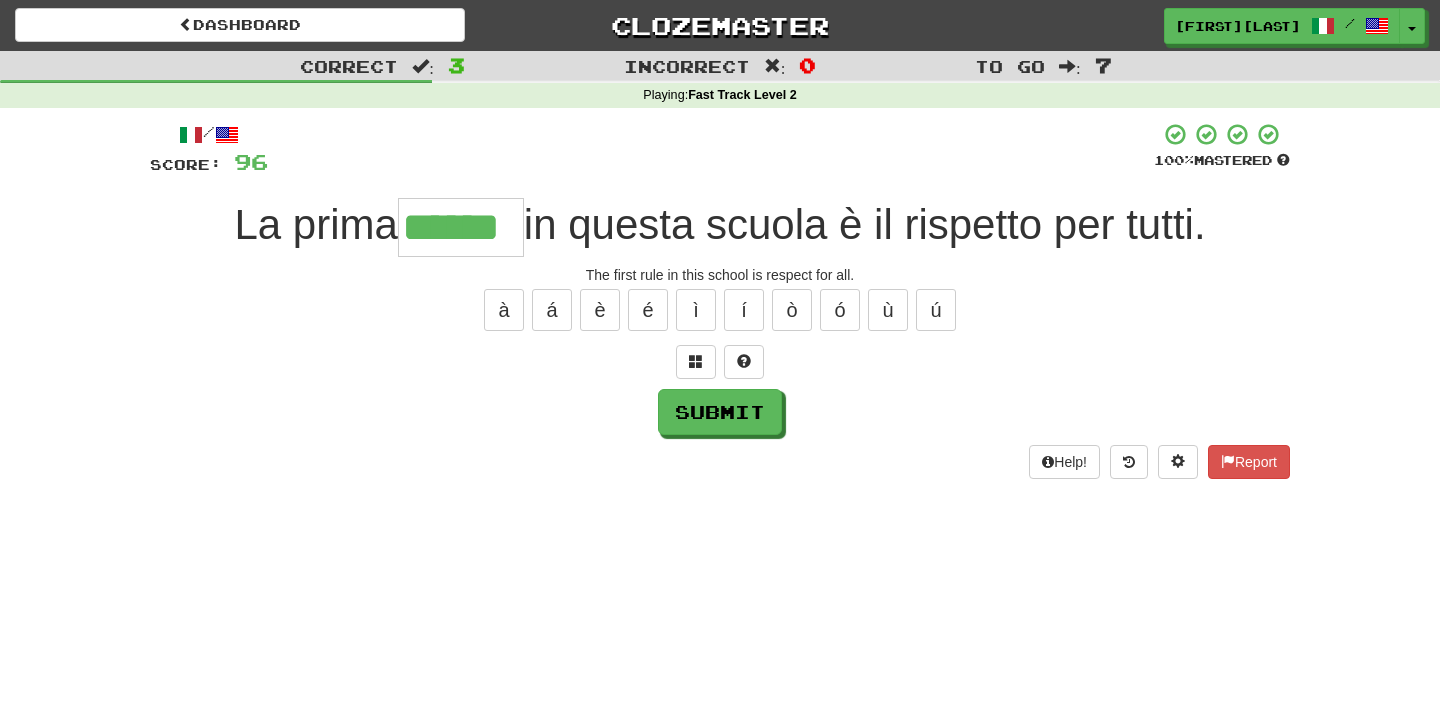 type on "******" 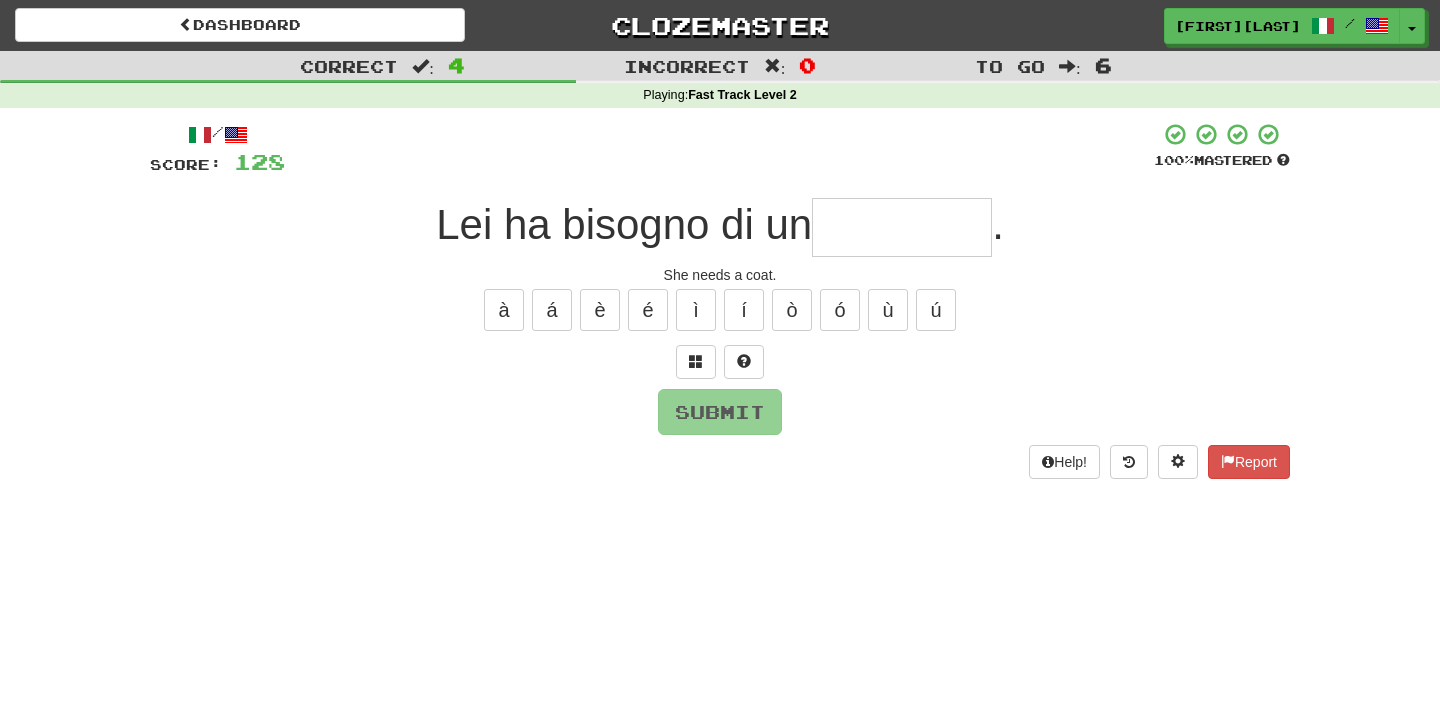 type on "********" 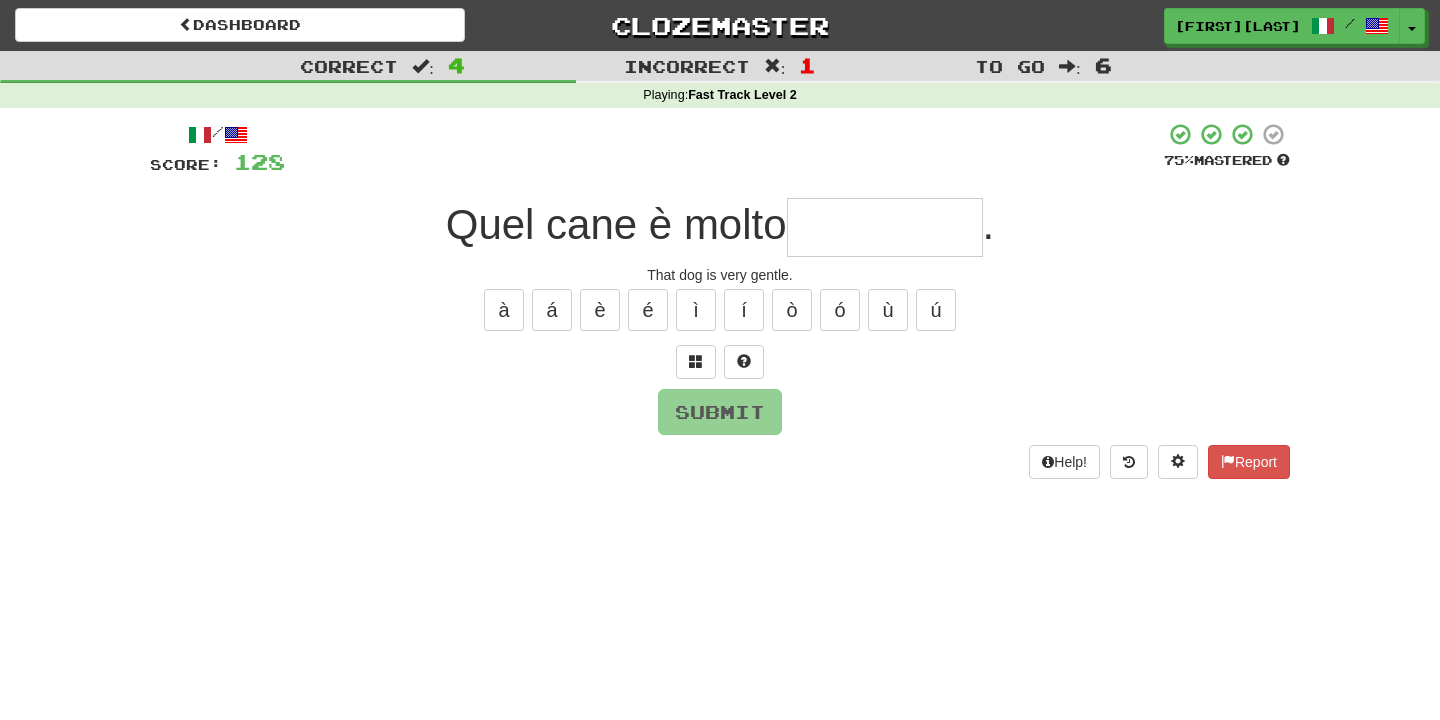 type on "********" 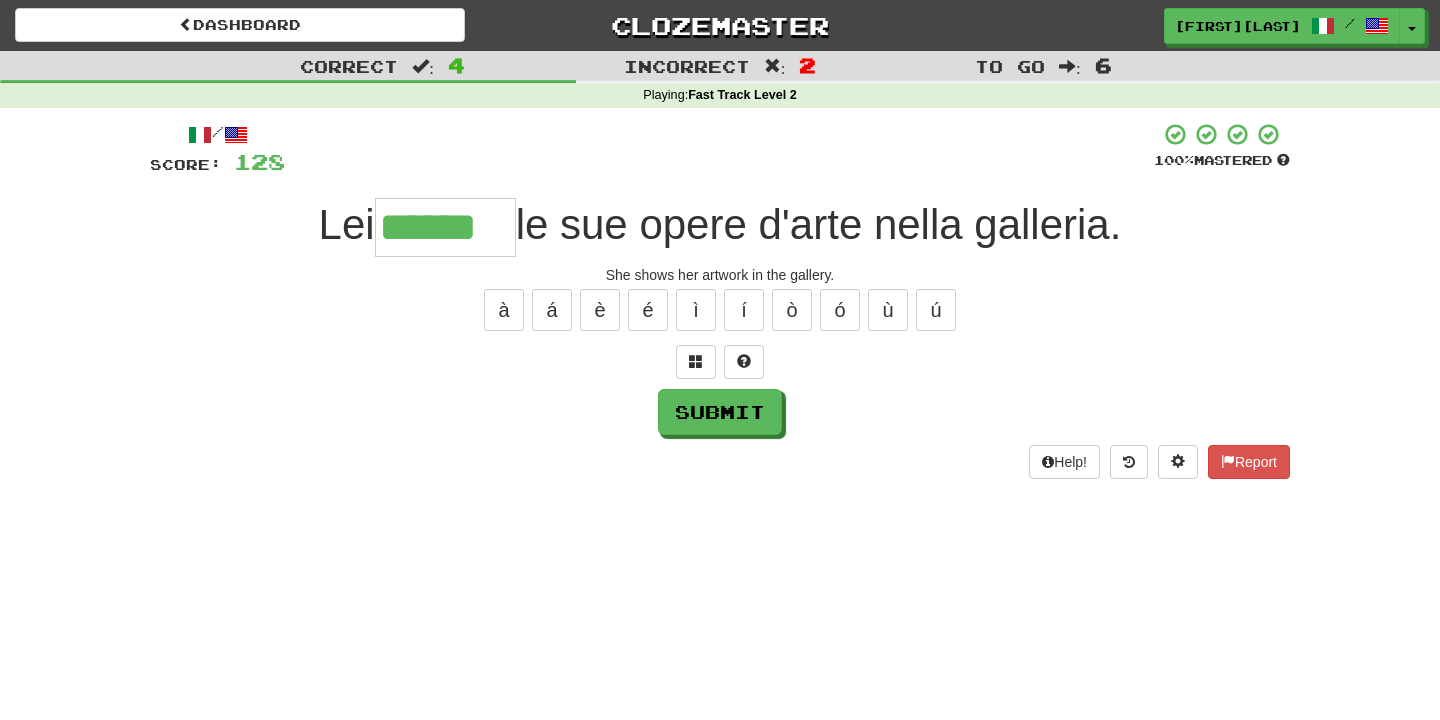 type on "******" 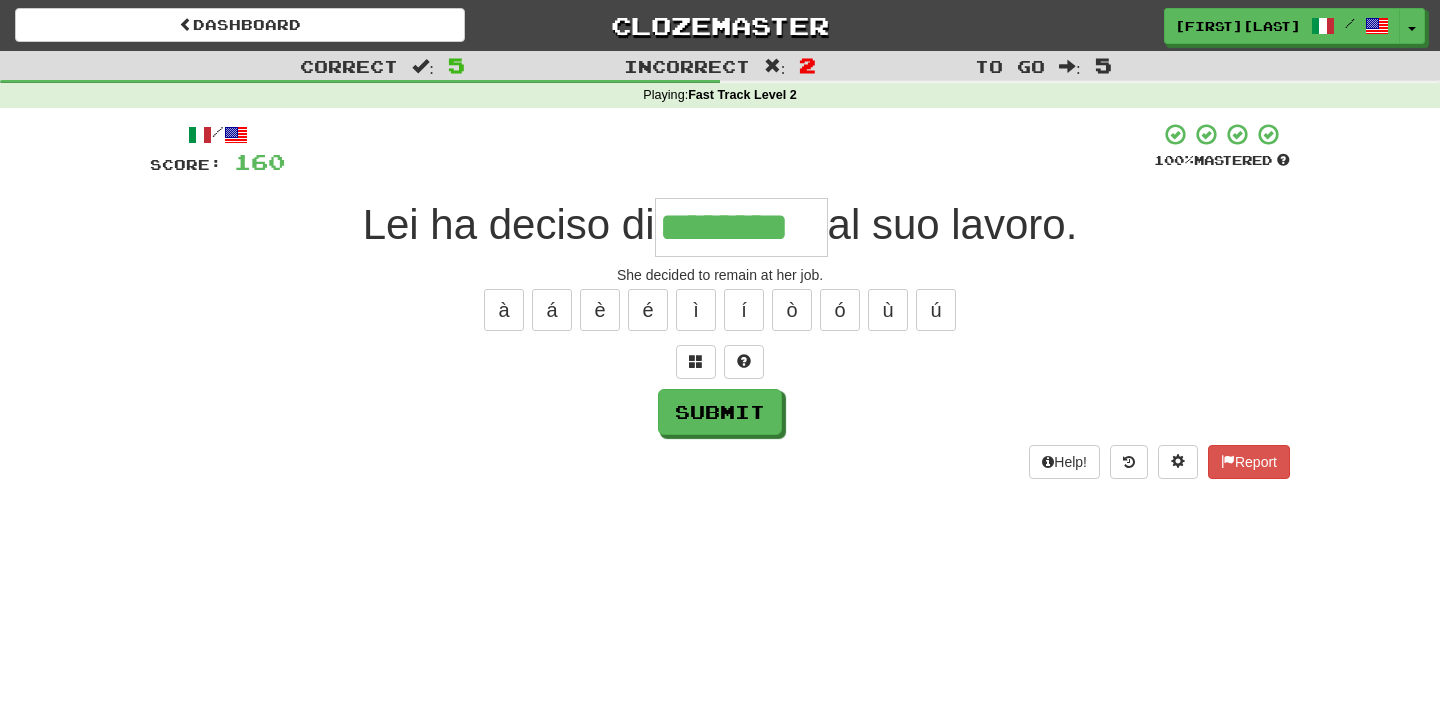 type on "********" 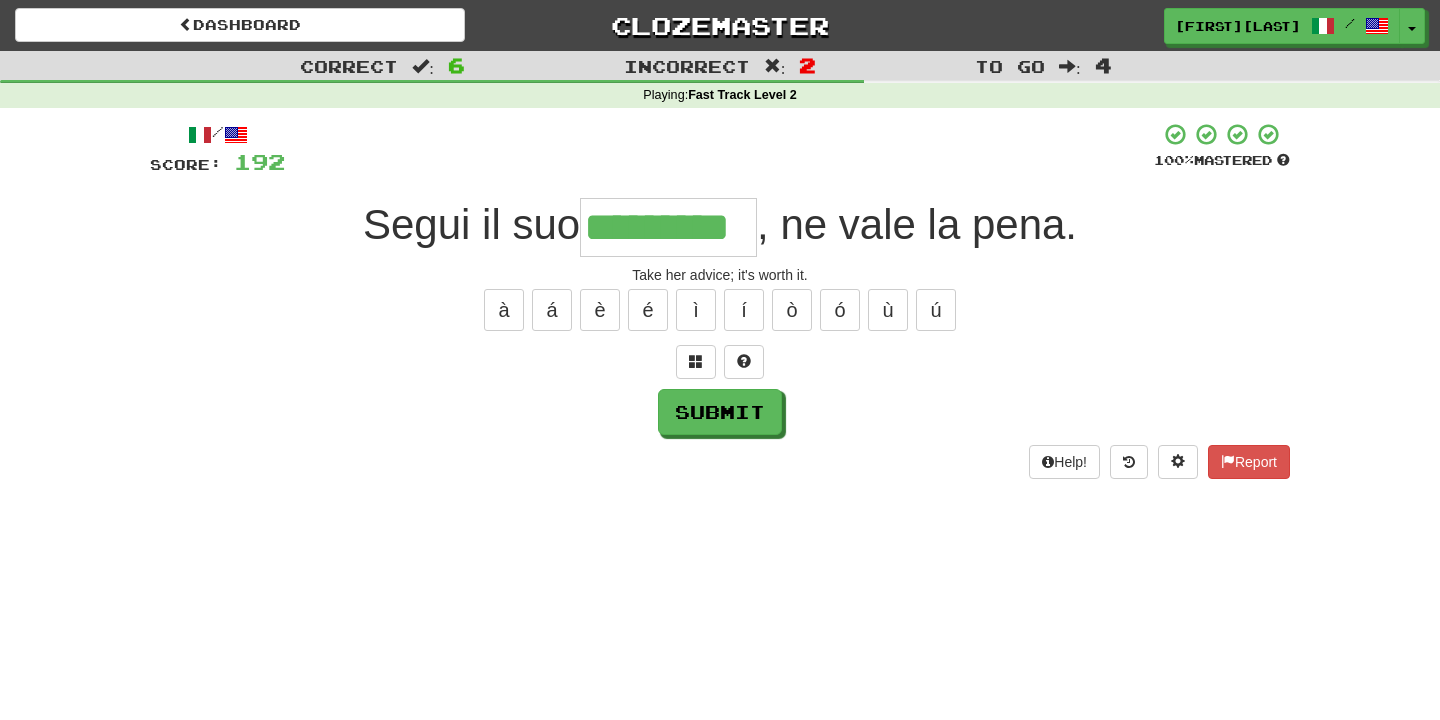 type on "*********" 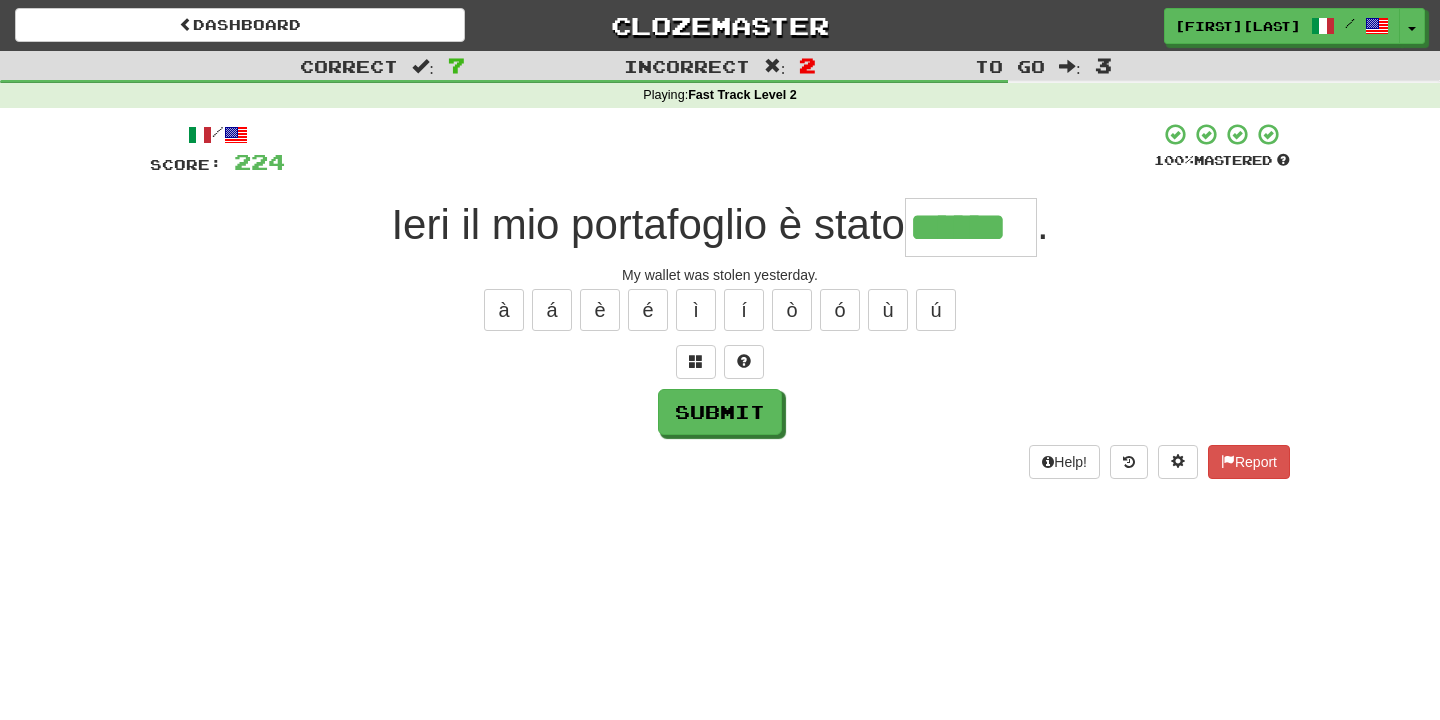 type on "******" 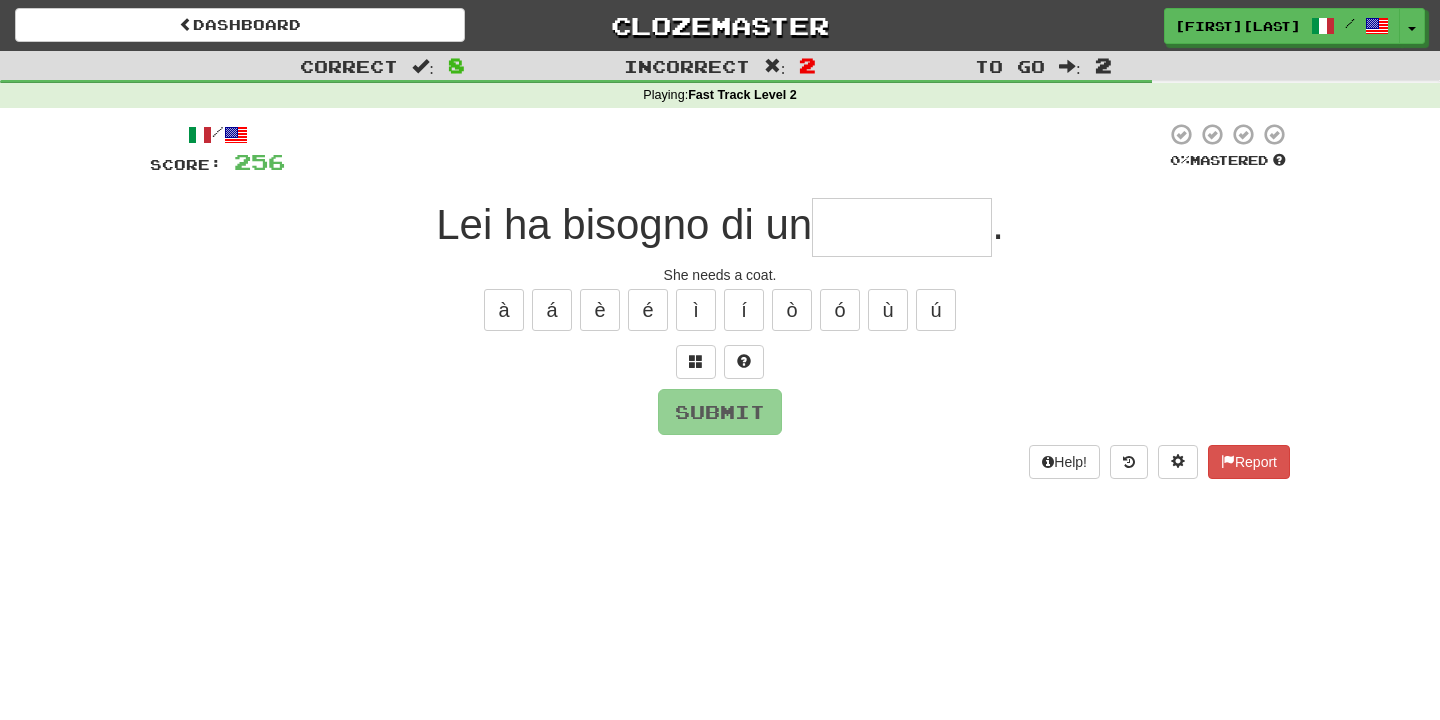 type on "********" 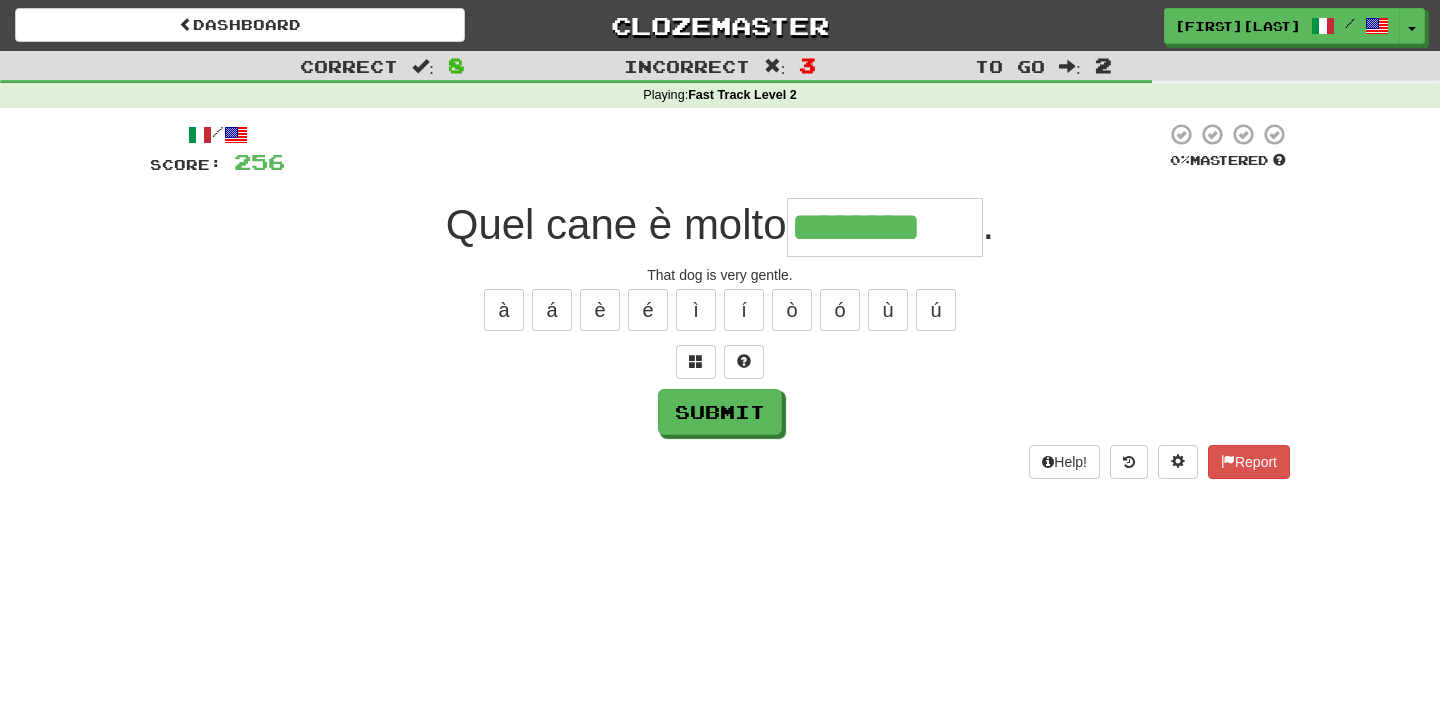 type on "********" 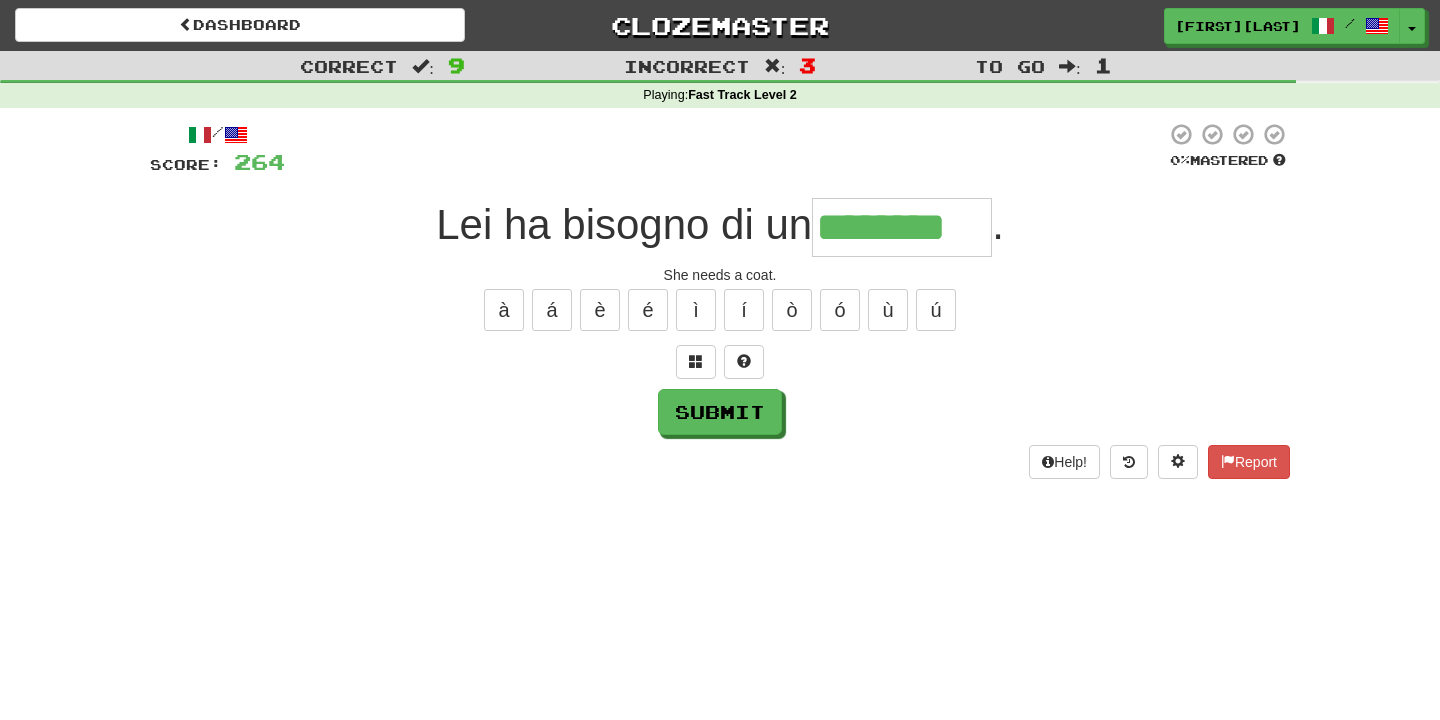 type on "********" 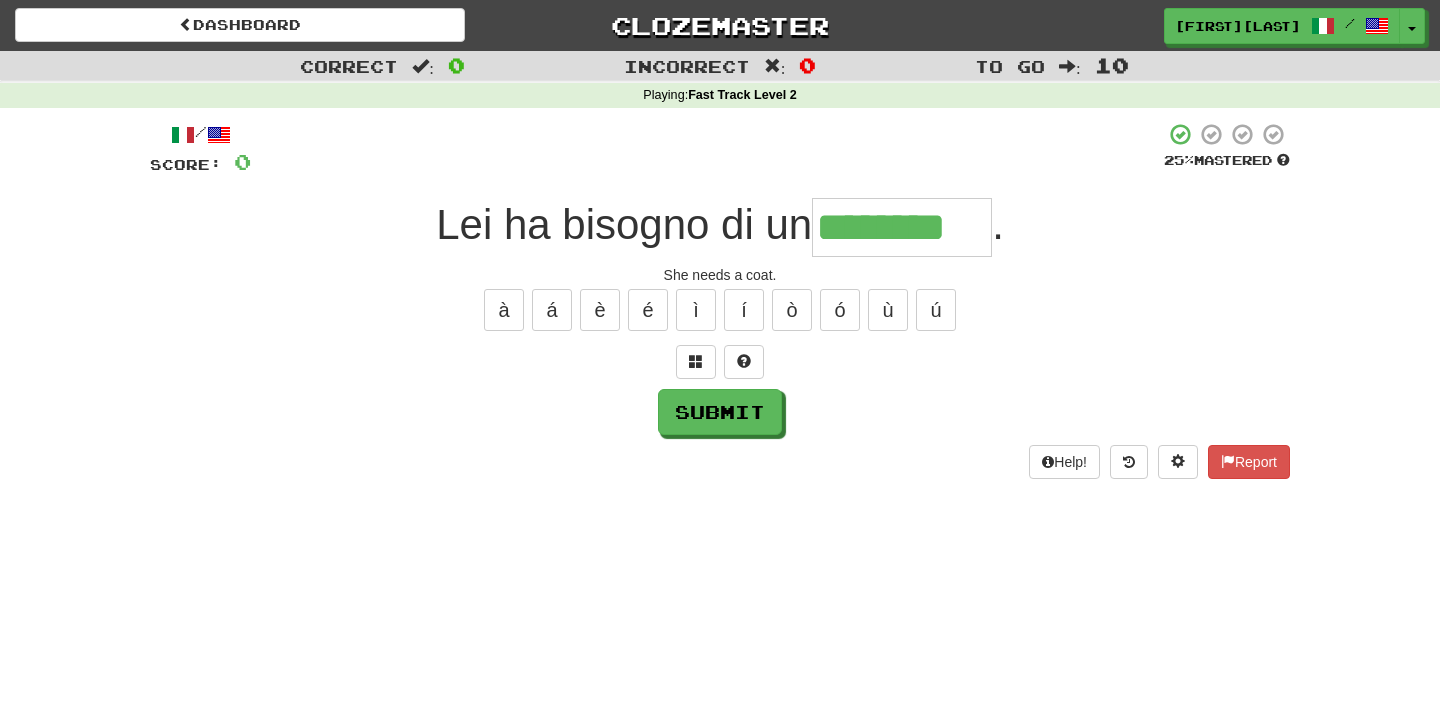 type on "********" 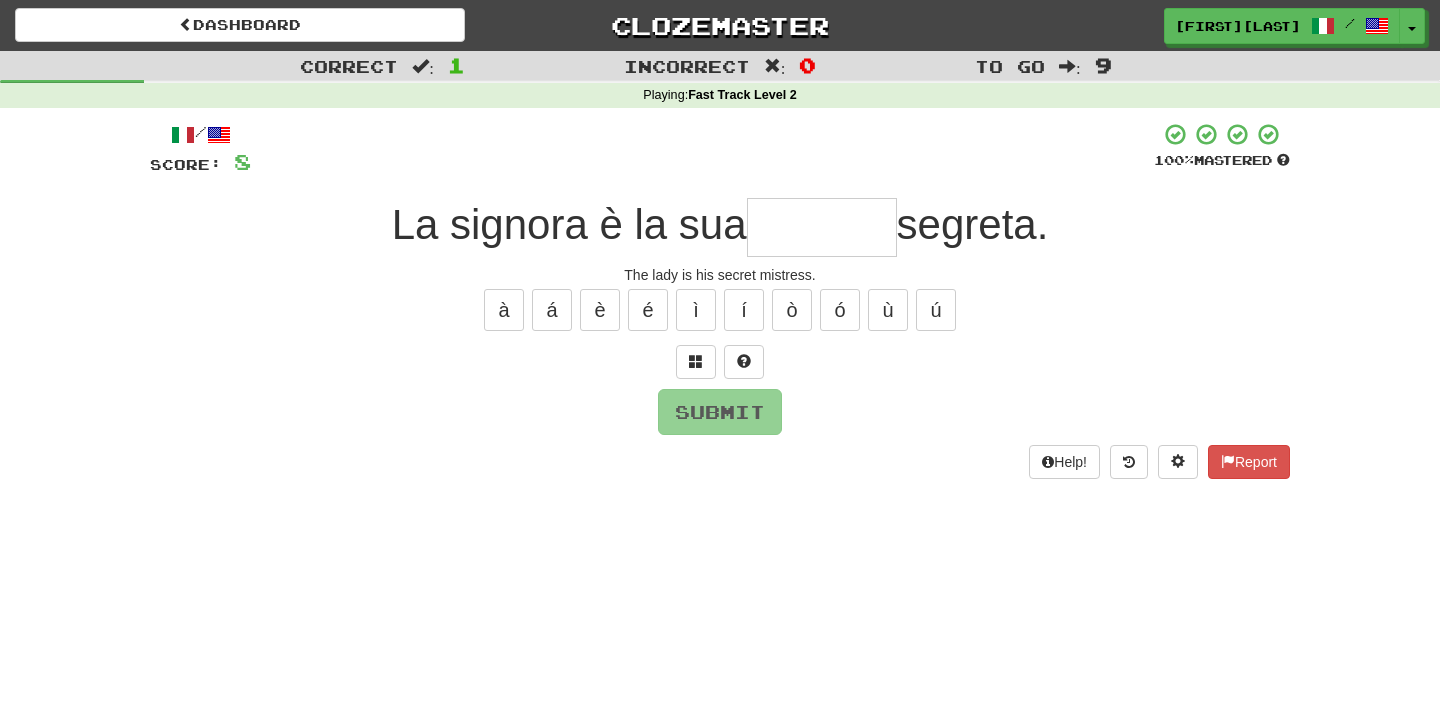 type on "******" 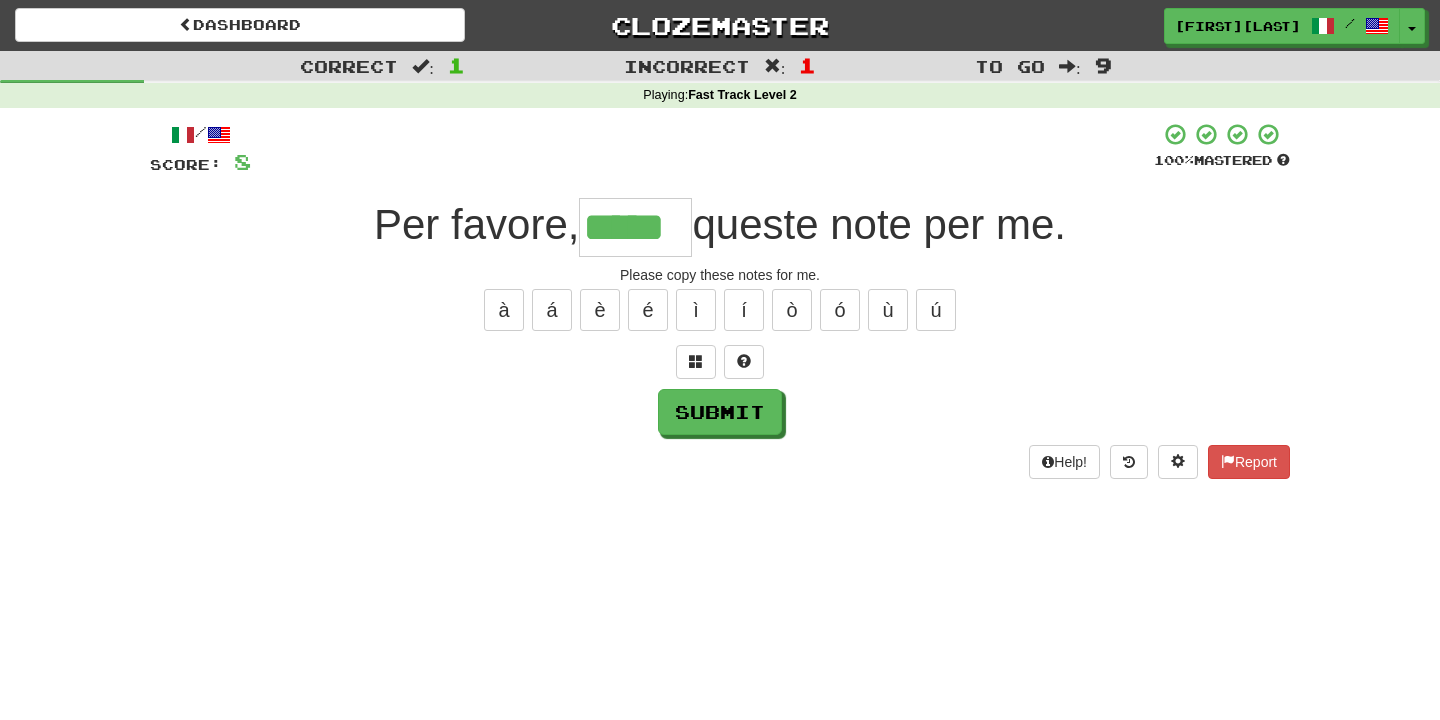 type on "*****" 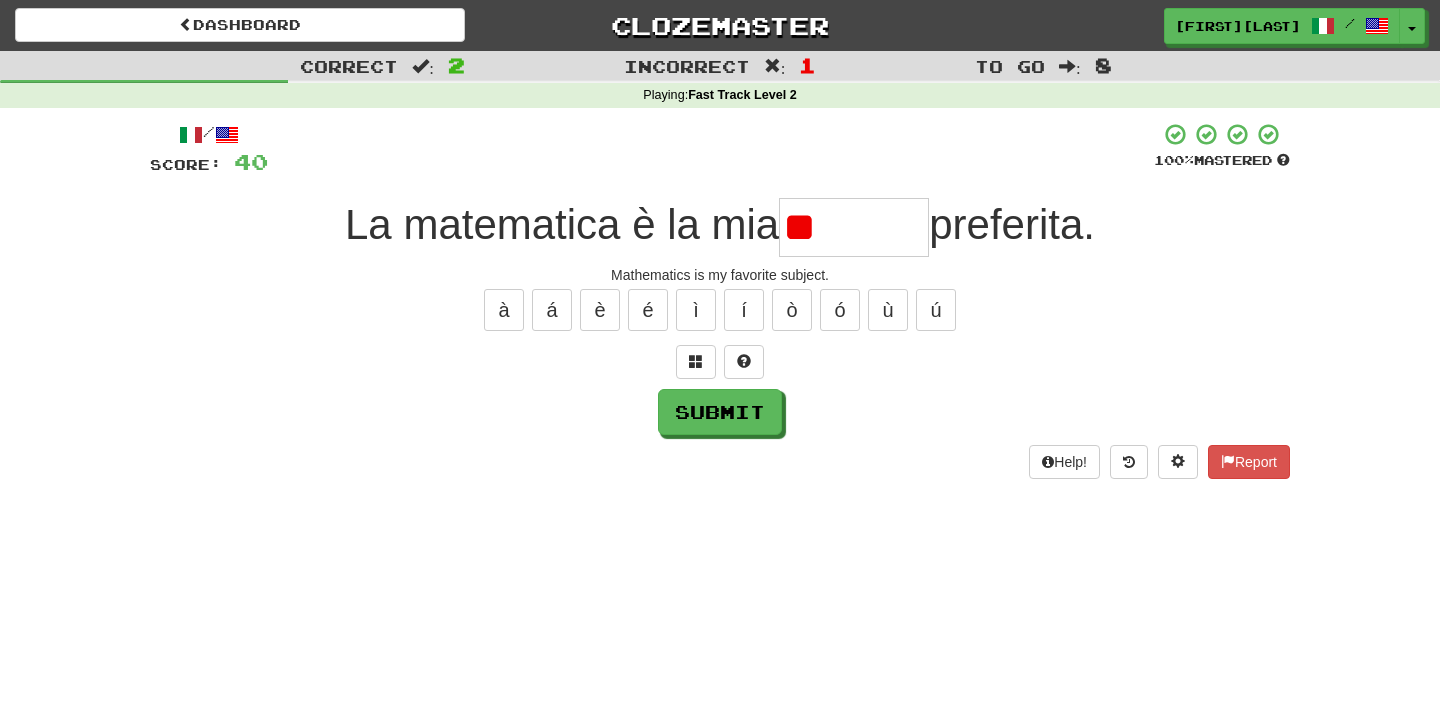 type on "*" 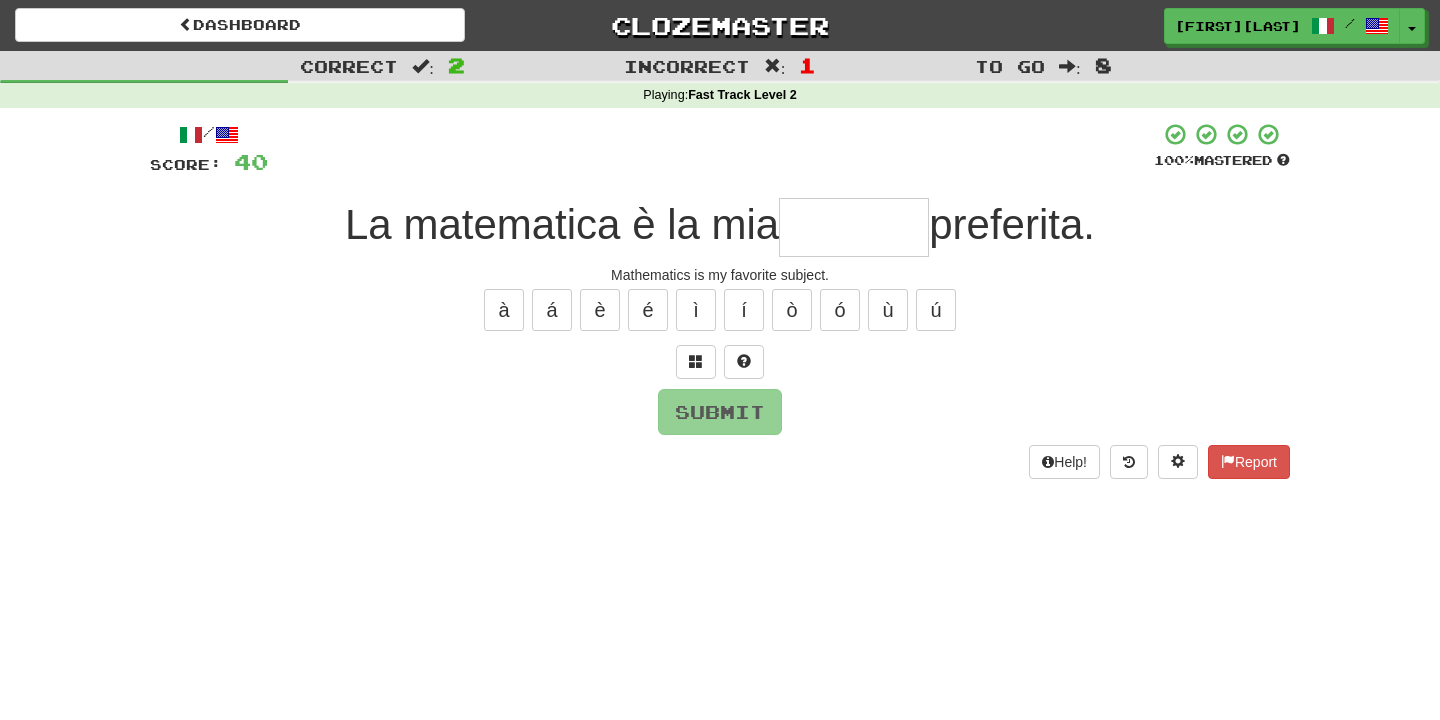 type on "*******" 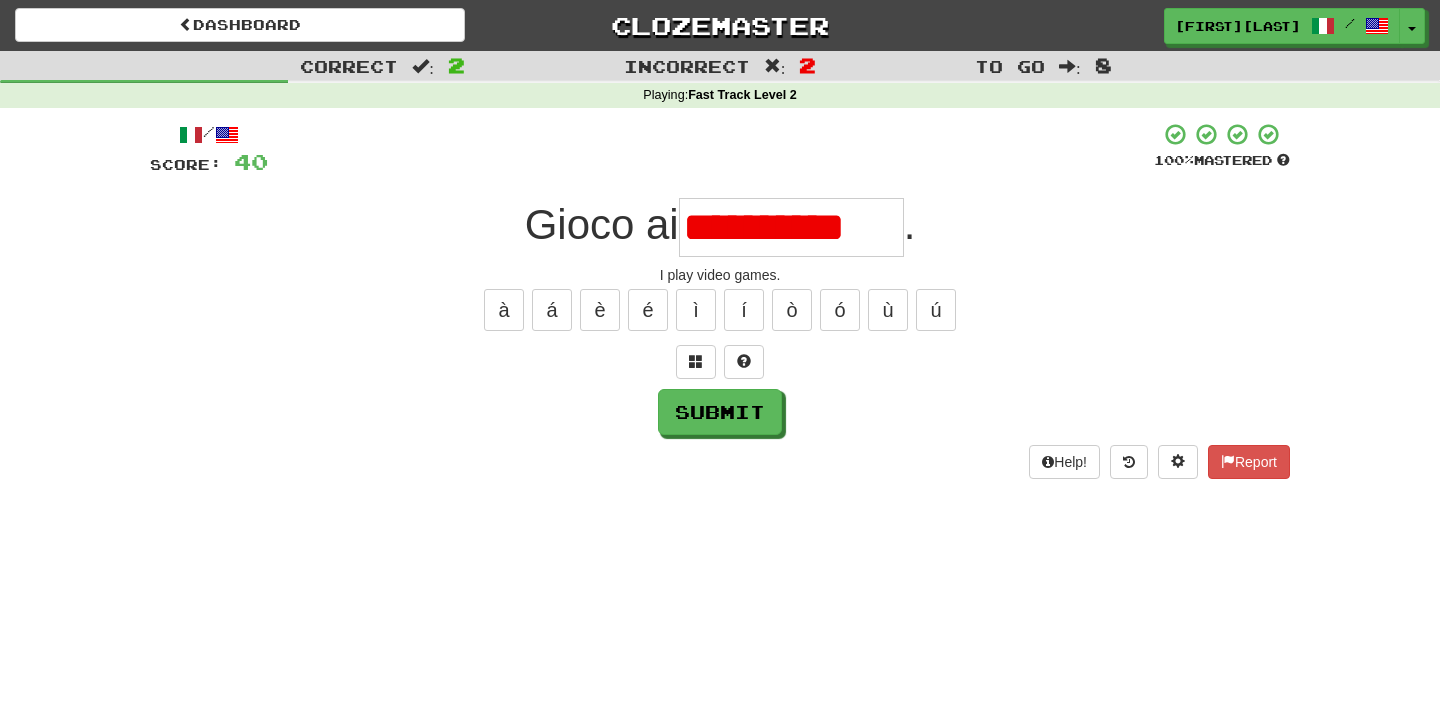 scroll, scrollTop: 0, scrollLeft: 0, axis: both 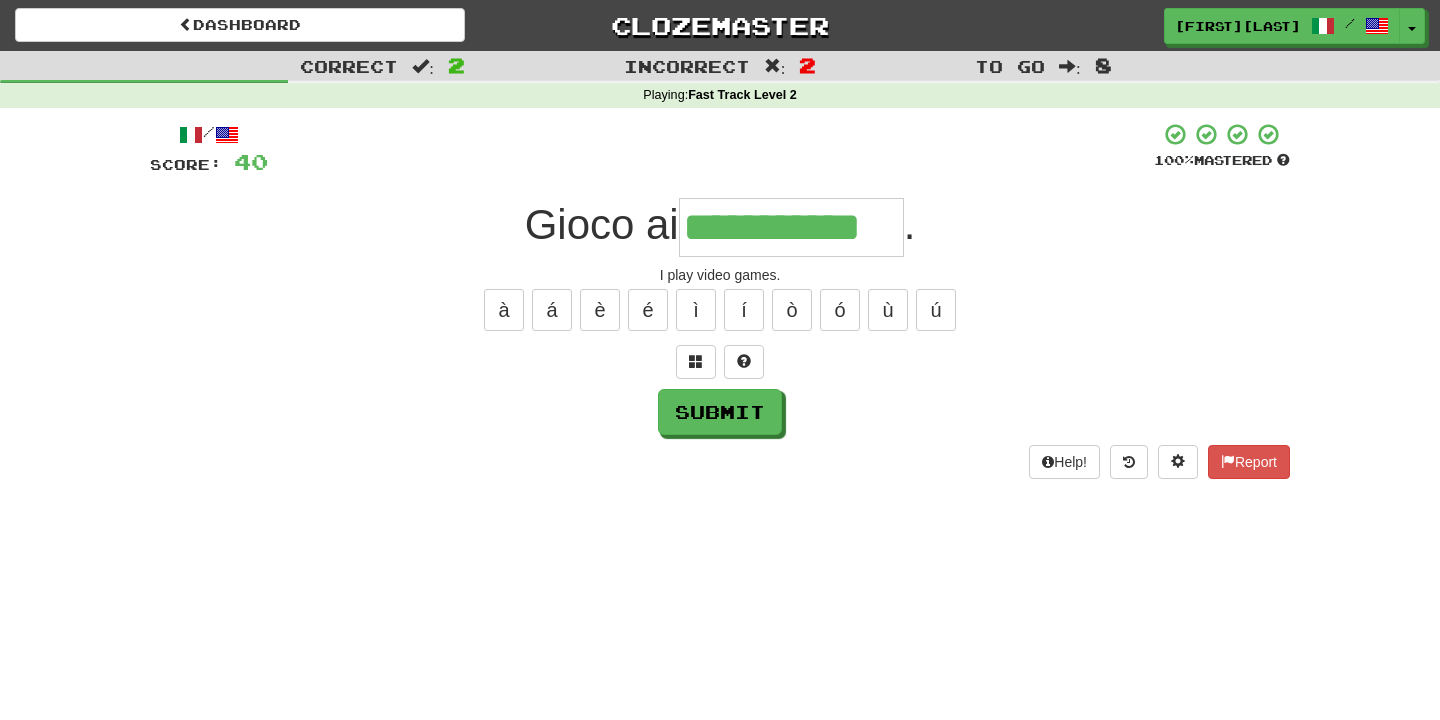 type on "**********" 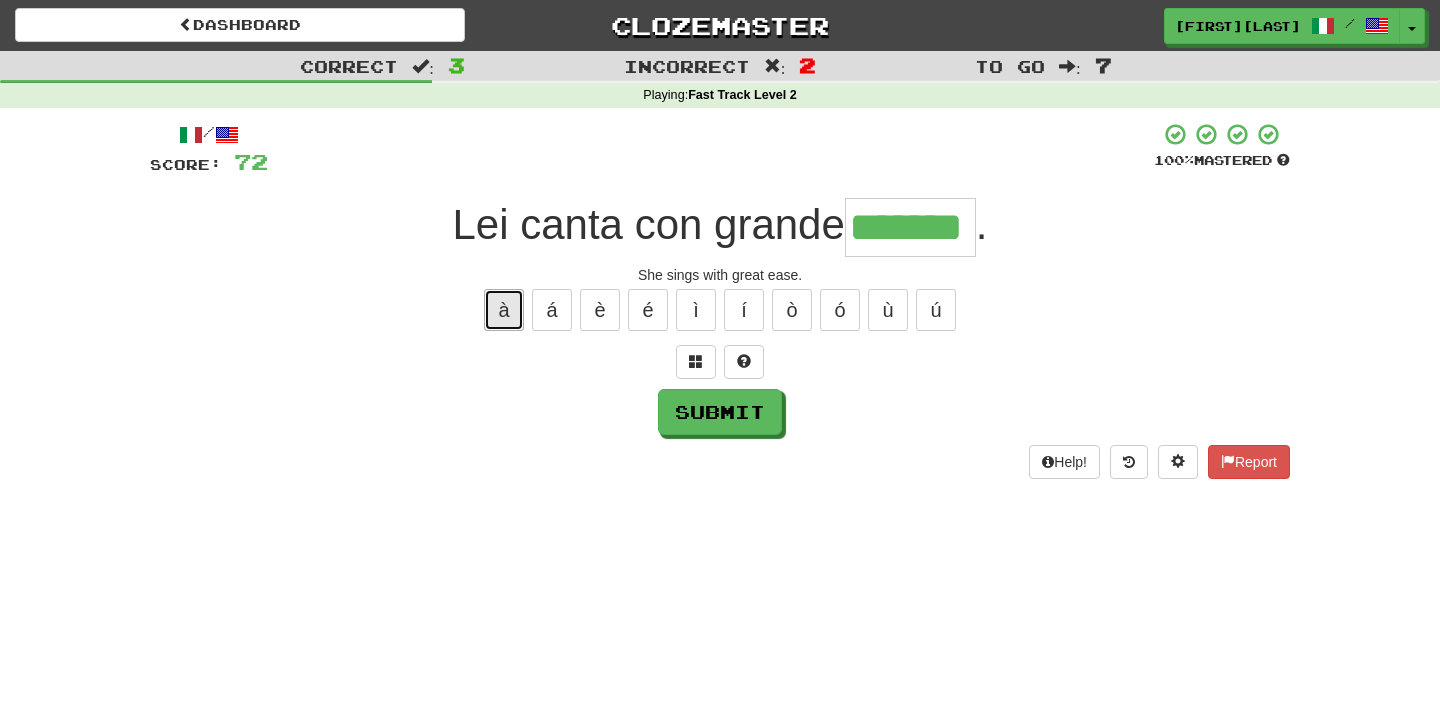 click on "à" at bounding box center [504, 310] 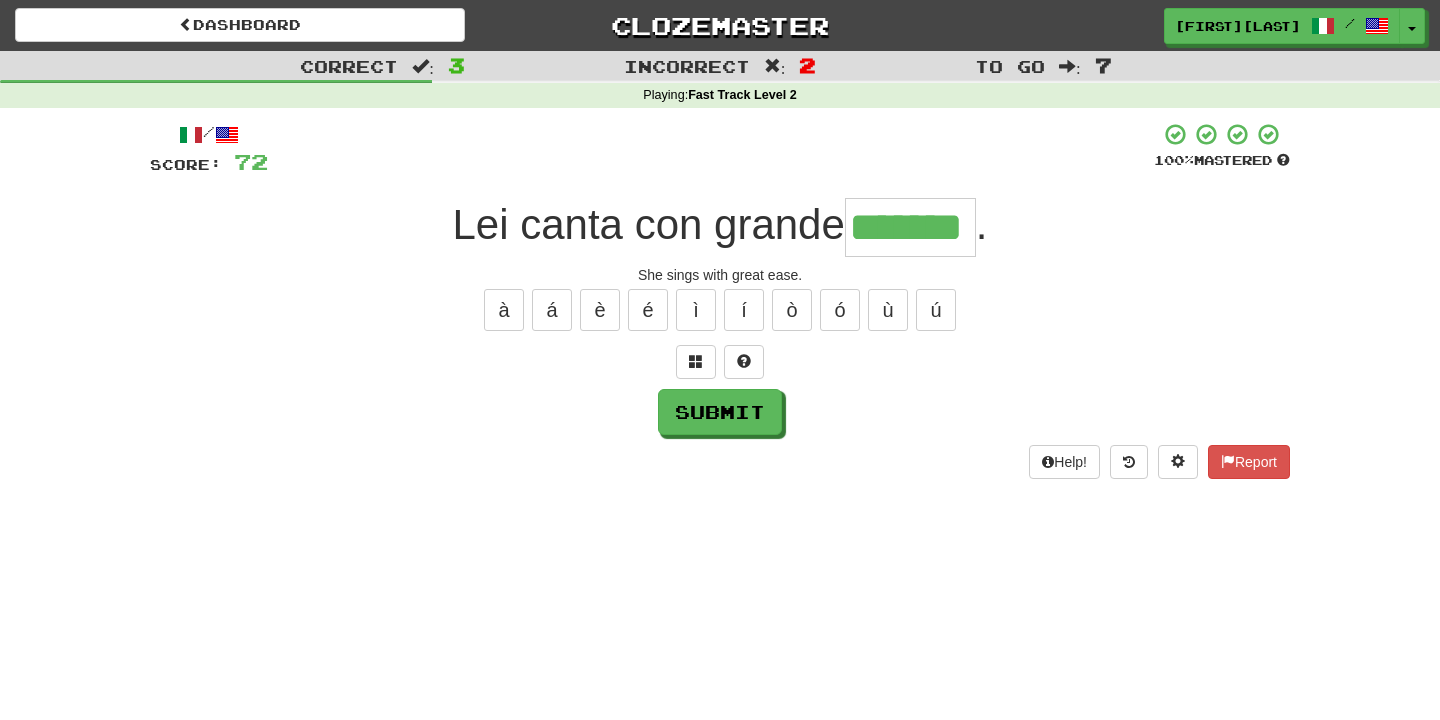 type on "********" 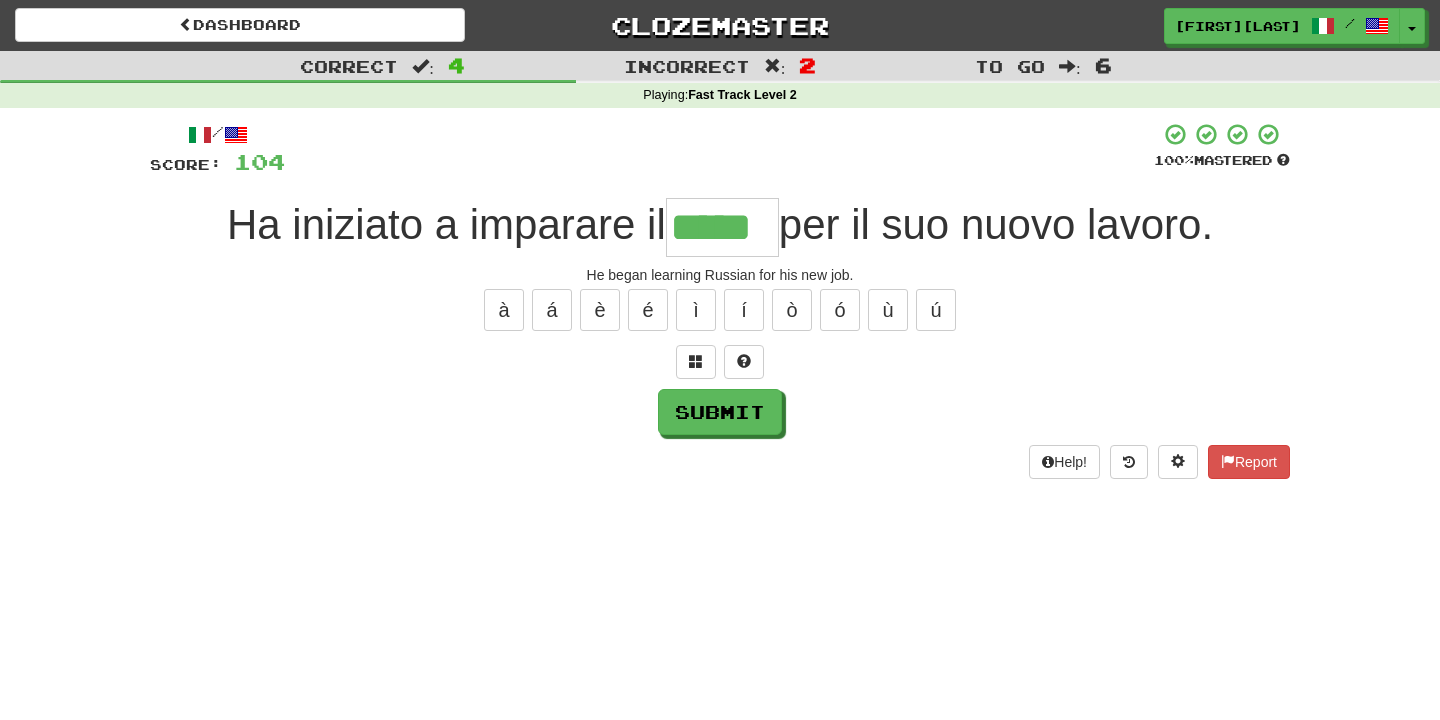 type on "*****" 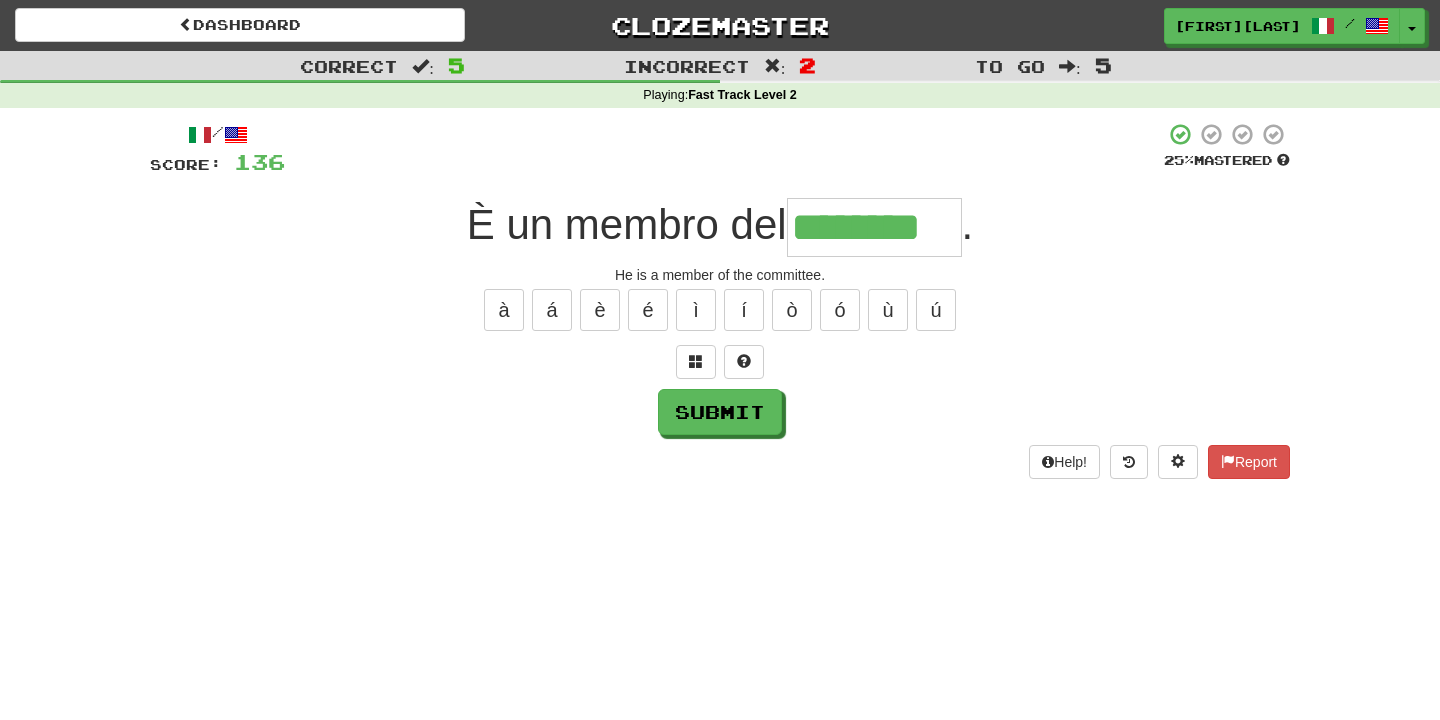 type on "********" 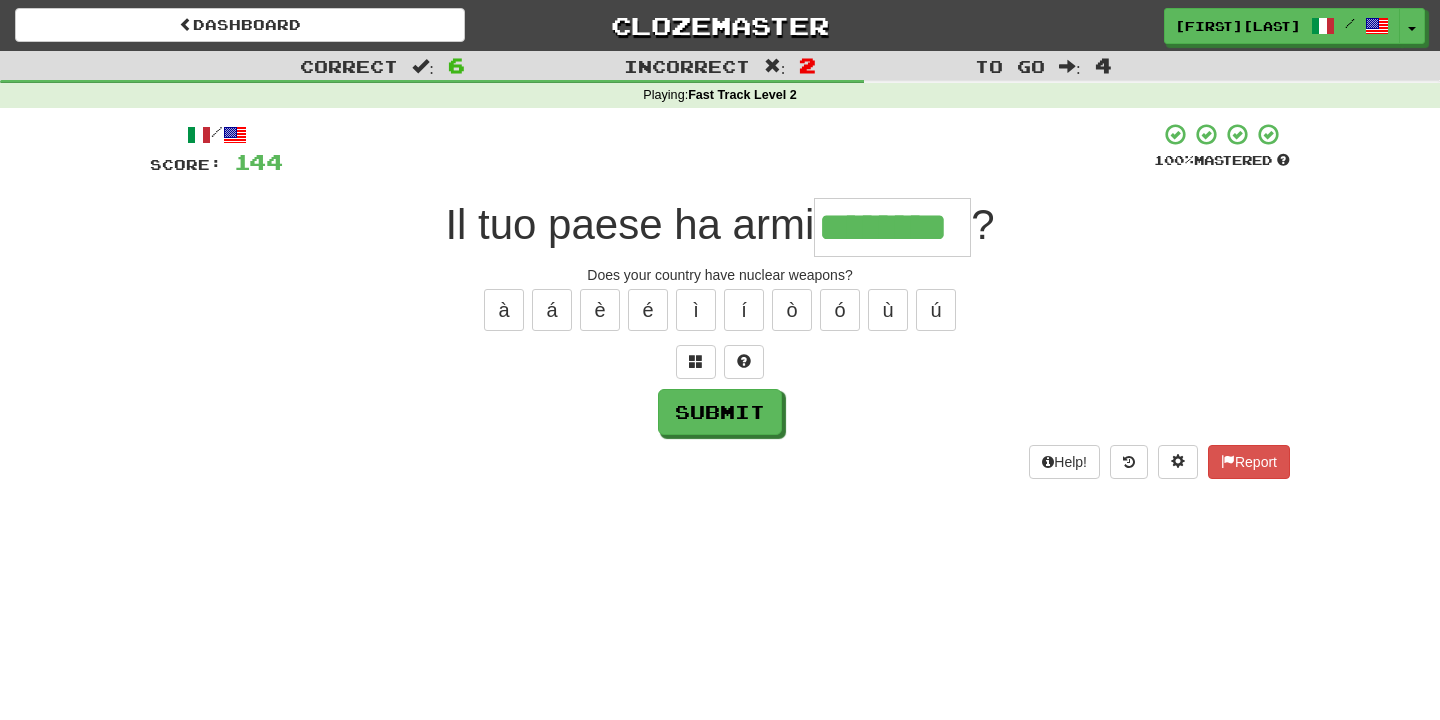 type on "********" 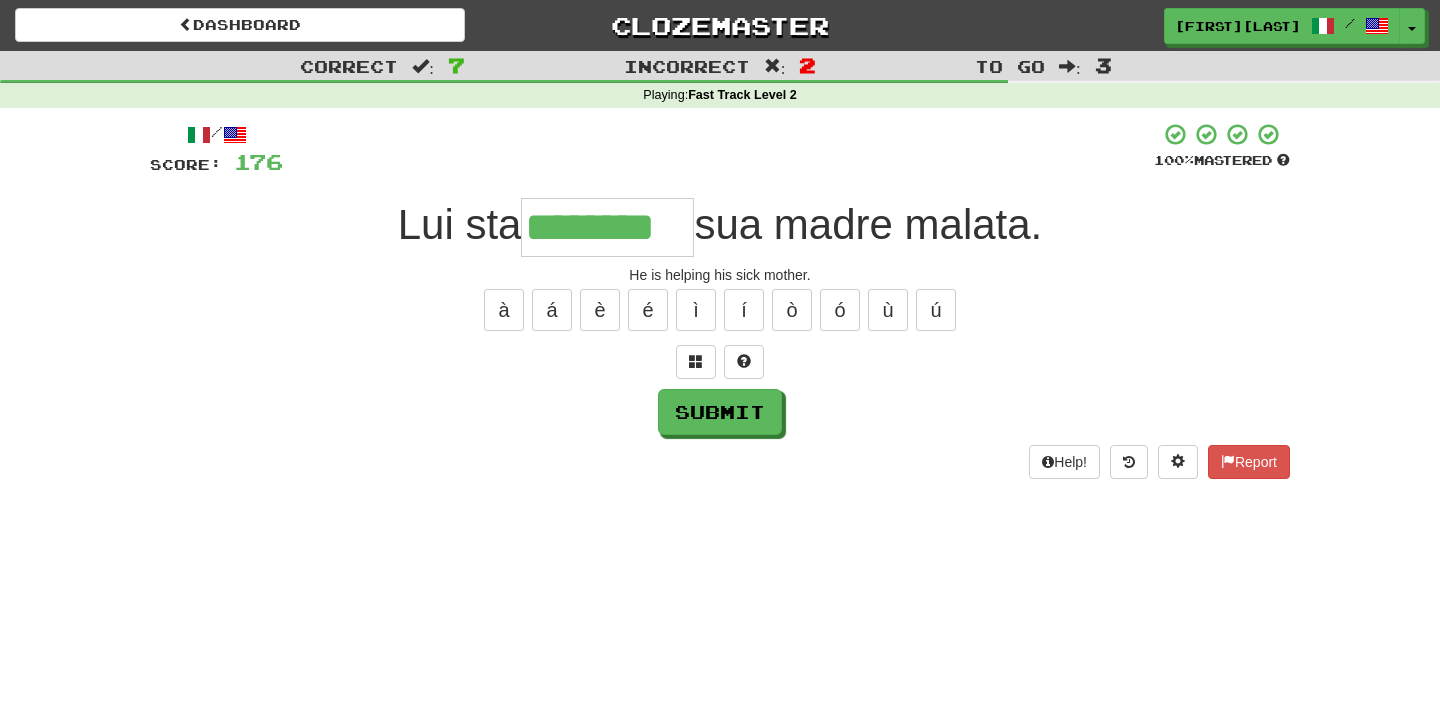 type on "********" 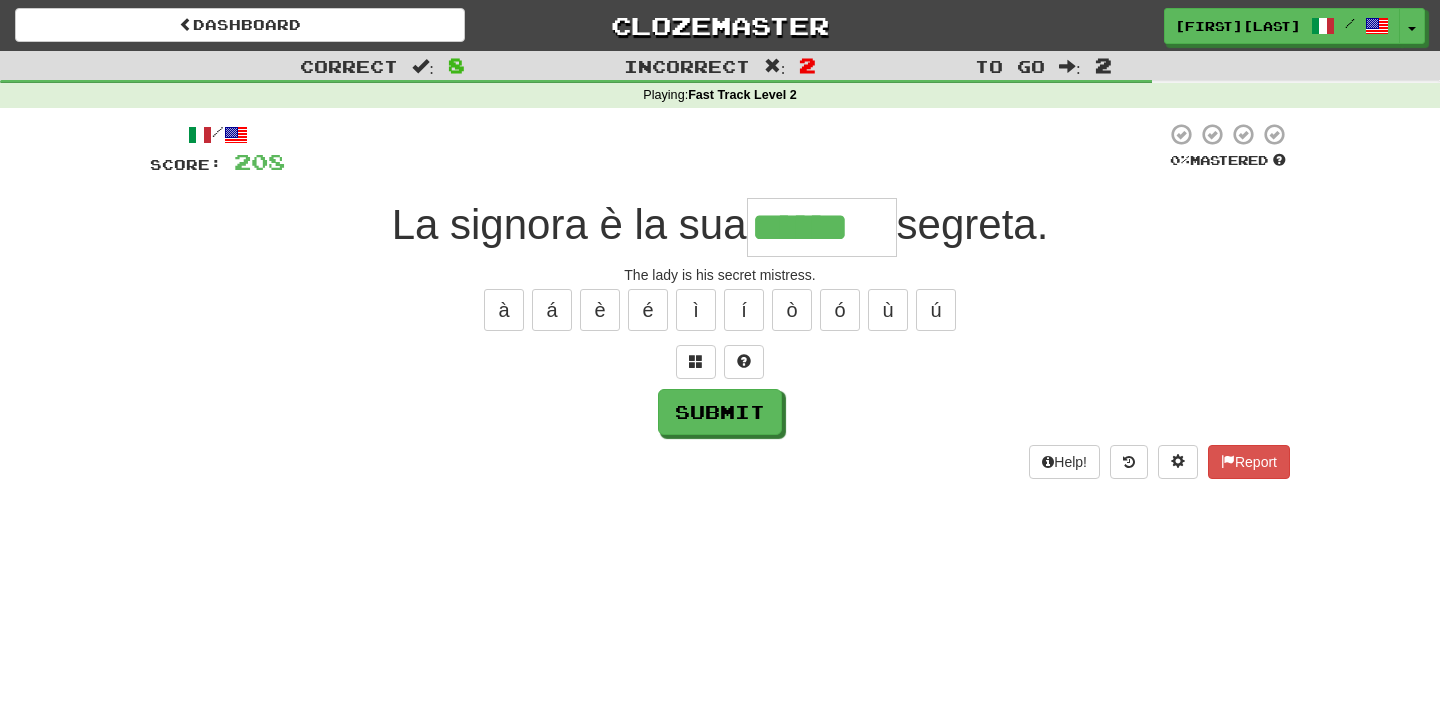 type on "******" 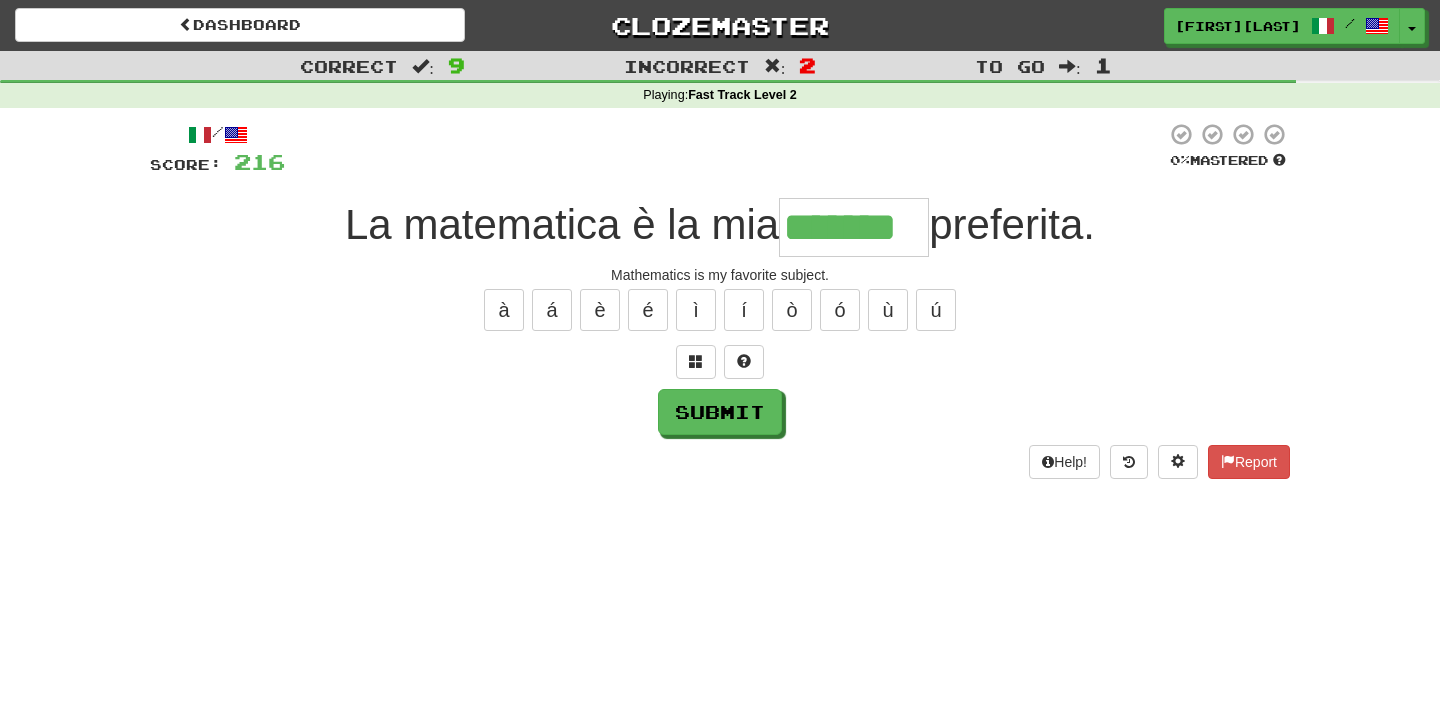 type on "*******" 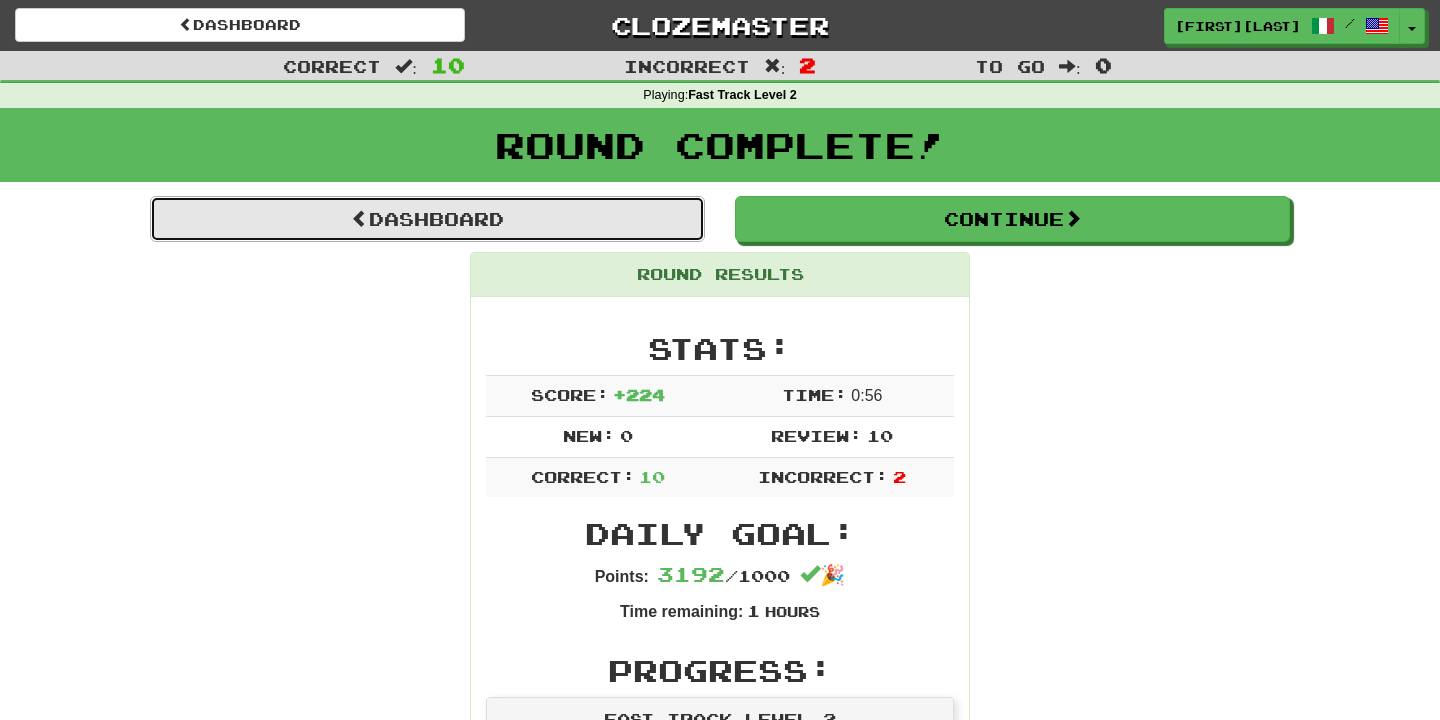 click on "Dashboard" at bounding box center [427, 219] 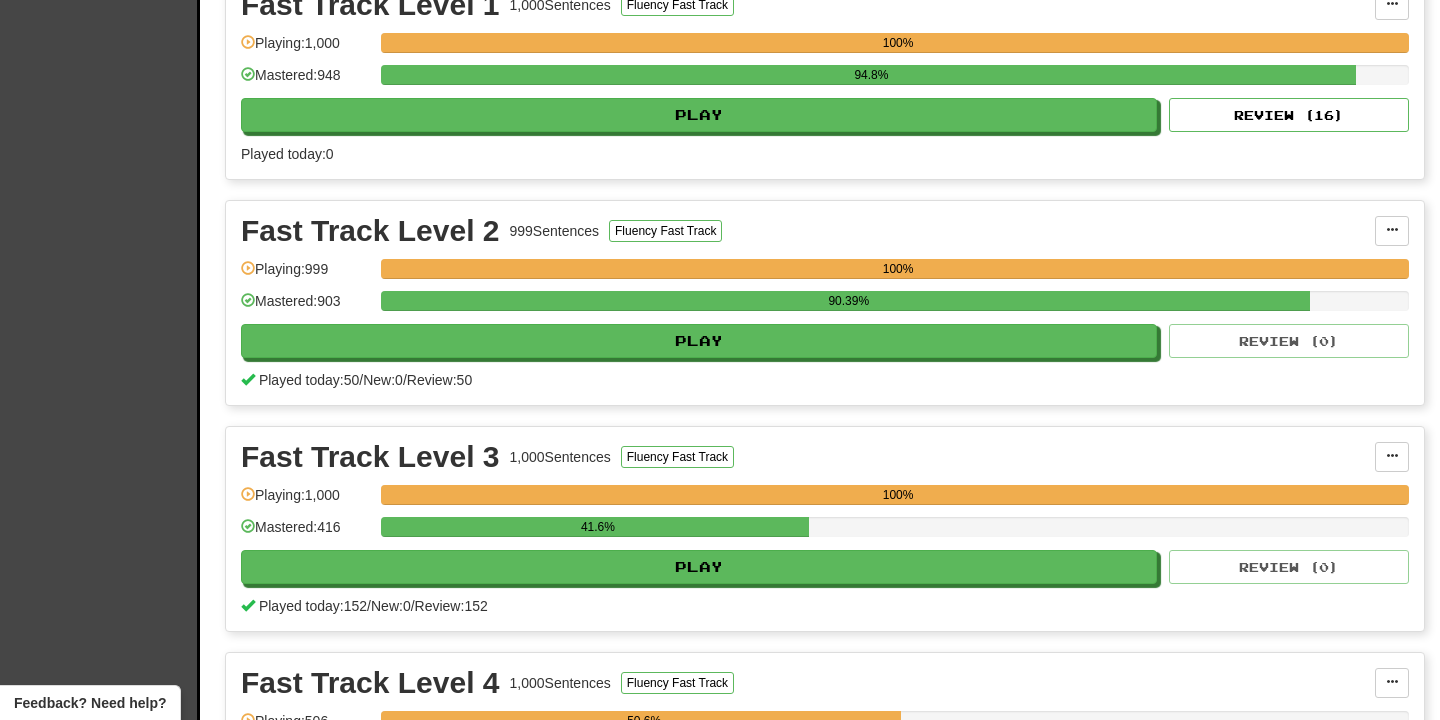 scroll, scrollTop: 484, scrollLeft: 0, axis: vertical 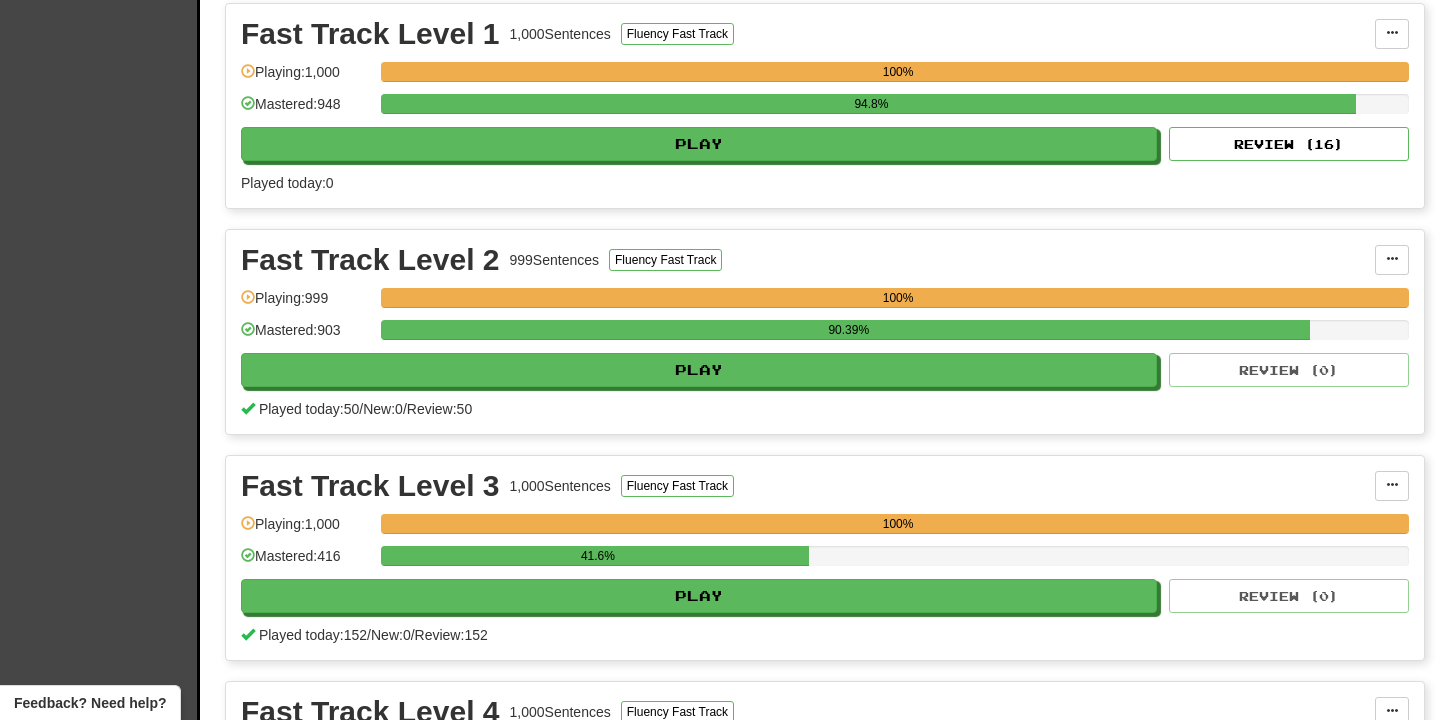 click on "Fast Track Level 1 1,000  Sentences Fluency Fast Track Manage Sentences Unpin from Dashboard  Playing:  1,000 100%  Mastered:  948 94.8% Play Review ( 16 ) Played today:  0" at bounding box center (825, 106) 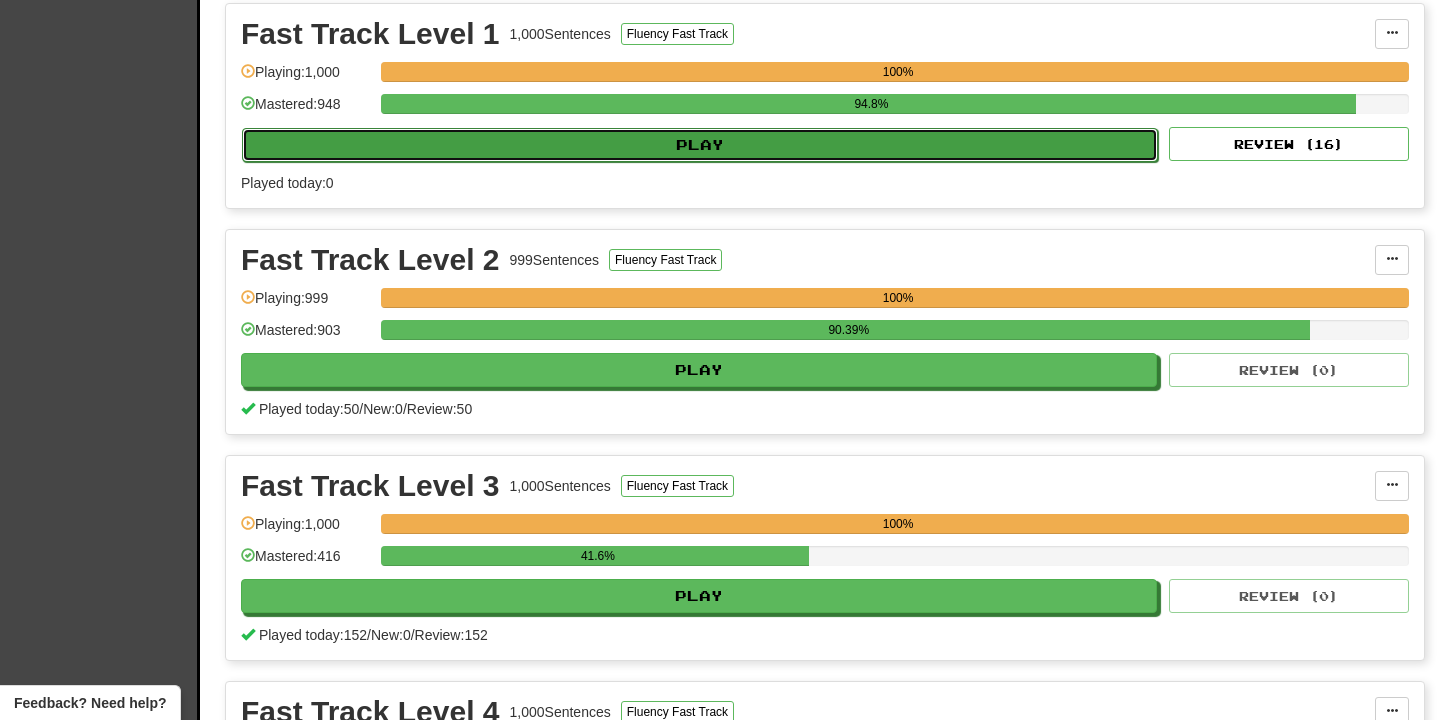 click on "Play" at bounding box center (700, 145) 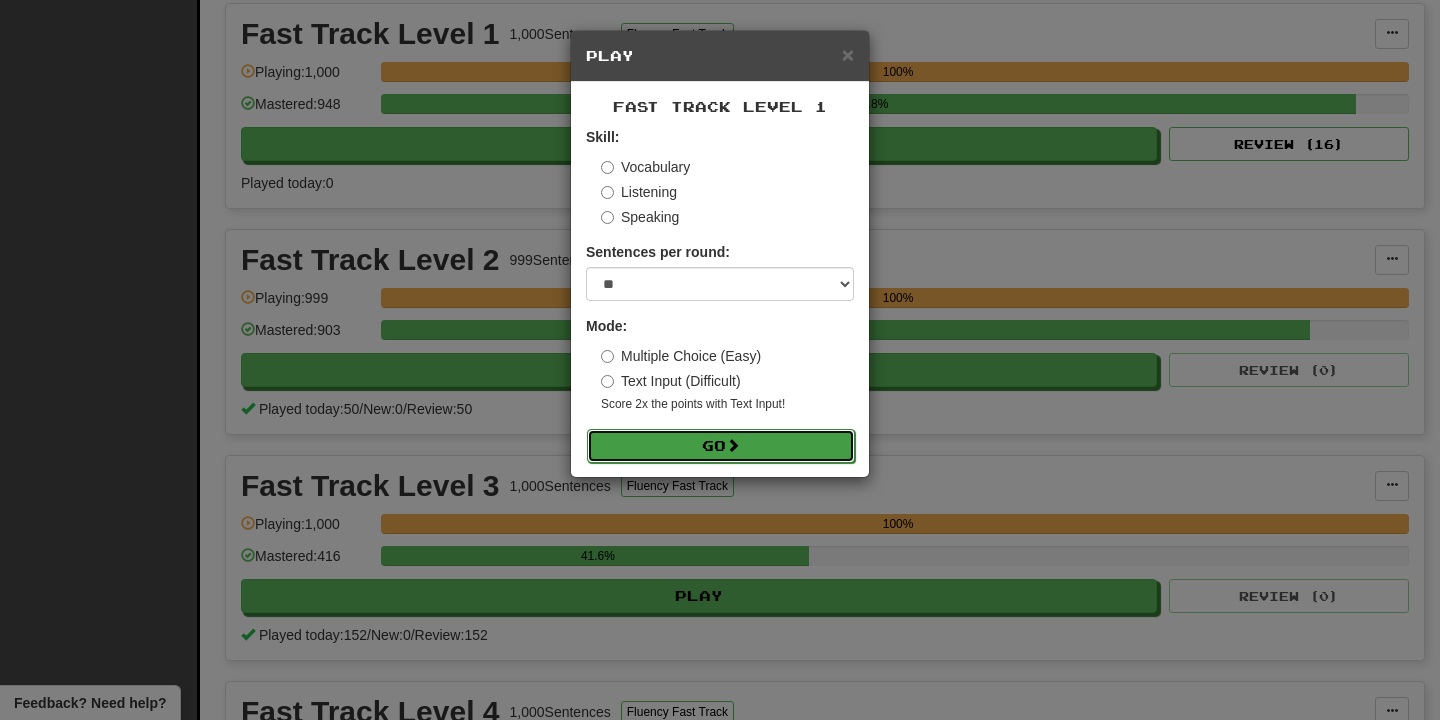 click on "Go" at bounding box center (721, 446) 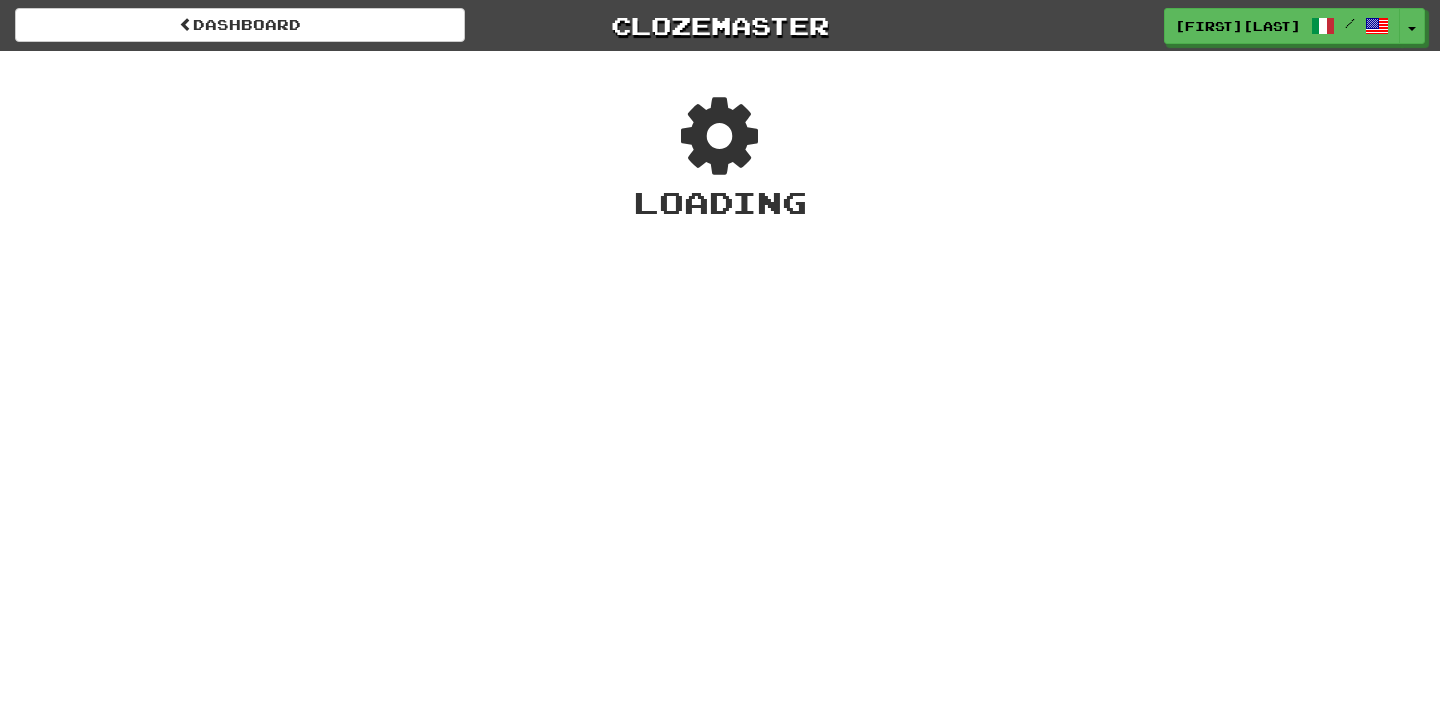 scroll, scrollTop: 0, scrollLeft: 0, axis: both 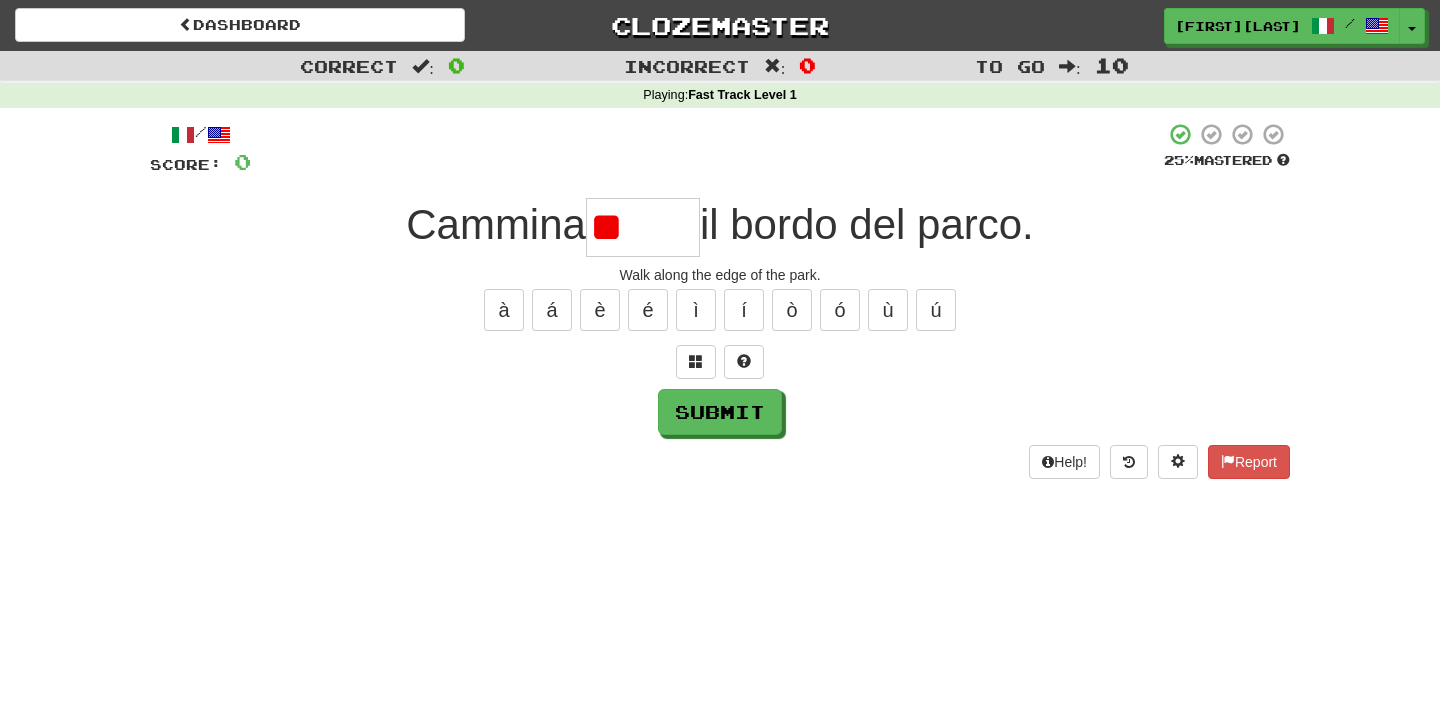 type on "*" 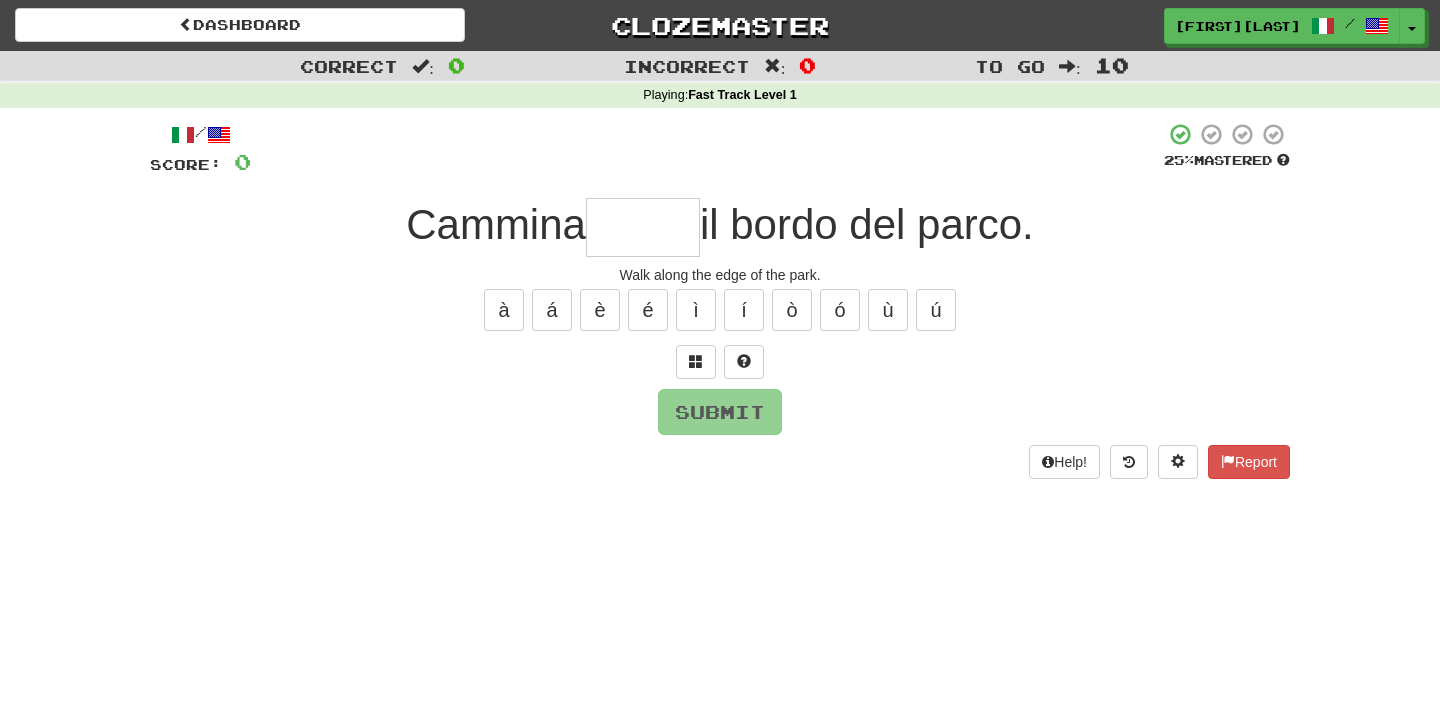 type on "*" 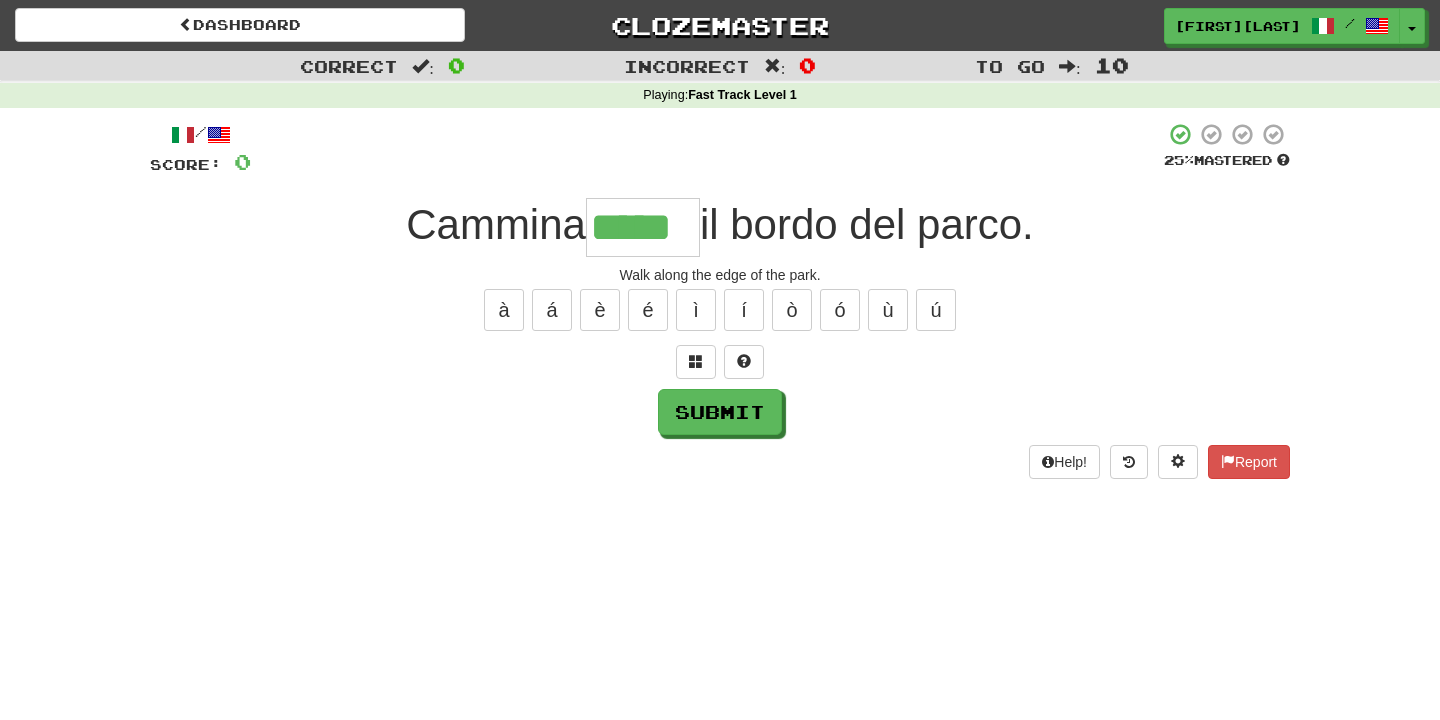 type on "*****" 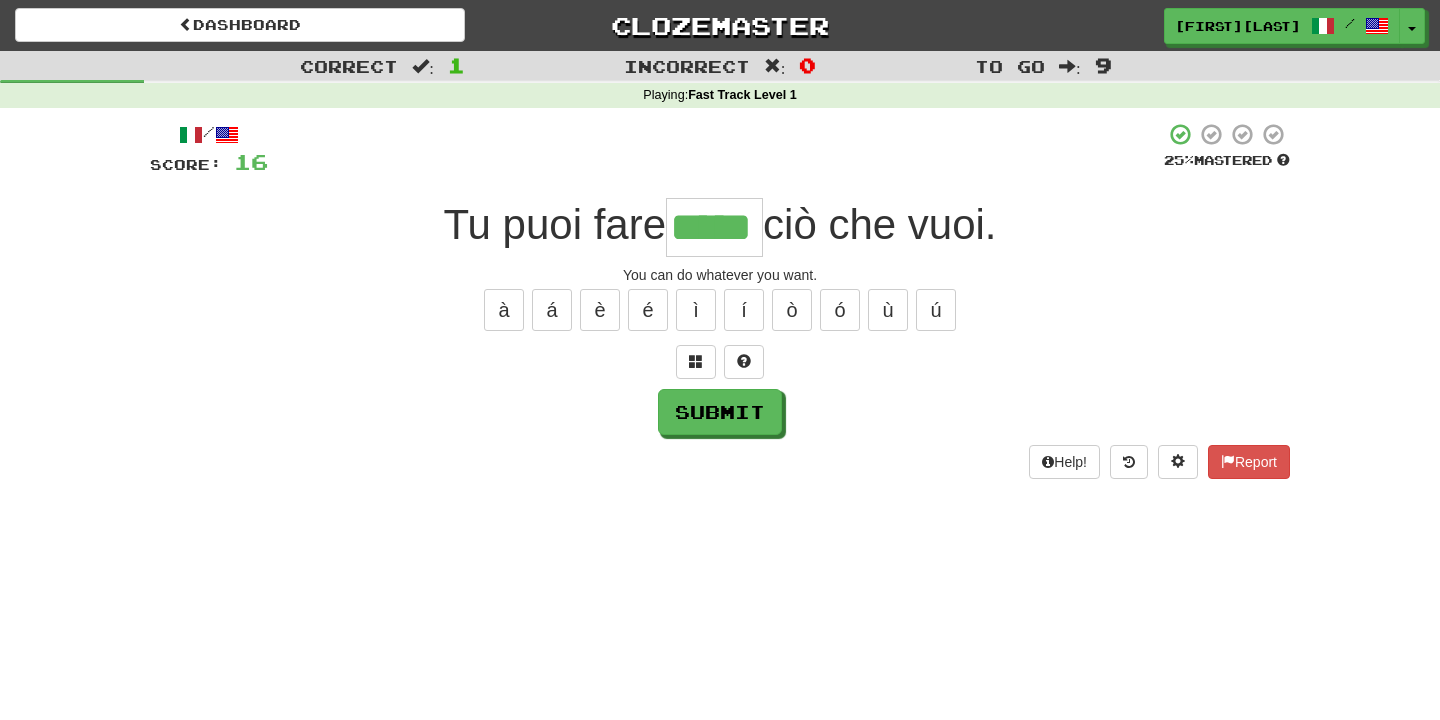 type on "*****" 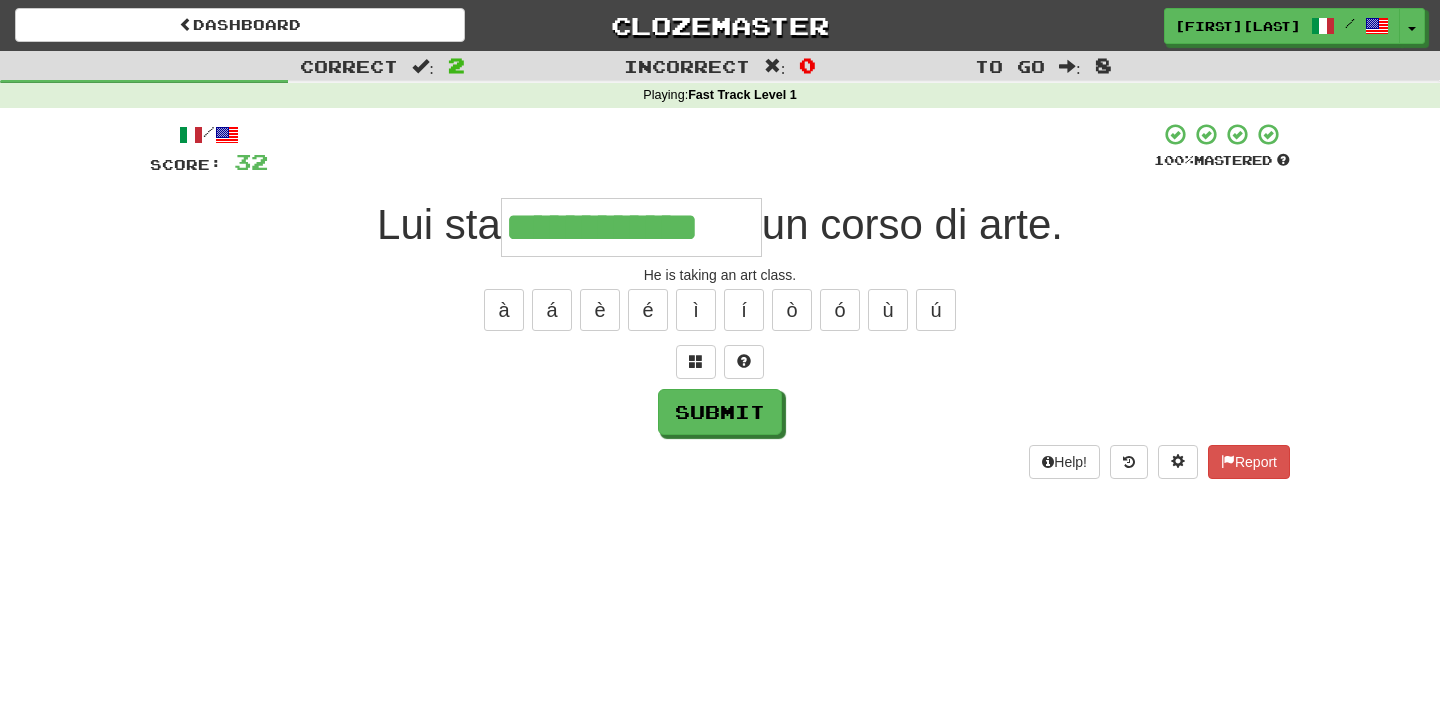 type on "**********" 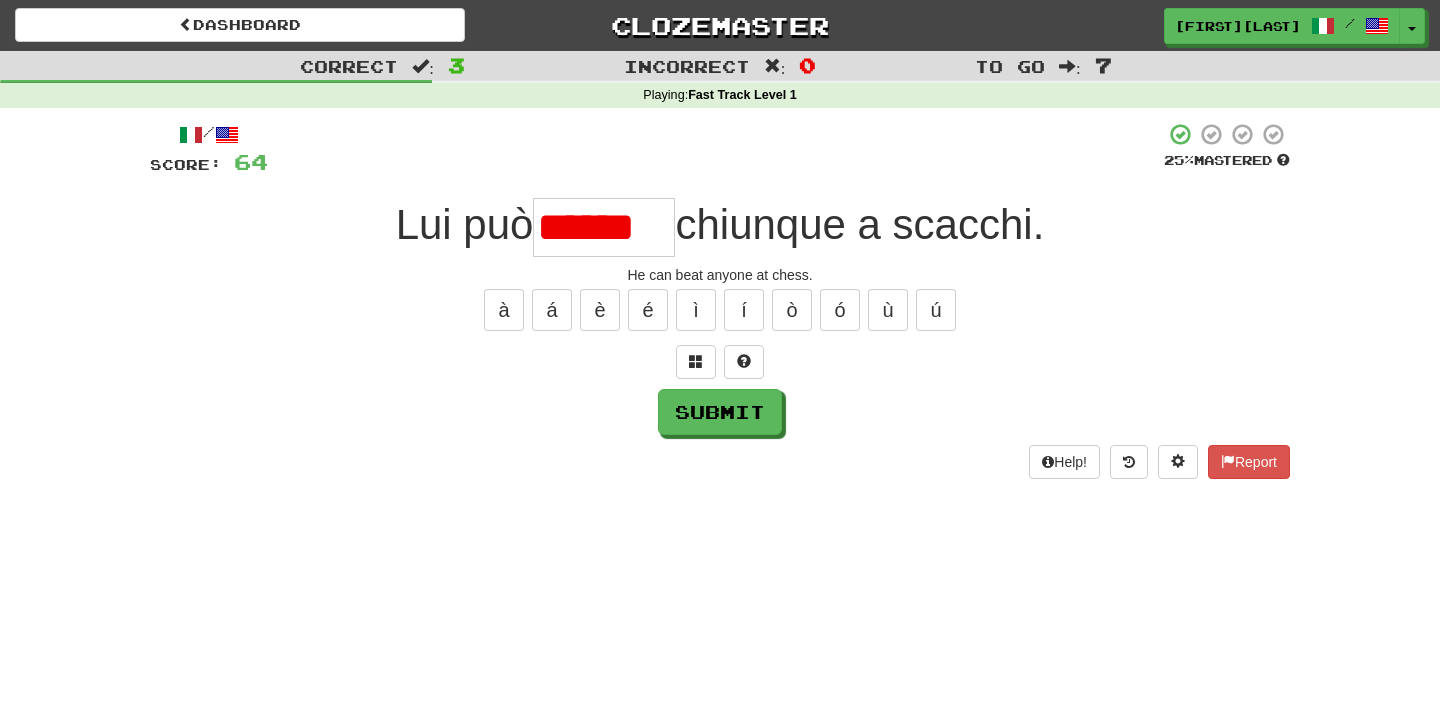 scroll, scrollTop: 0, scrollLeft: 0, axis: both 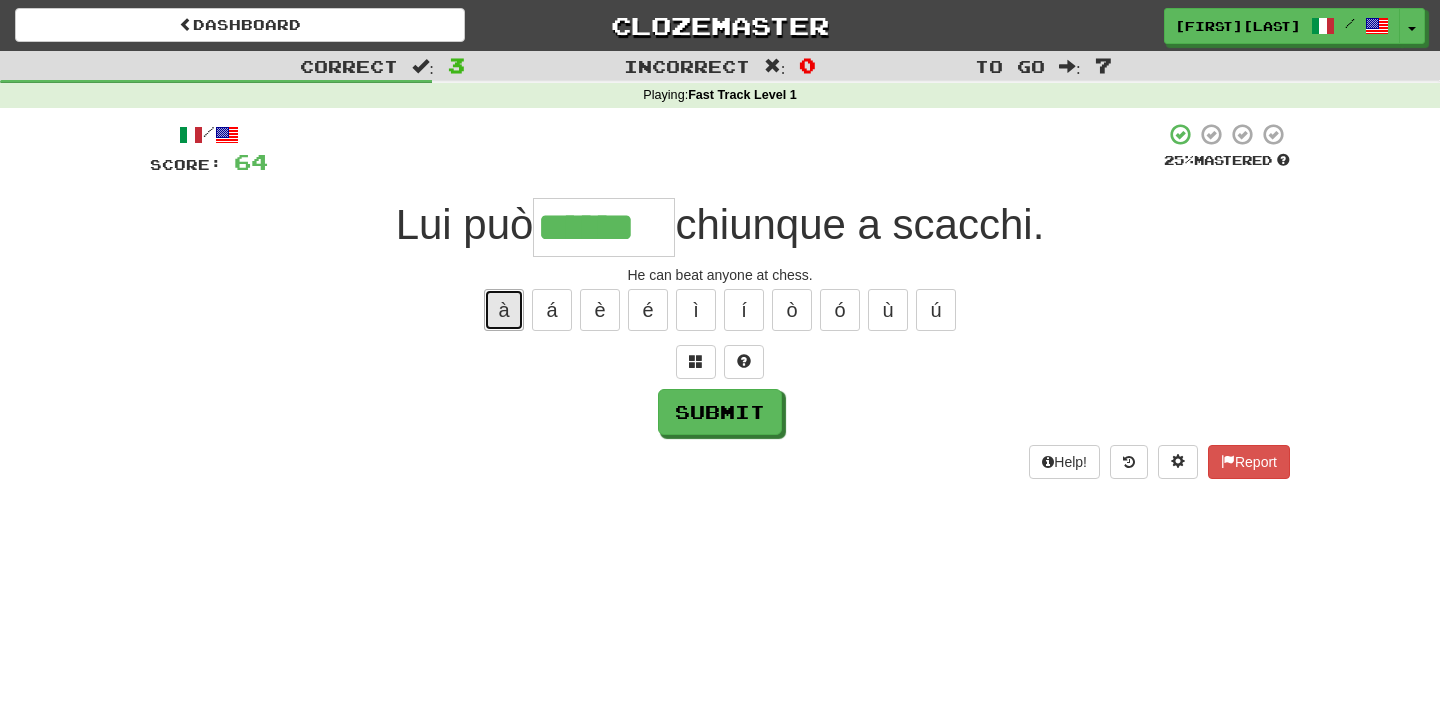 click on "à" at bounding box center (504, 310) 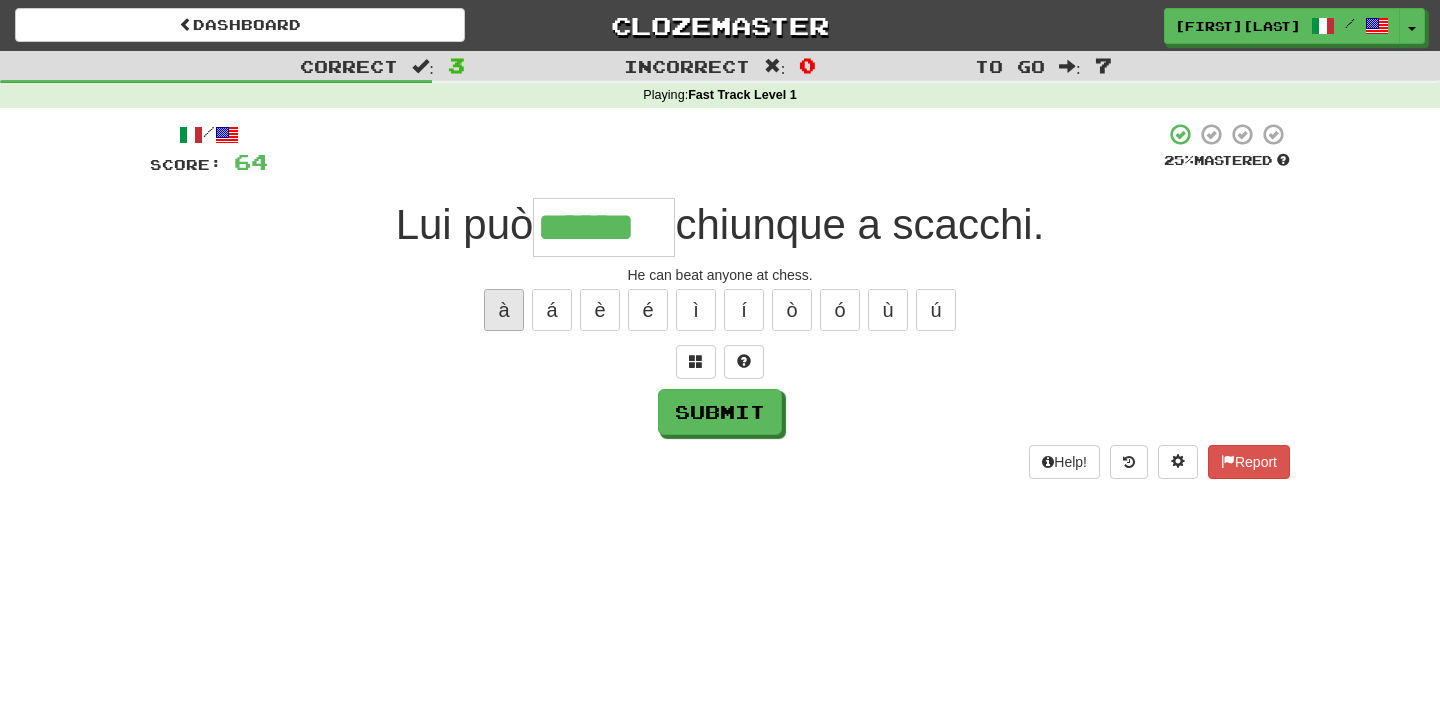 scroll, scrollTop: 0, scrollLeft: 0, axis: both 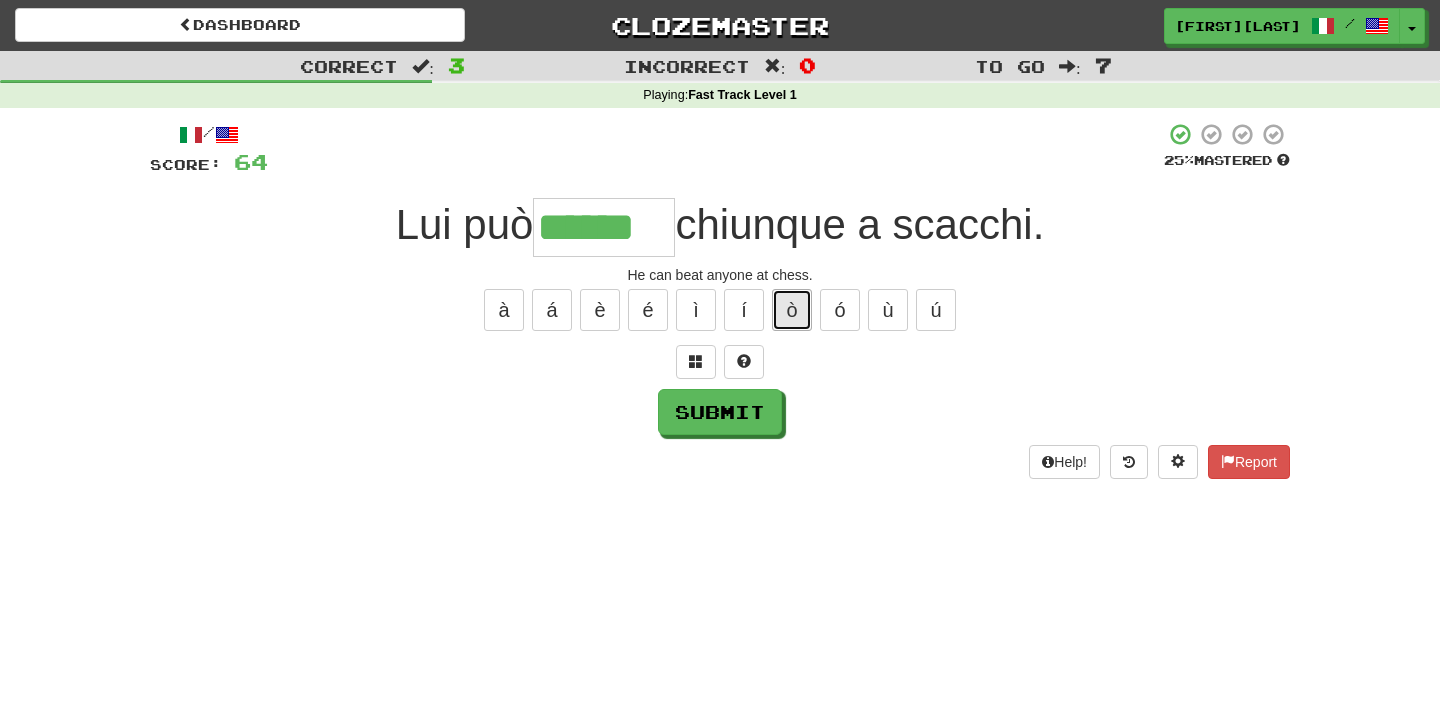 click on "ò" at bounding box center [792, 310] 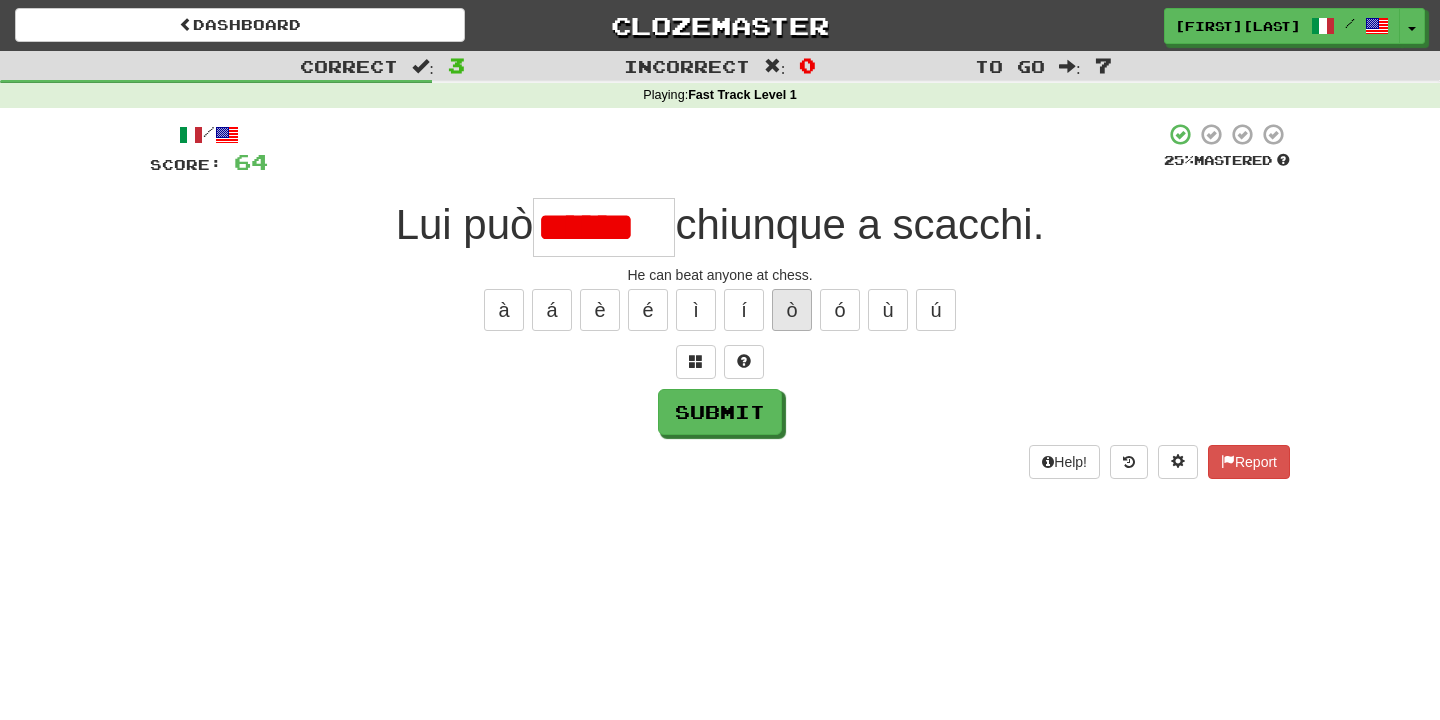 scroll, scrollTop: 0, scrollLeft: 1, axis: horizontal 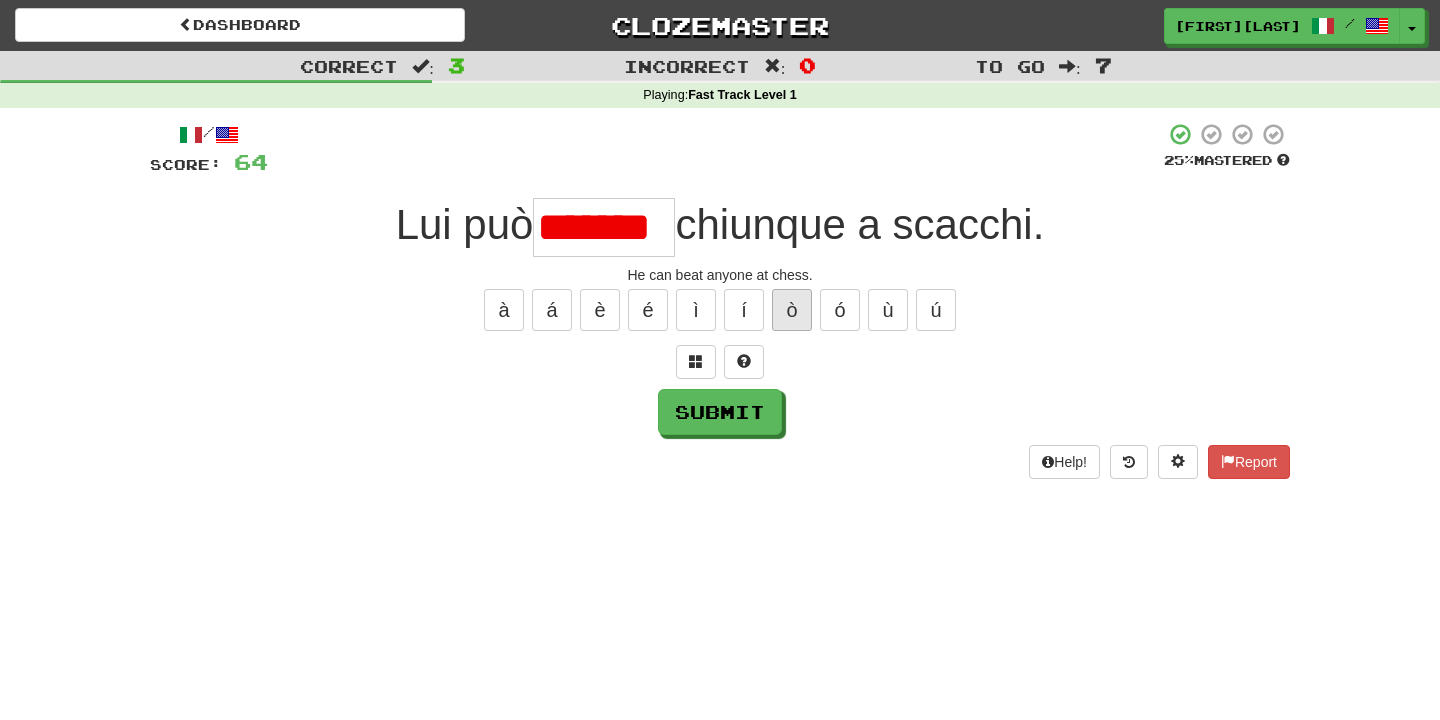 type on "*******" 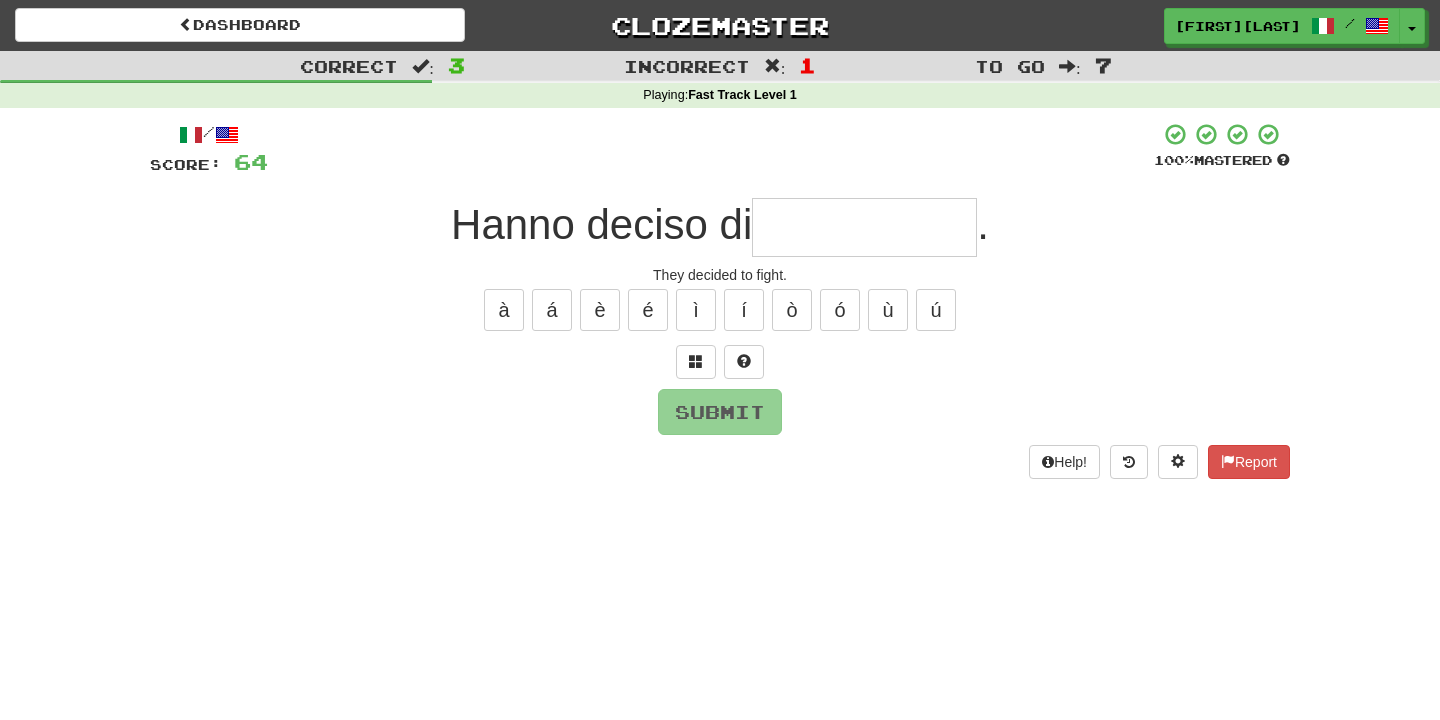 type on "*" 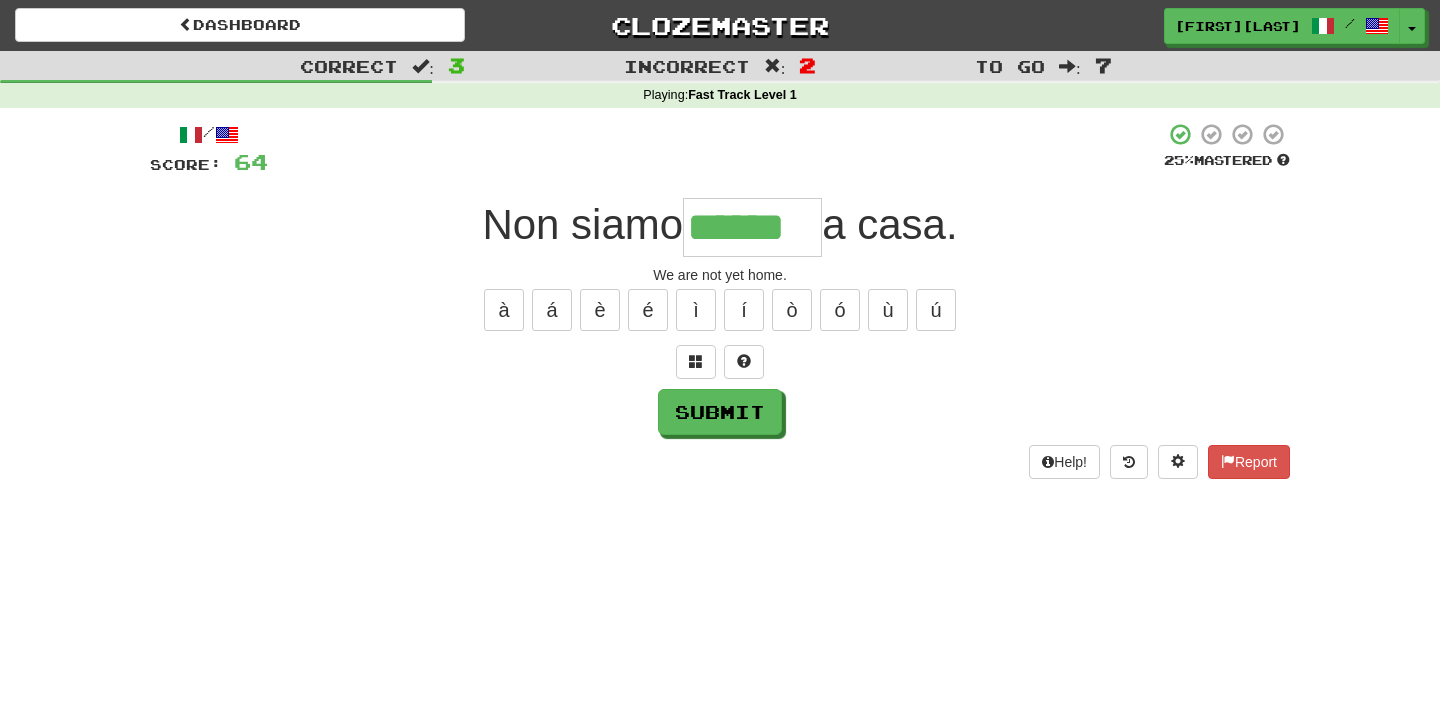 type on "******" 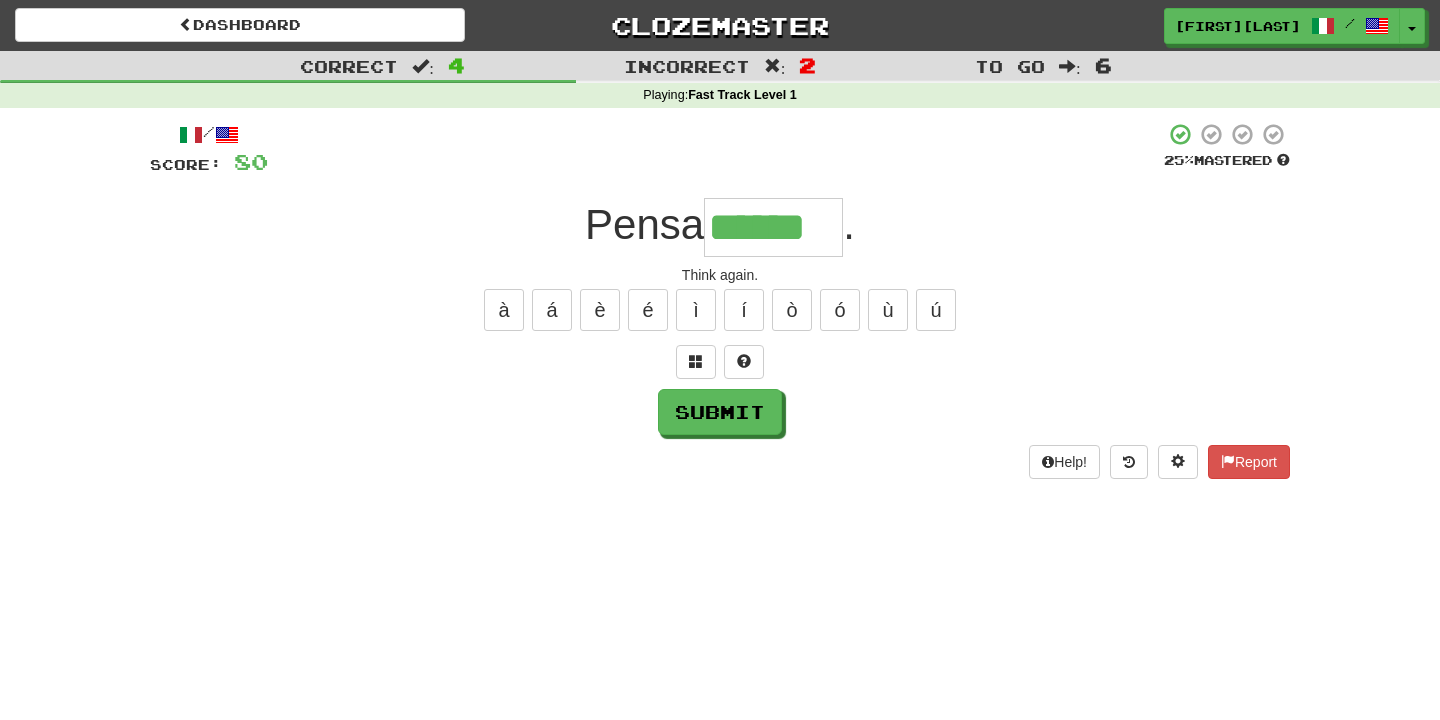 type on "******" 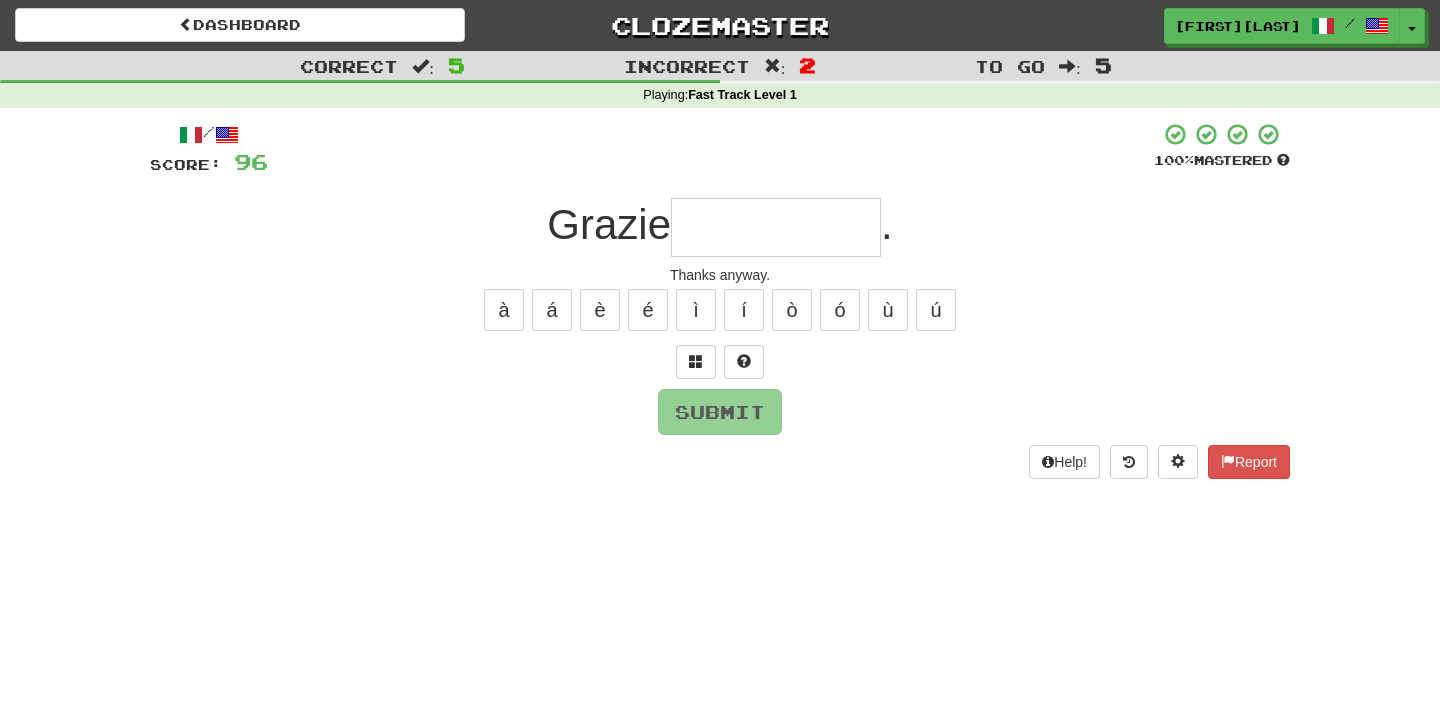type on "********" 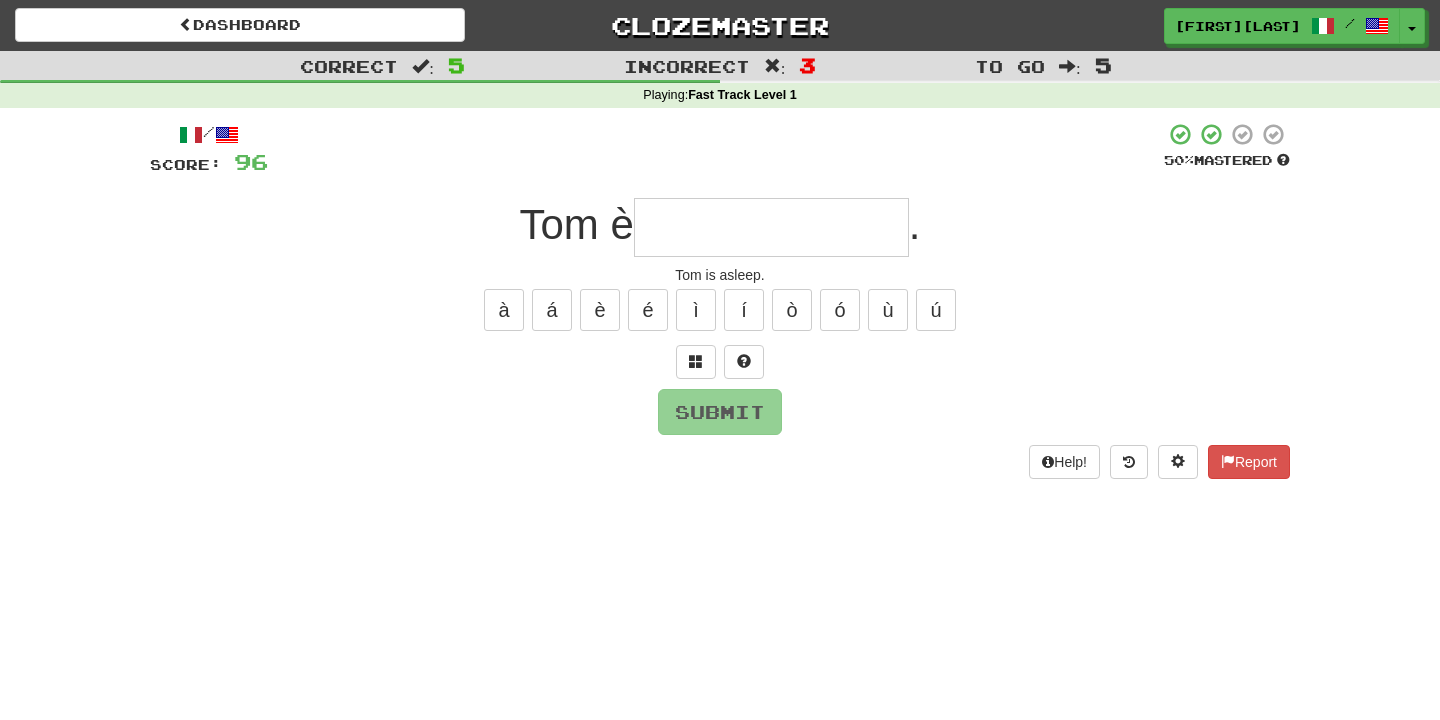 type on "*" 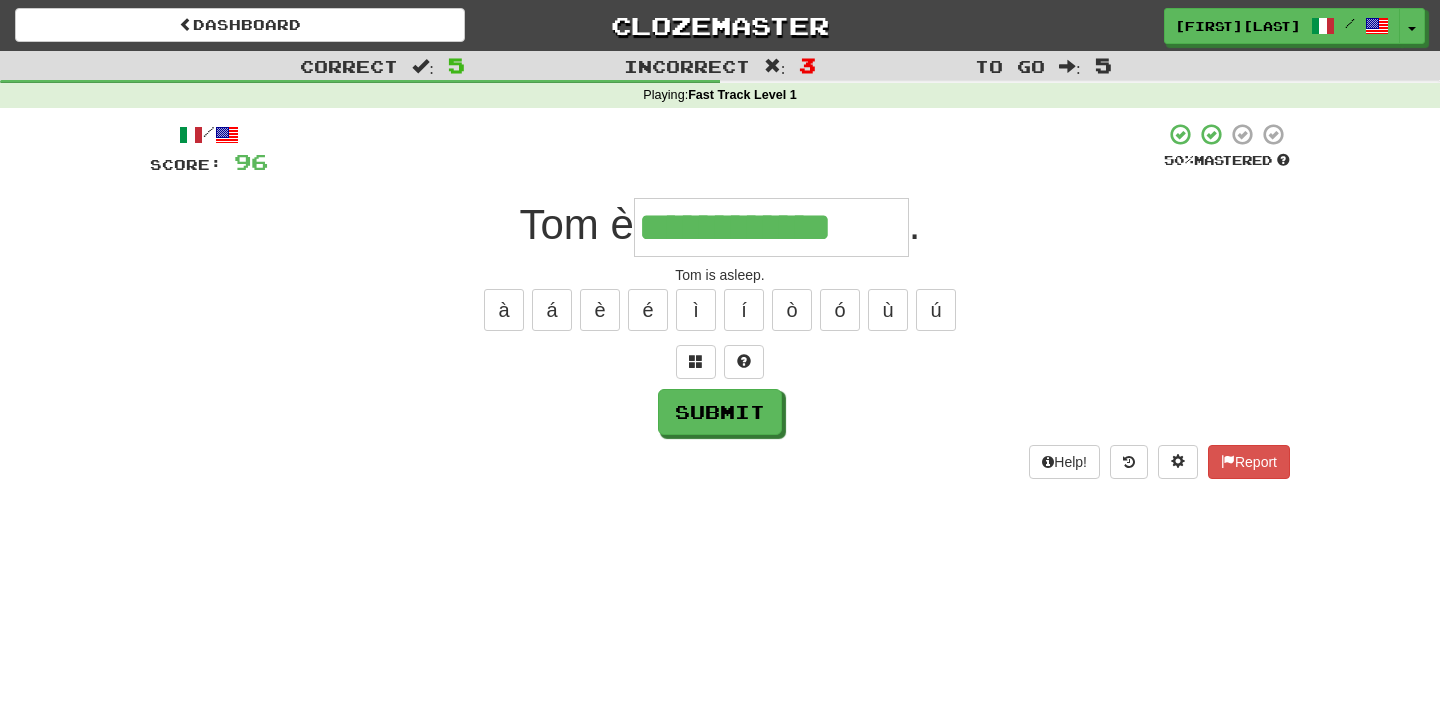 type on "**********" 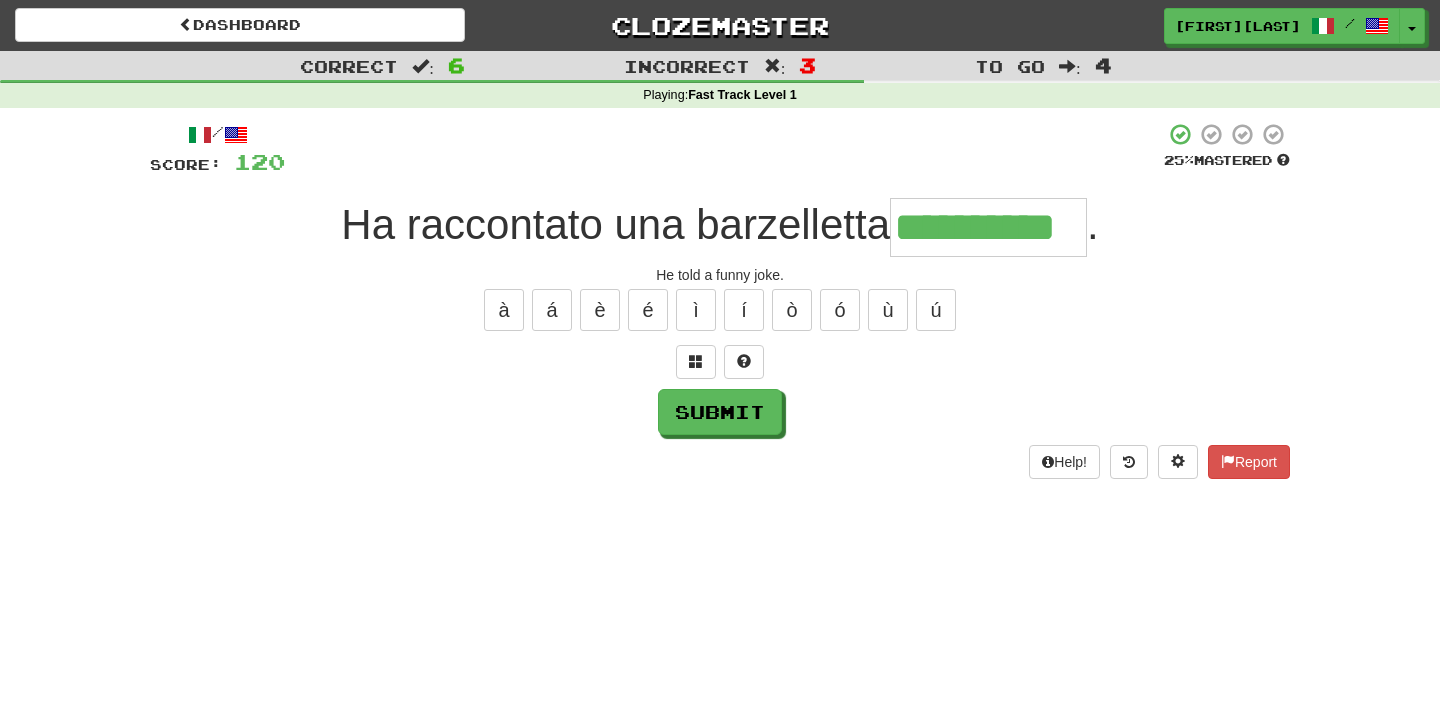 type on "**********" 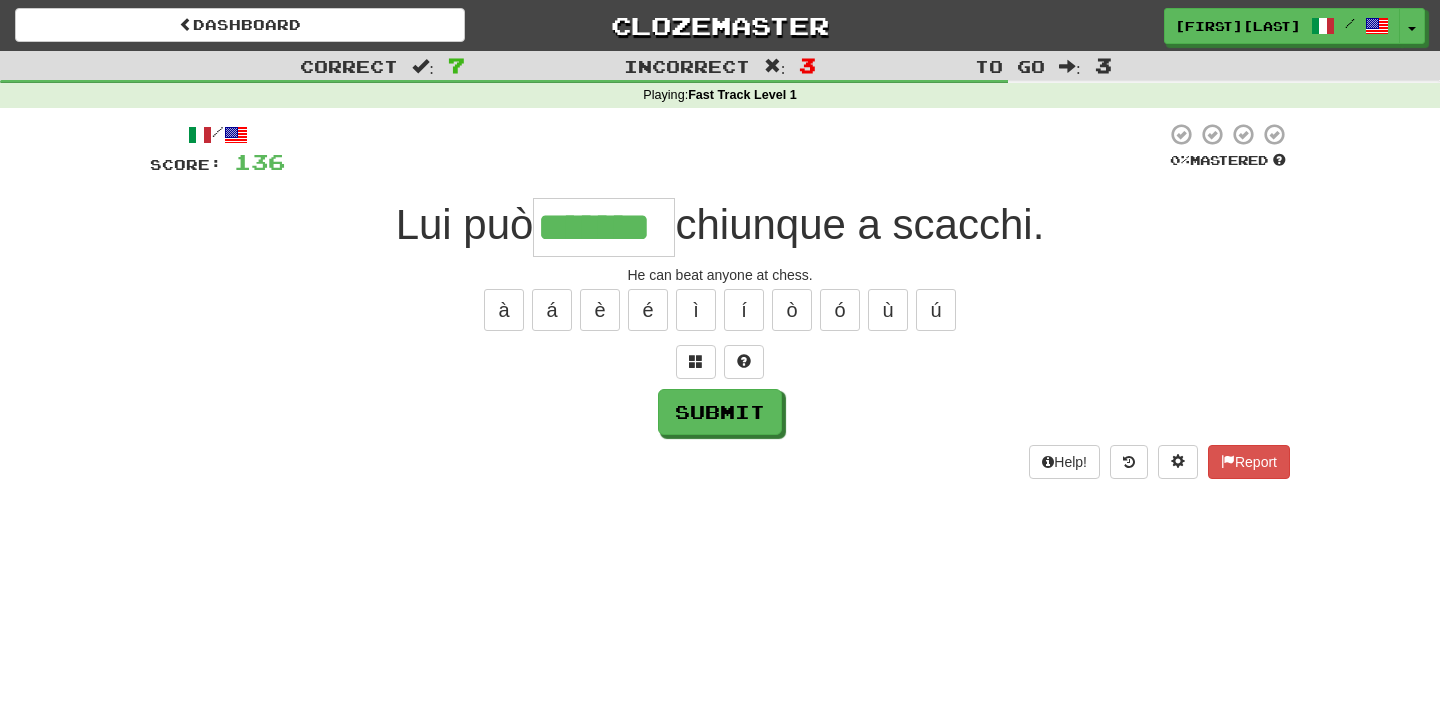 type on "*******" 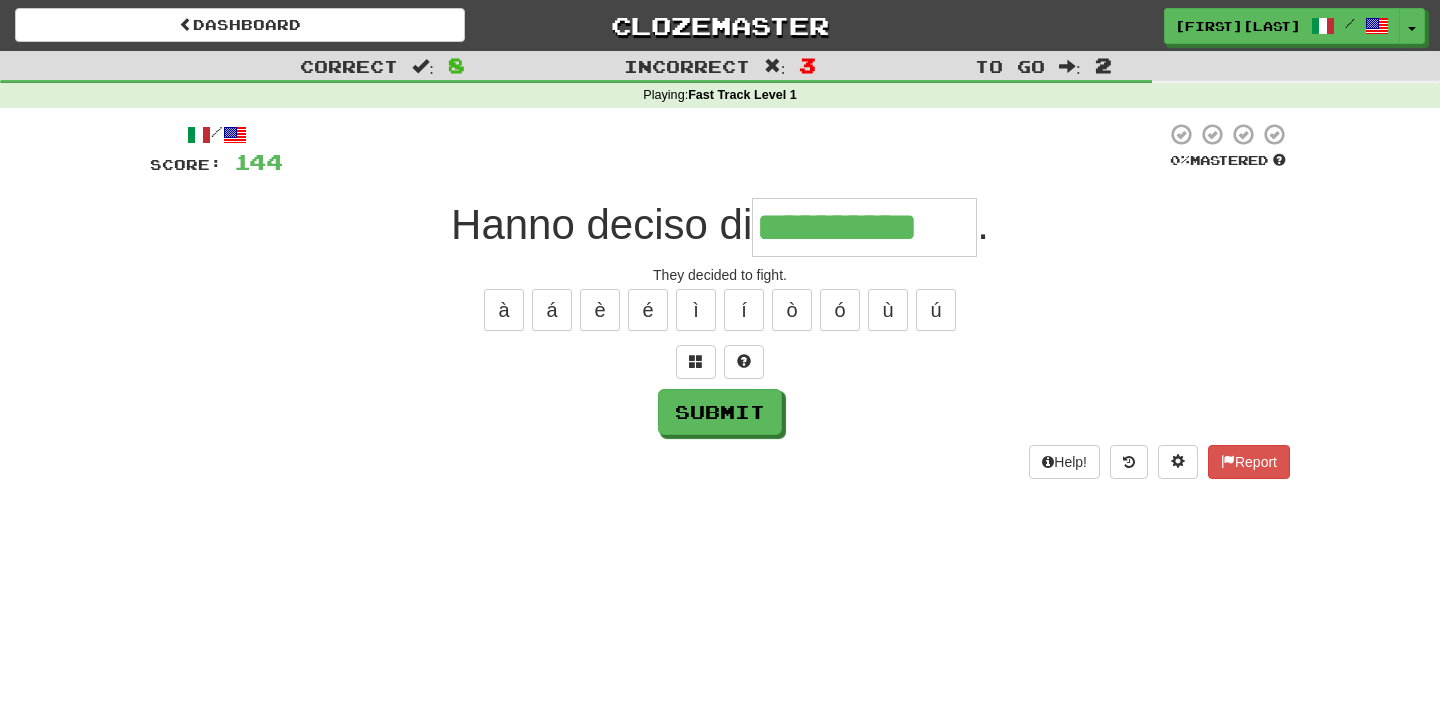 type on "**********" 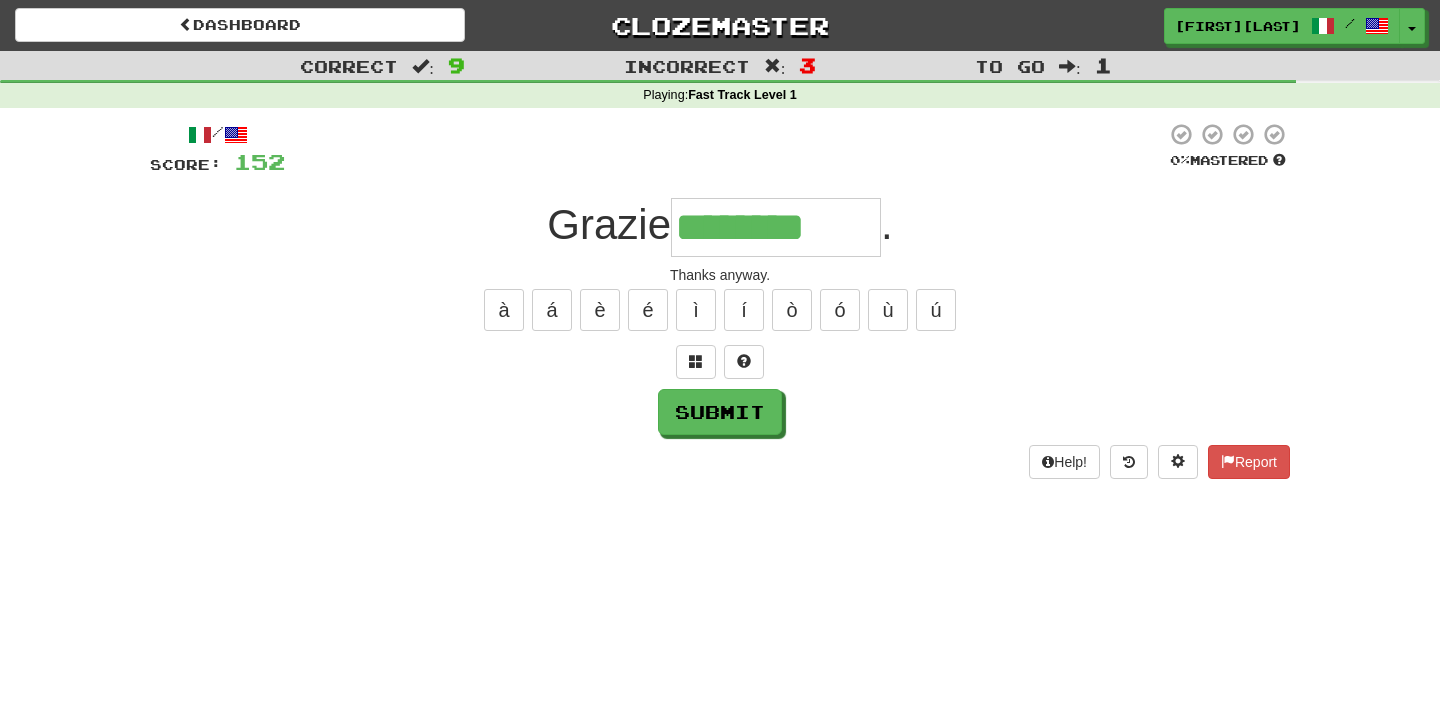 type on "********" 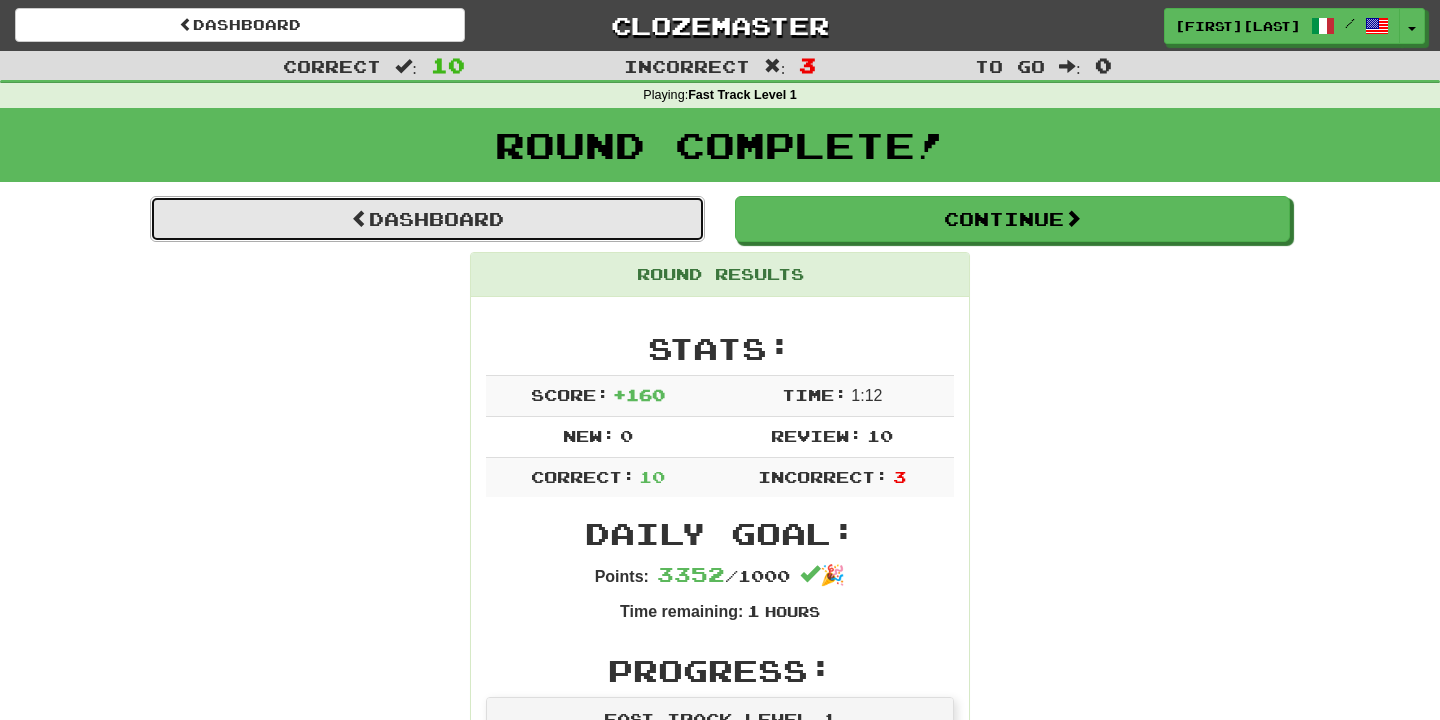 click on "Dashboard" at bounding box center (427, 219) 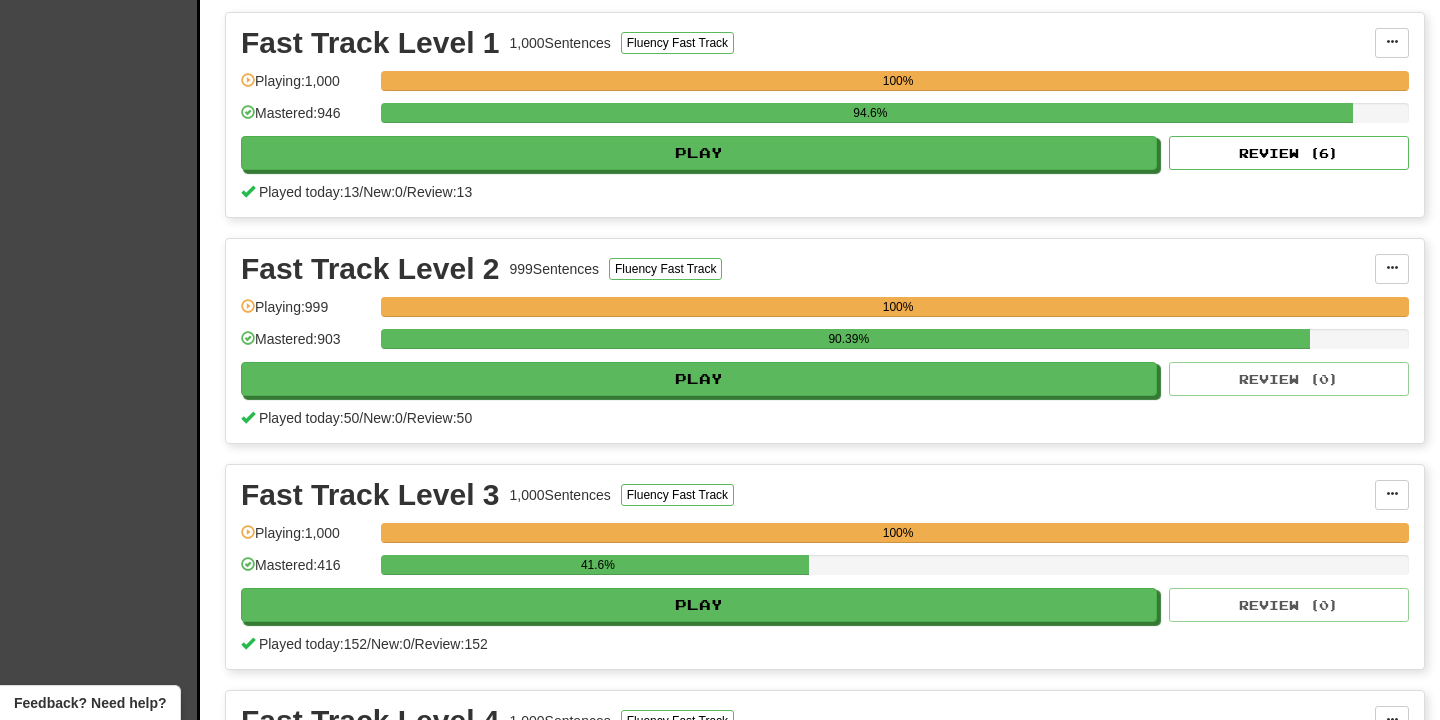 scroll, scrollTop: 447, scrollLeft: 0, axis: vertical 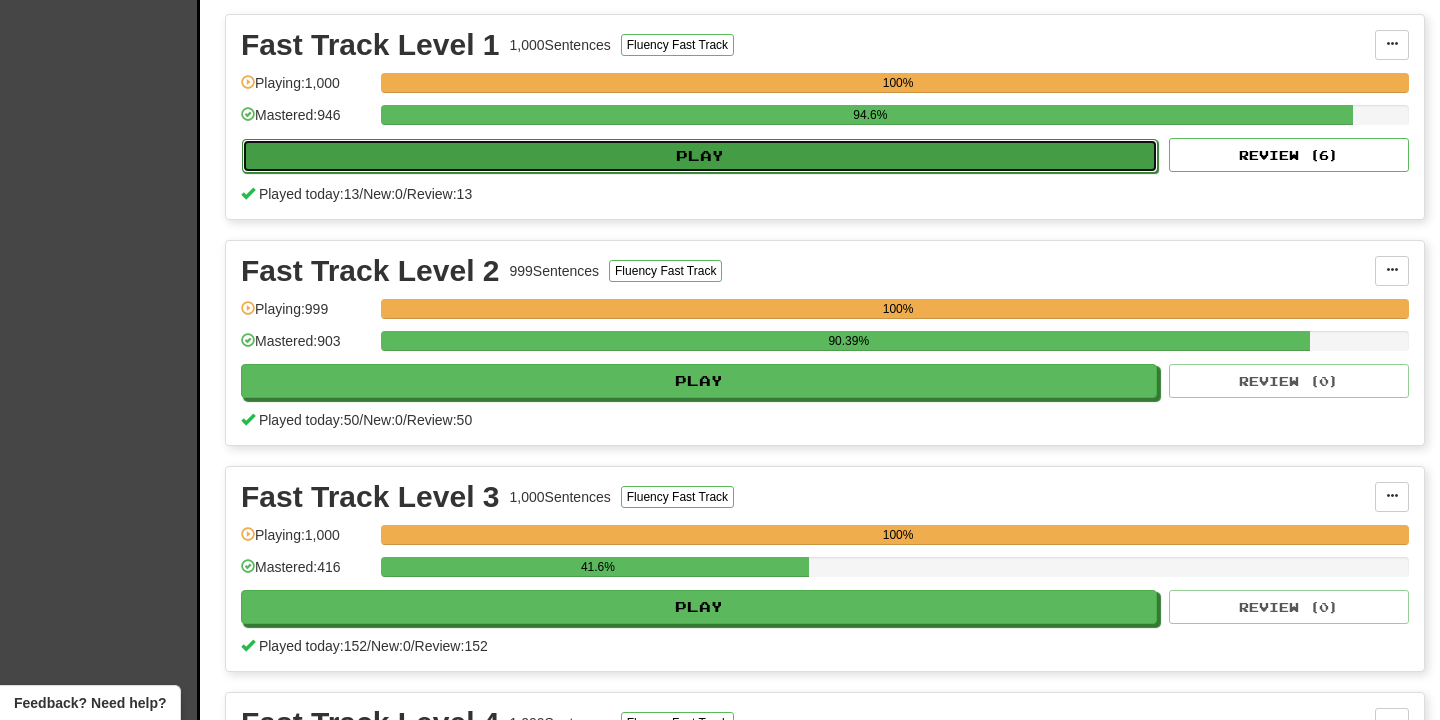 click on "Play" at bounding box center (700, 156) 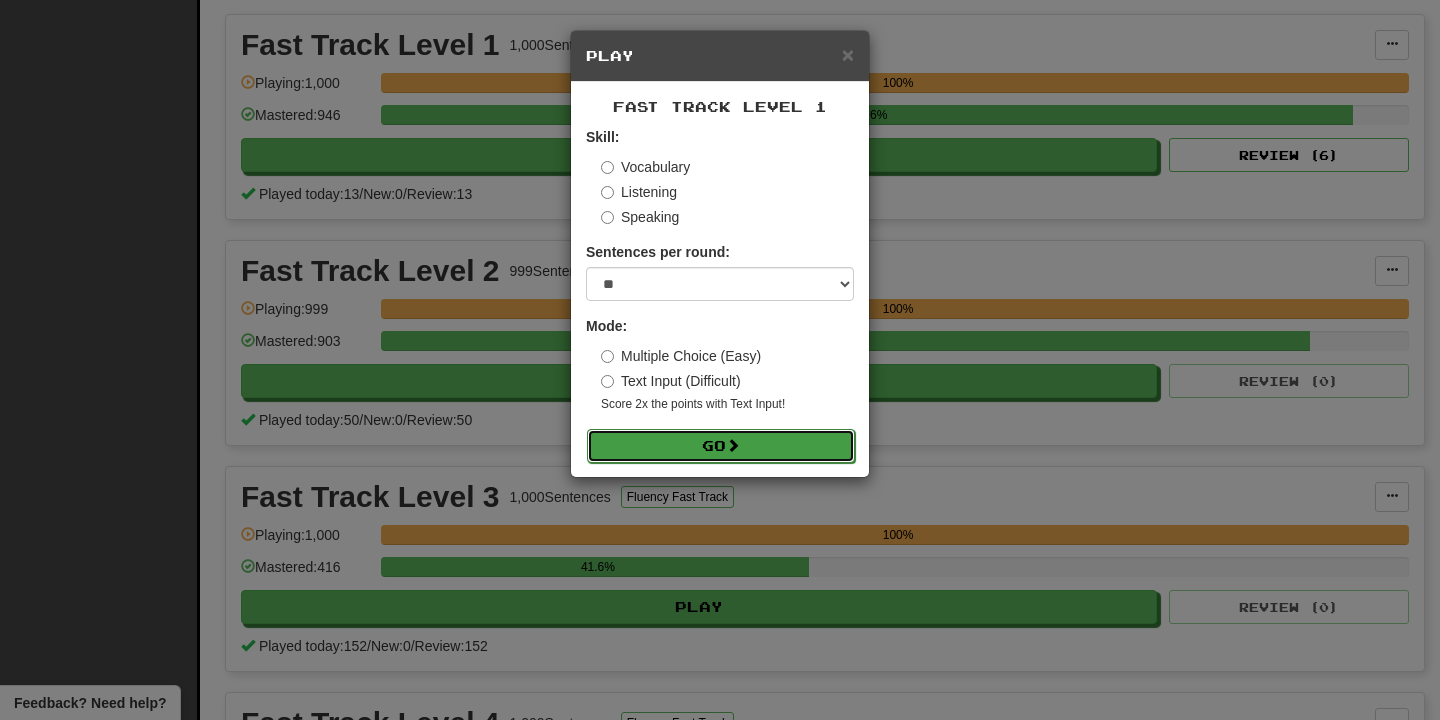 click at bounding box center (733, 445) 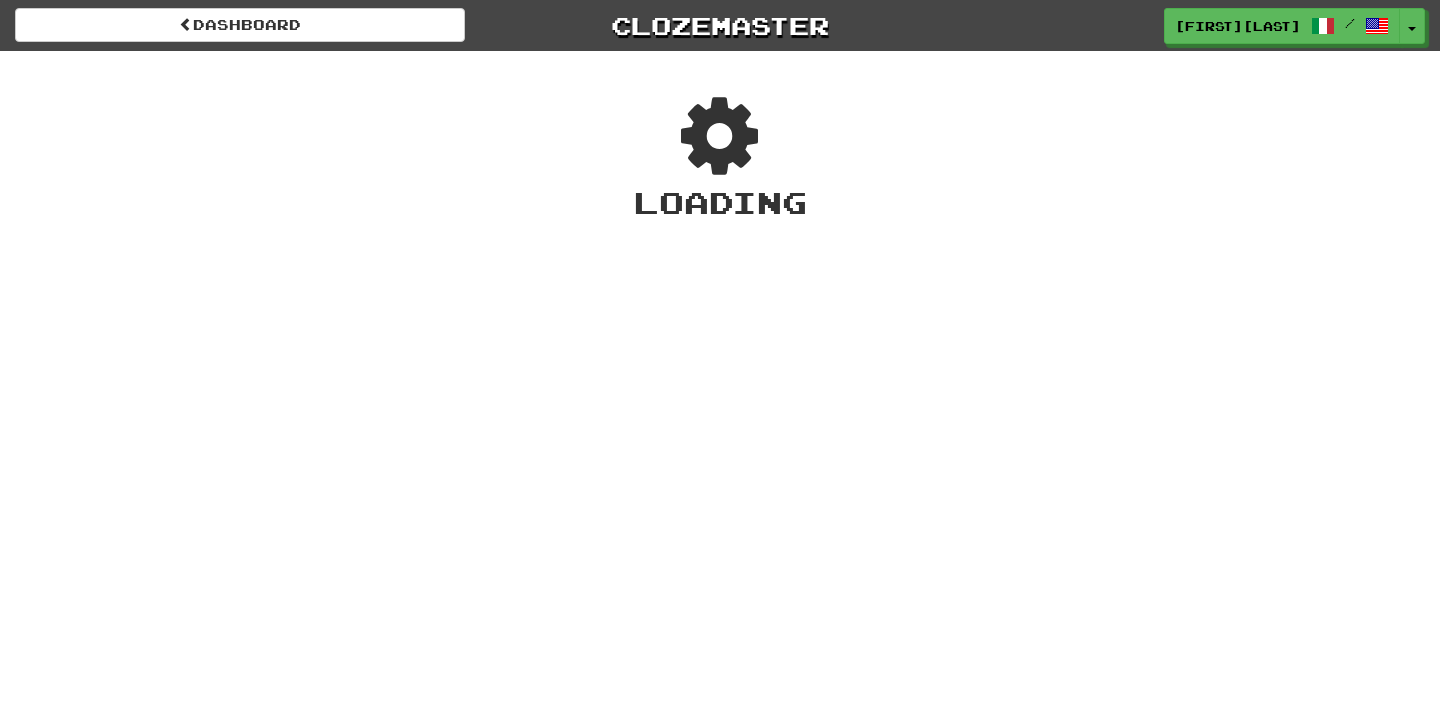 scroll, scrollTop: 0, scrollLeft: 0, axis: both 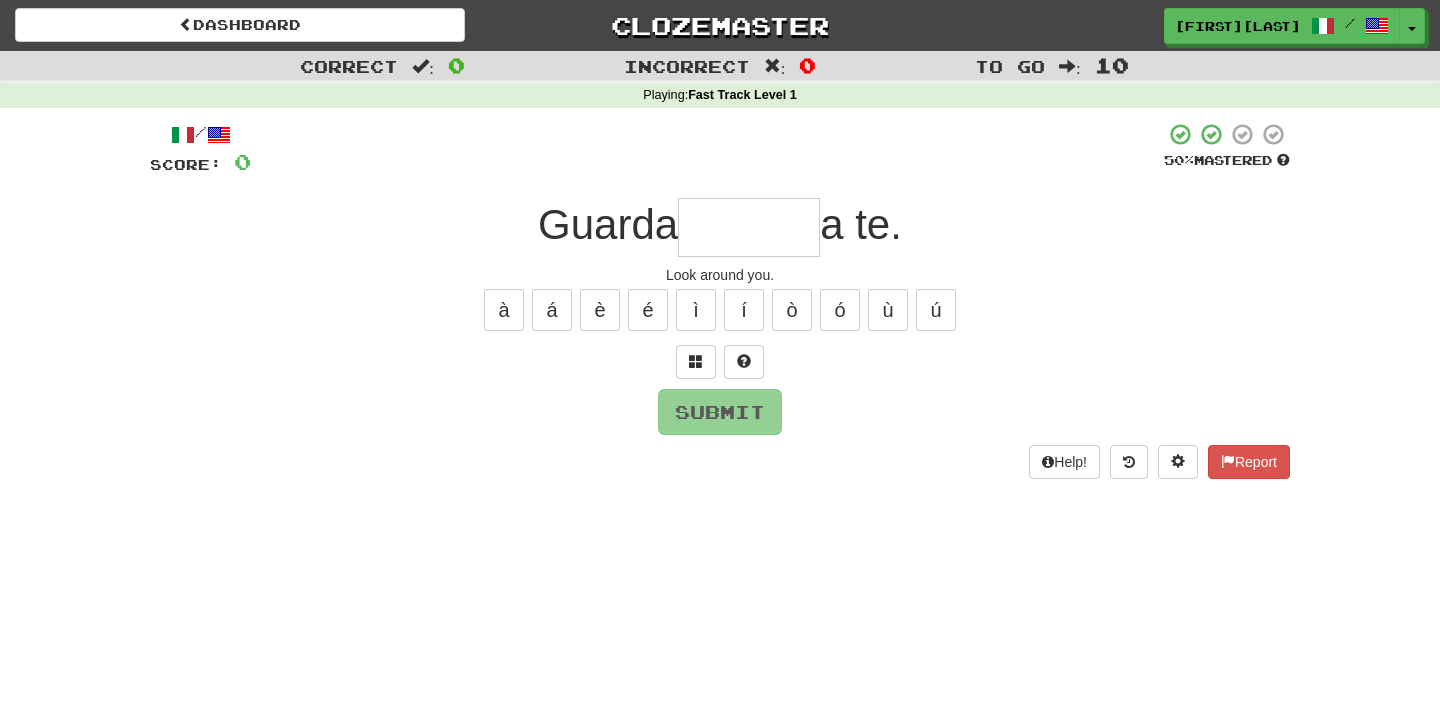 type on "*******" 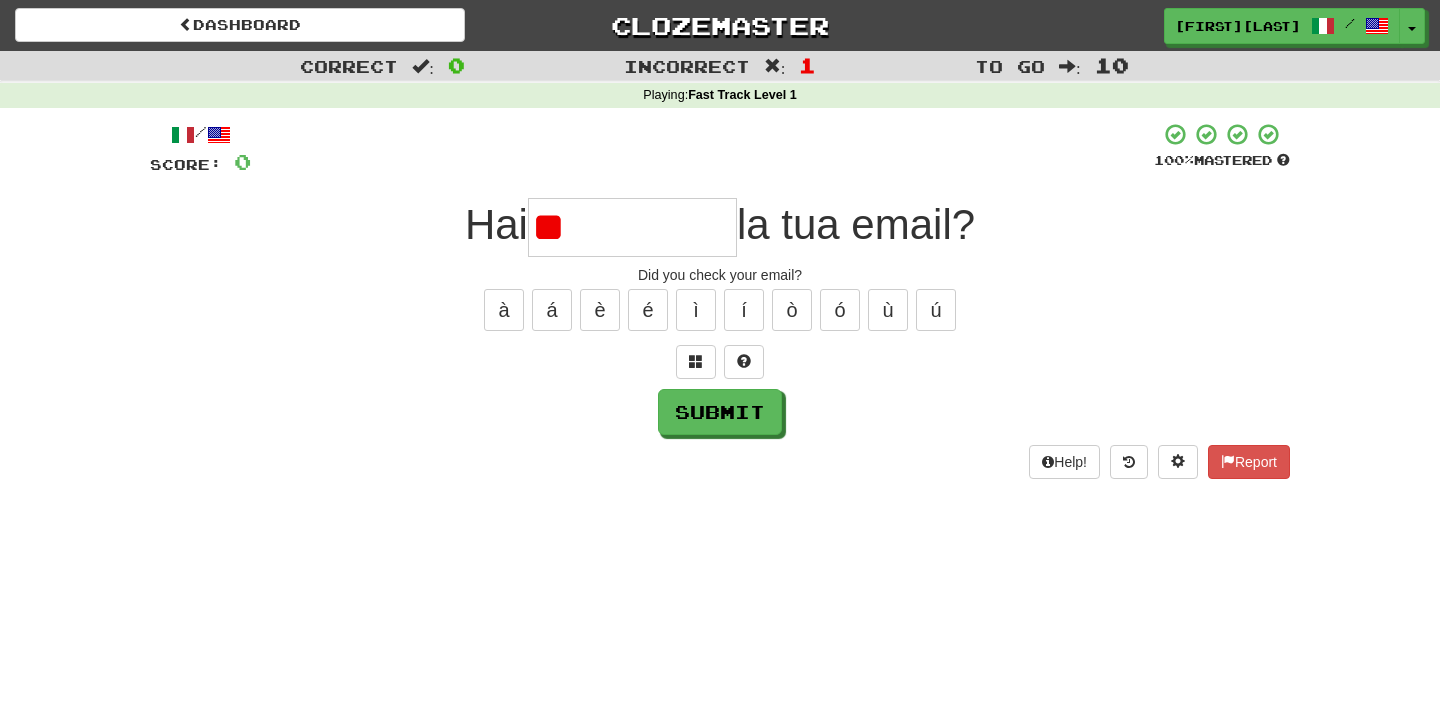 type on "*" 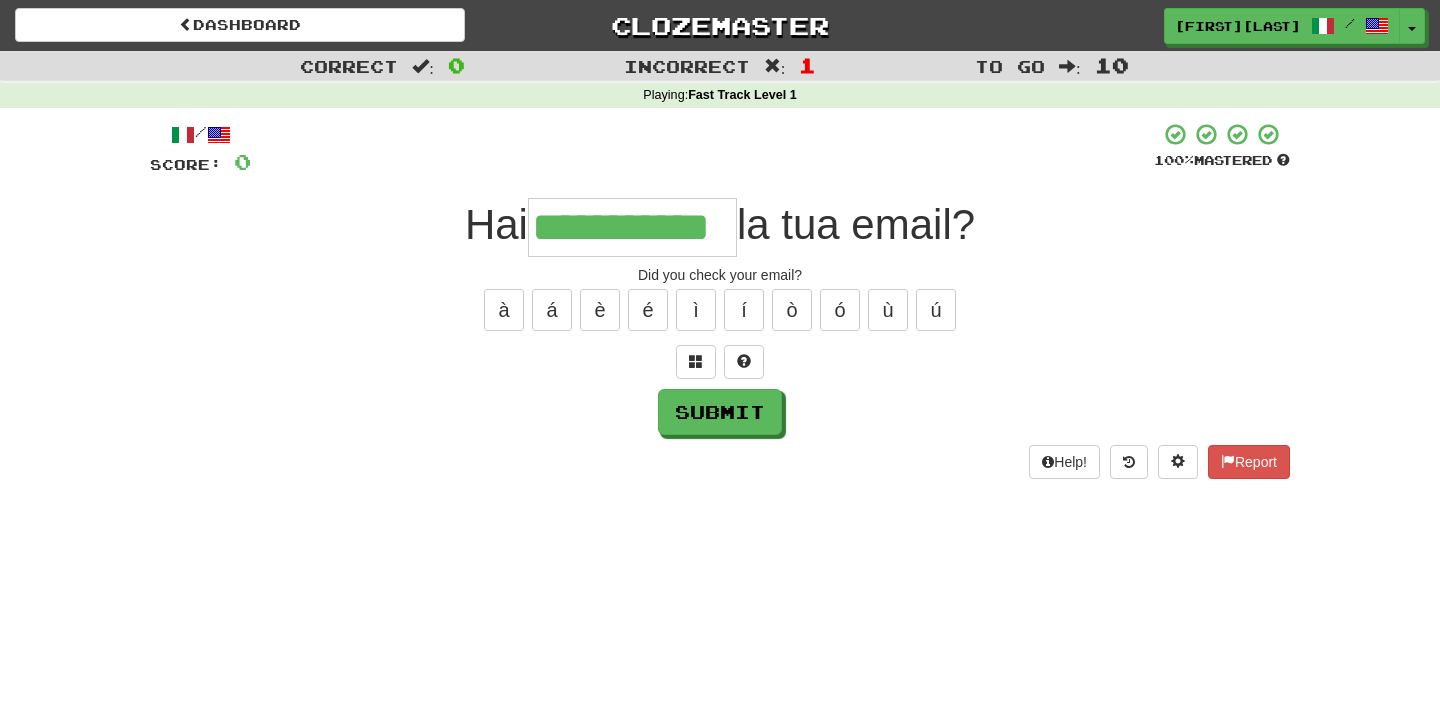 type on "**********" 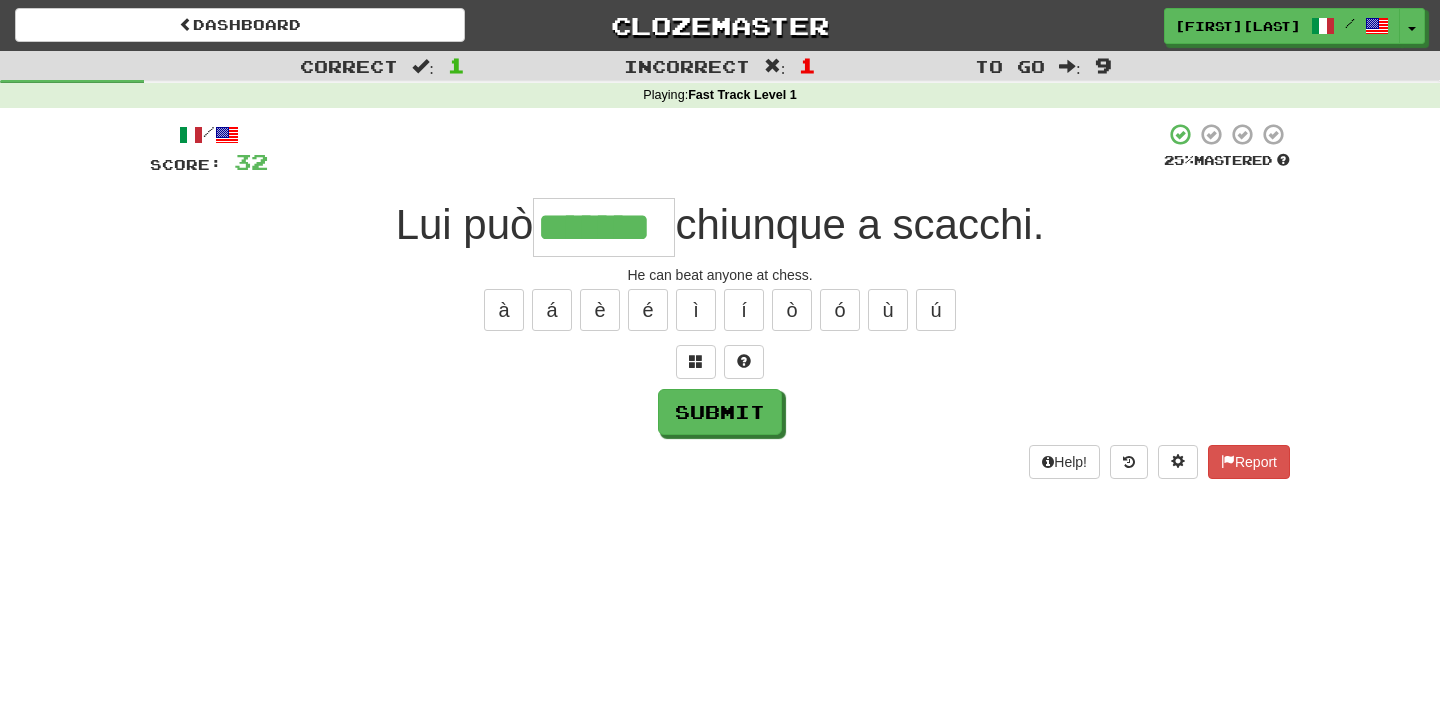 type on "*******" 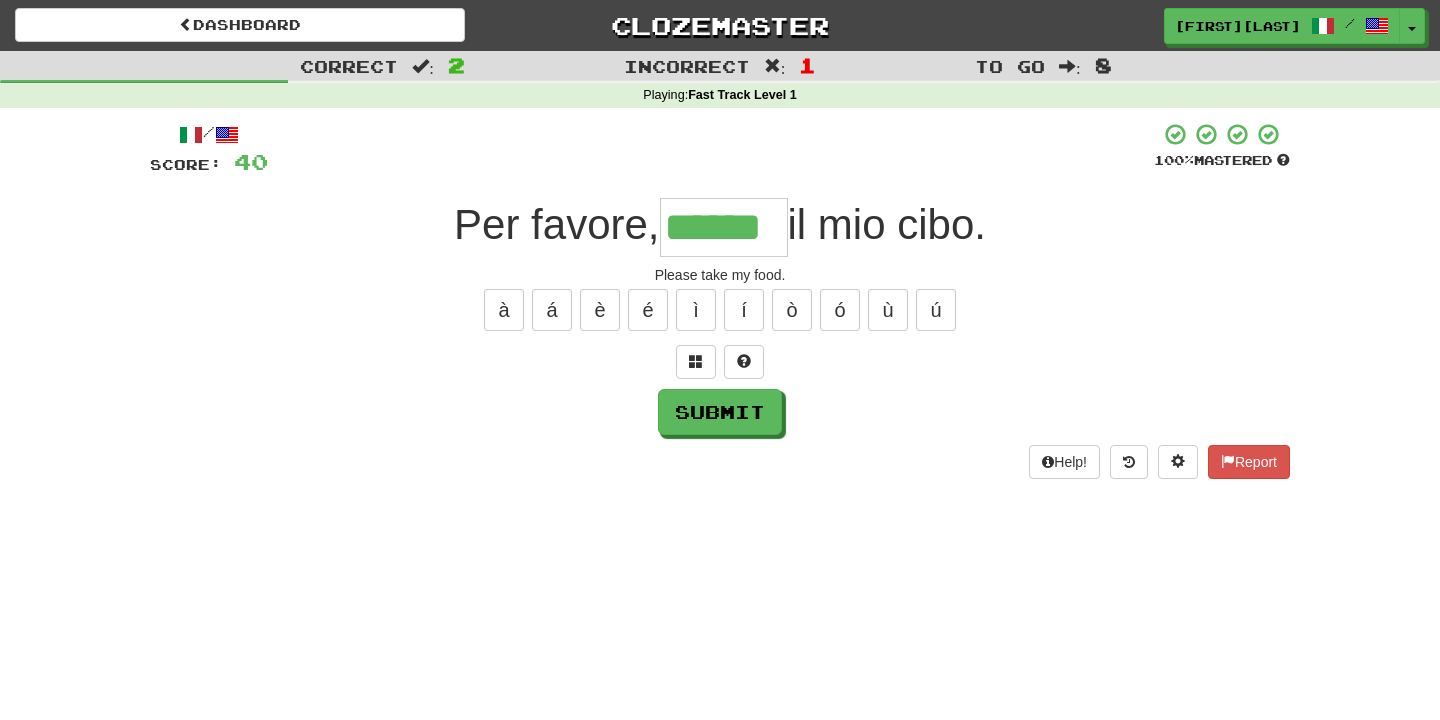 scroll, scrollTop: 0, scrollLeft: 11, axis: horizontal 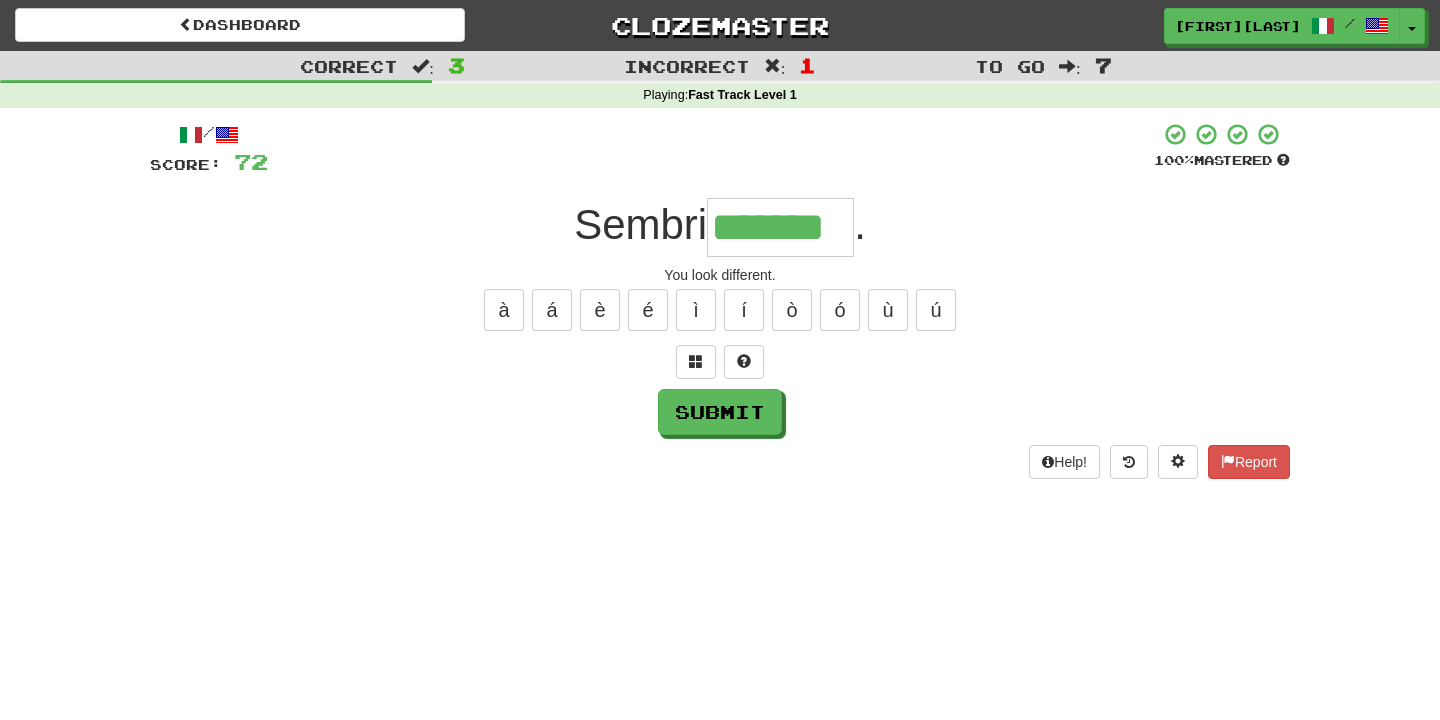 type on "*******" 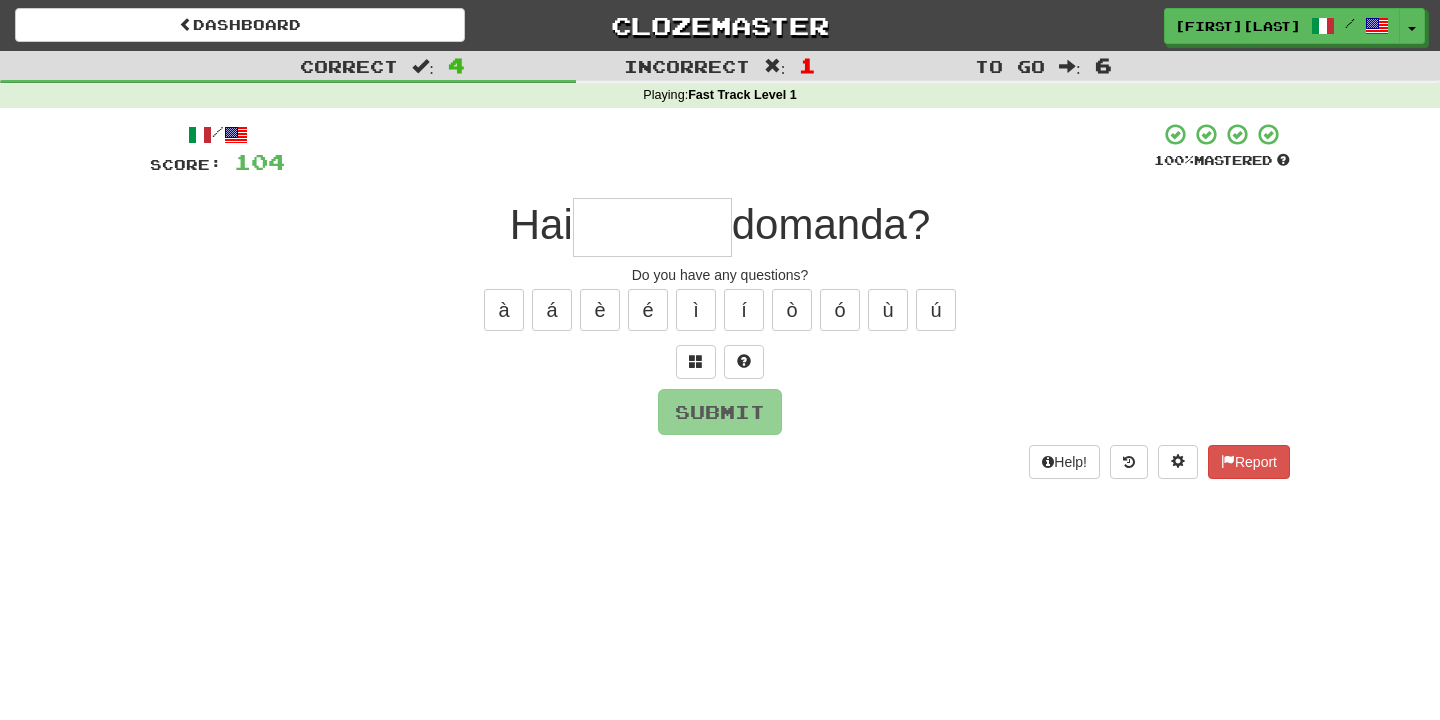 type on "*" 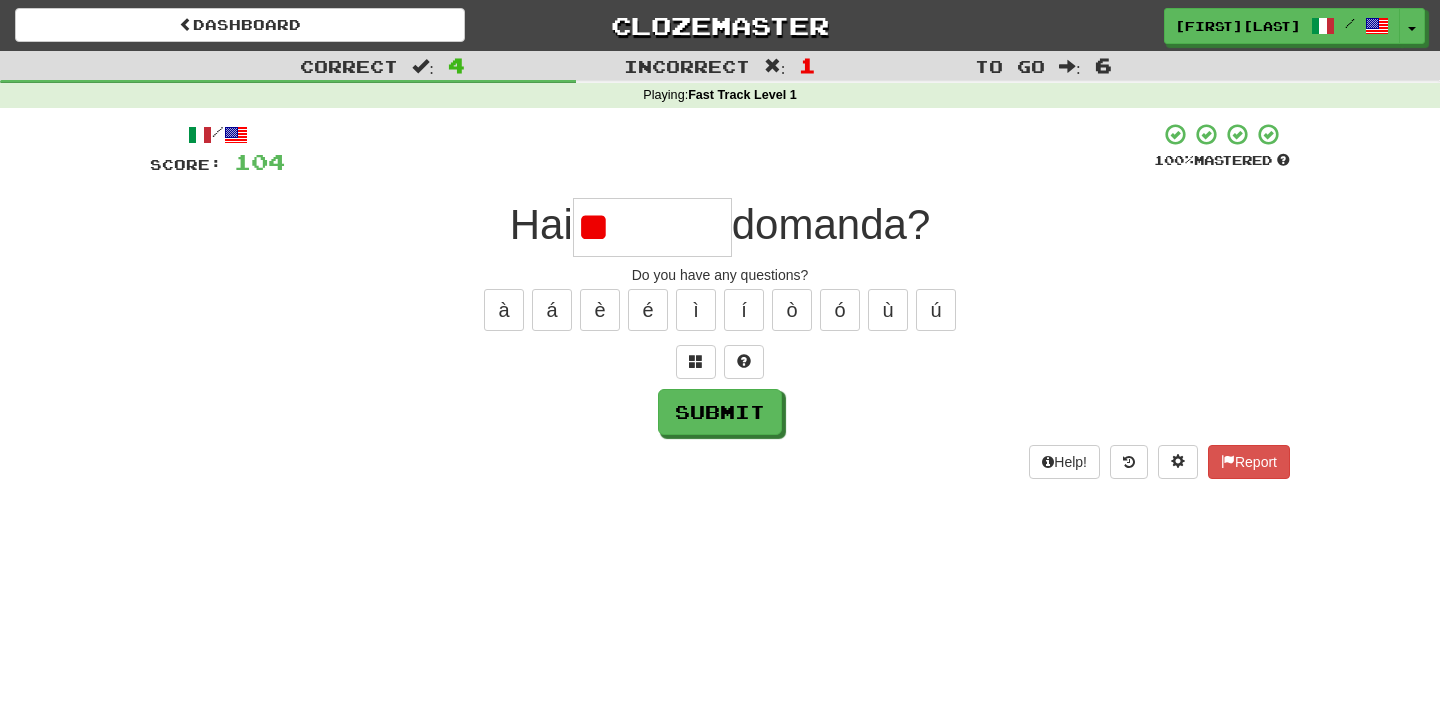 type on "*" 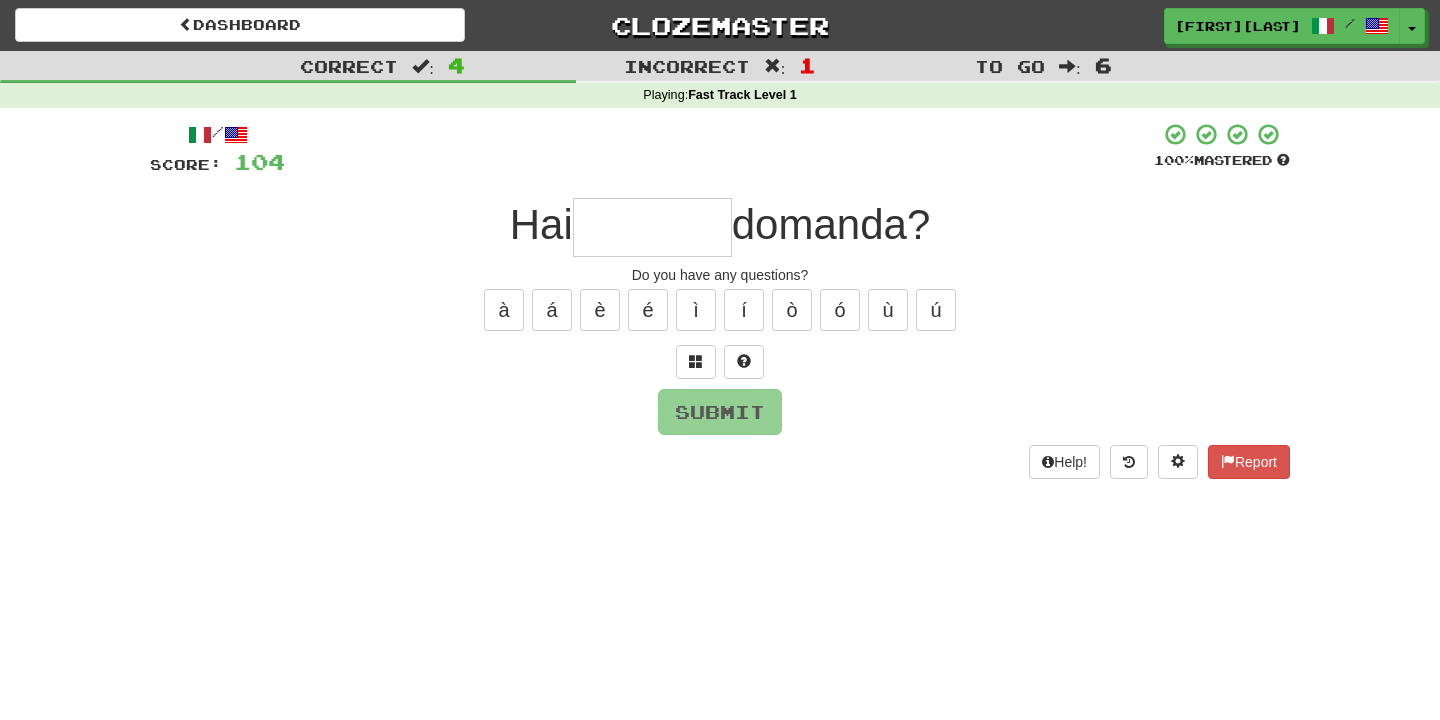 type on "*******" 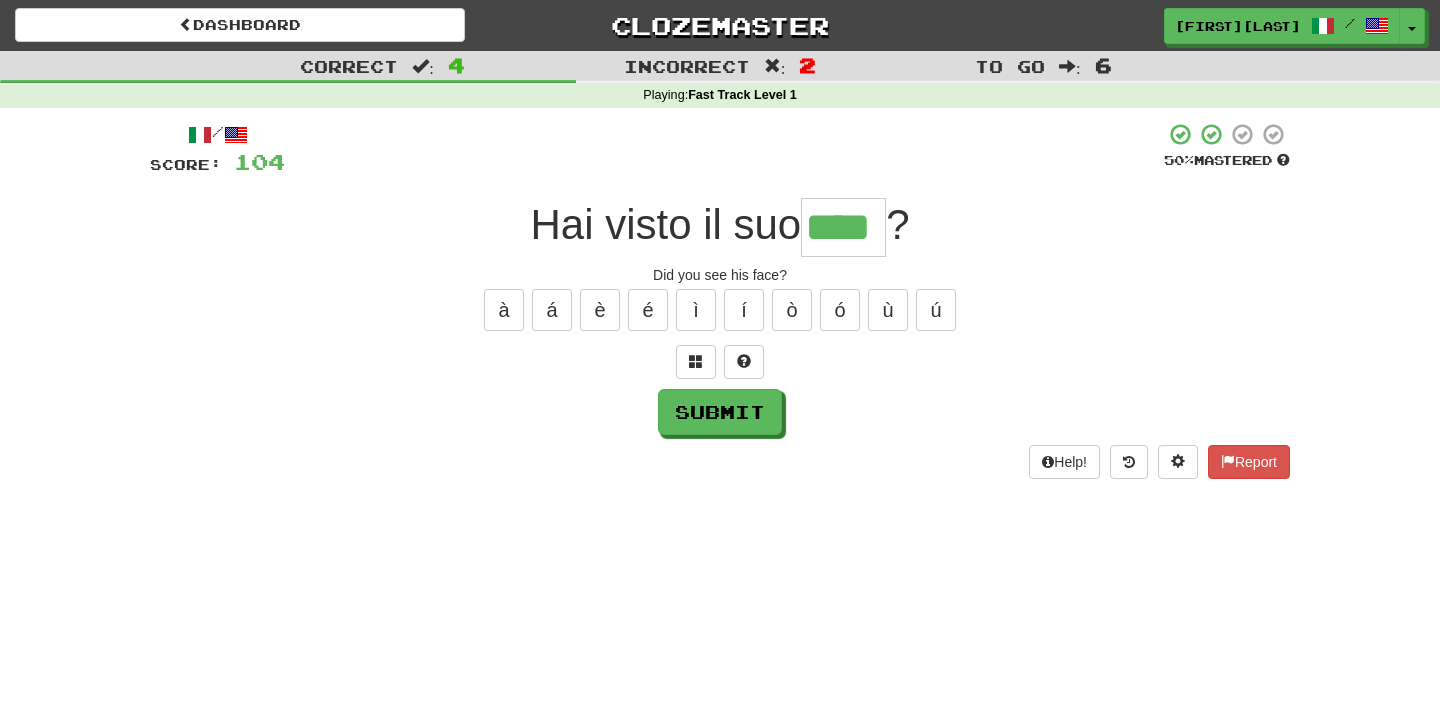 type on "****" 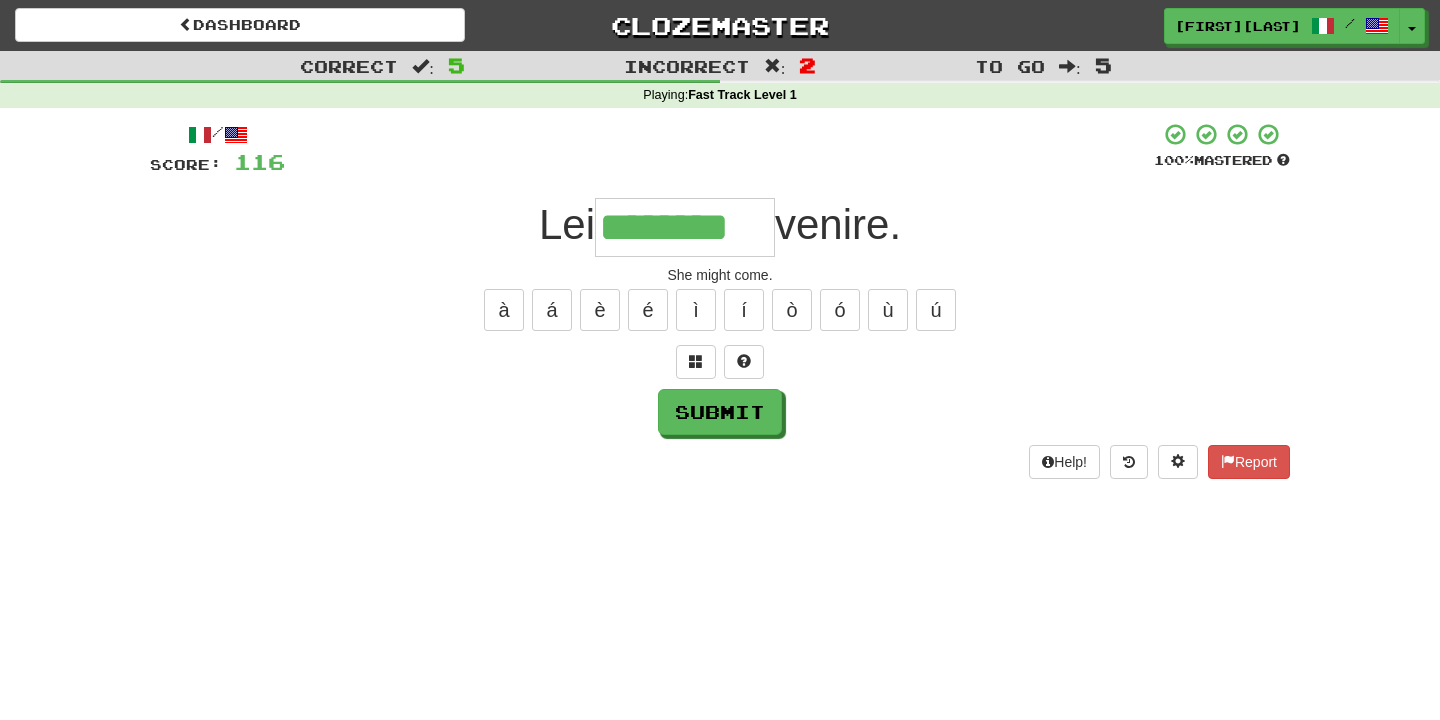 type on "********" 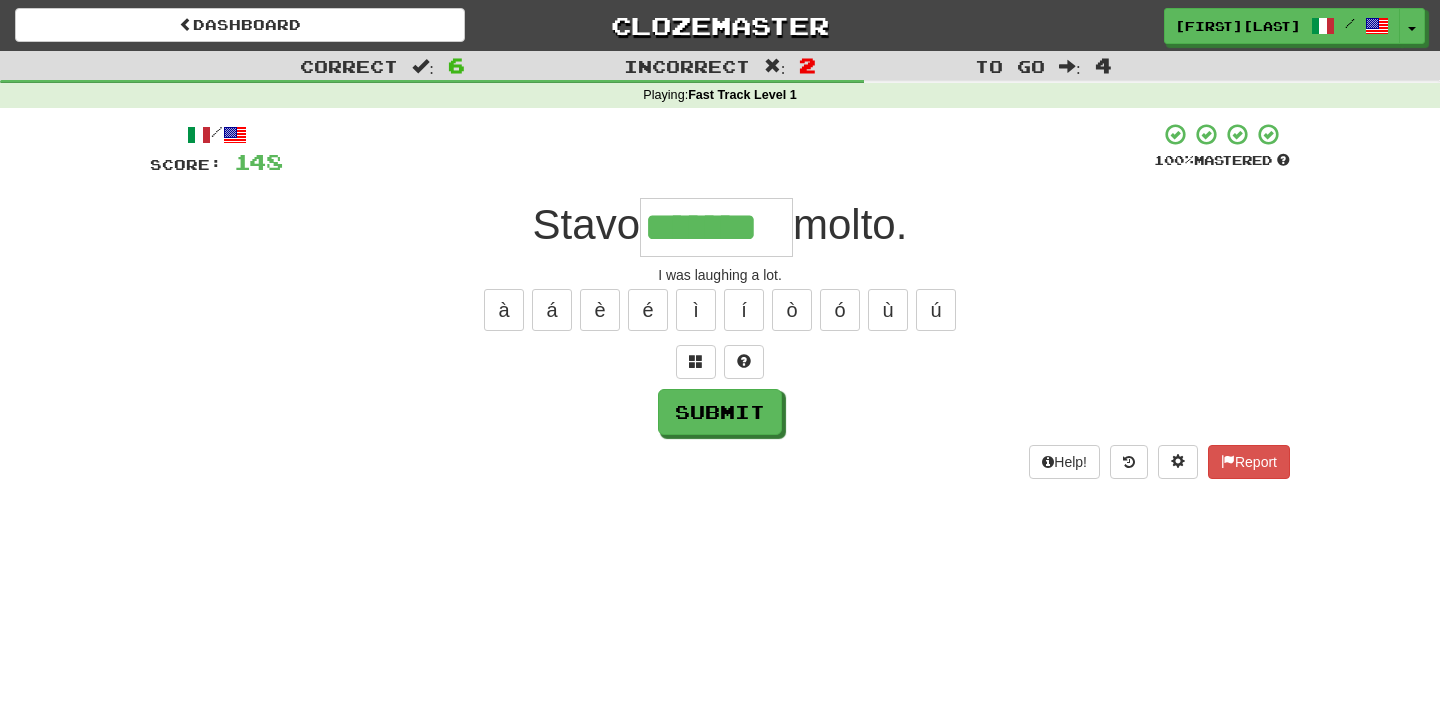 type on "*******" 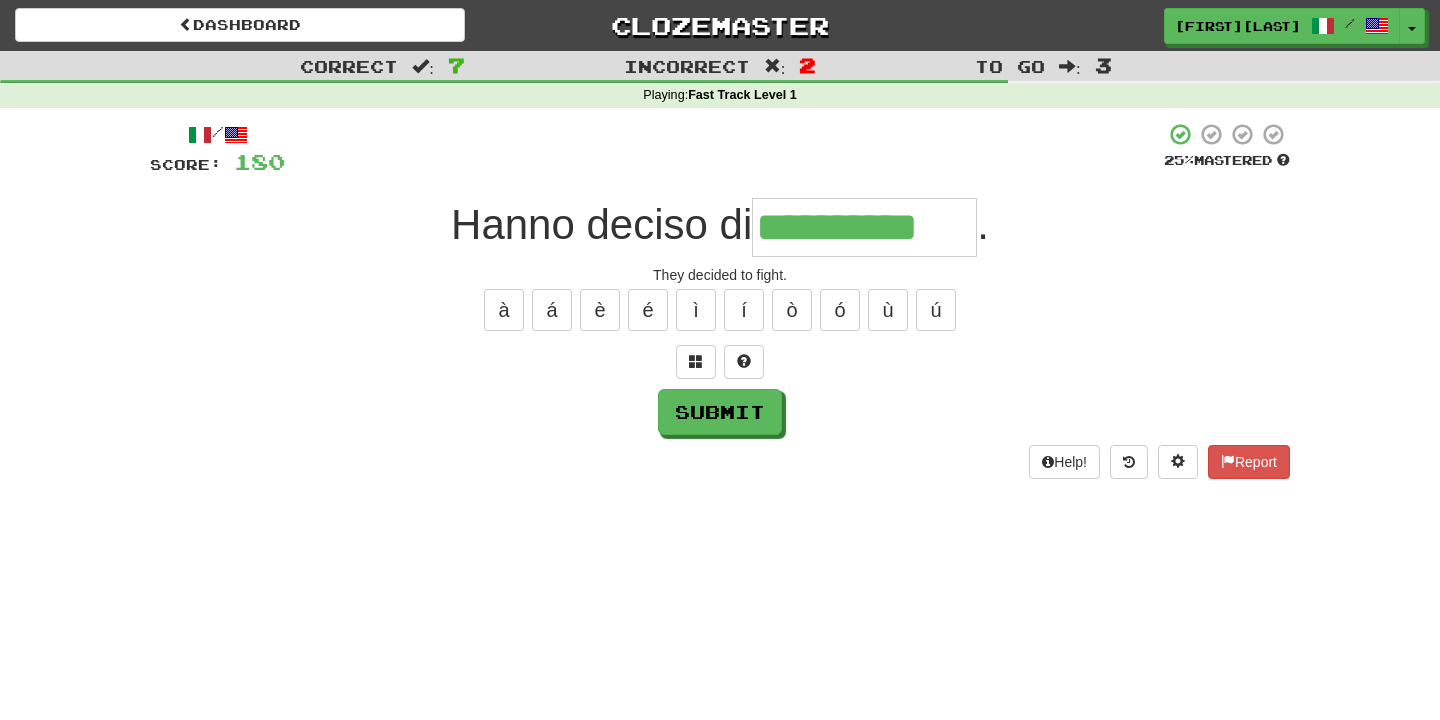 type on "**********" 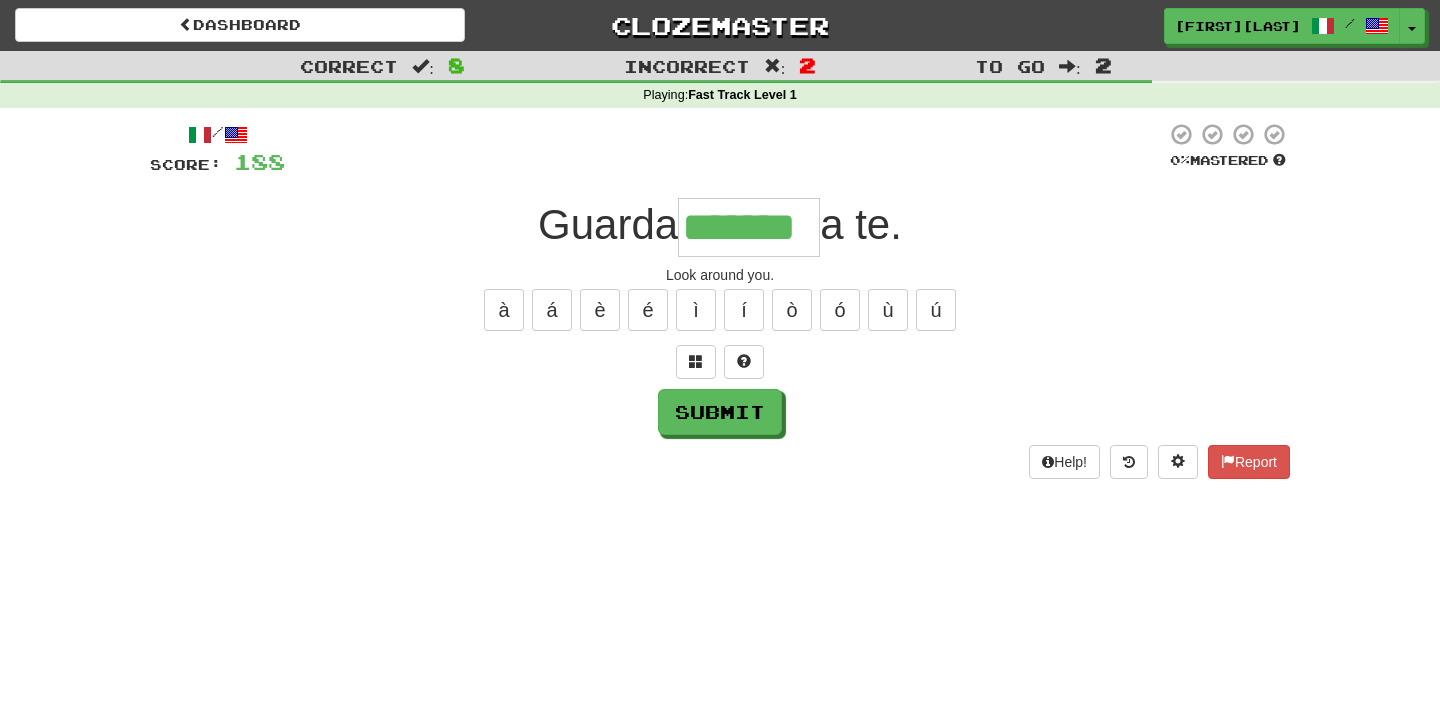 type on "*******" 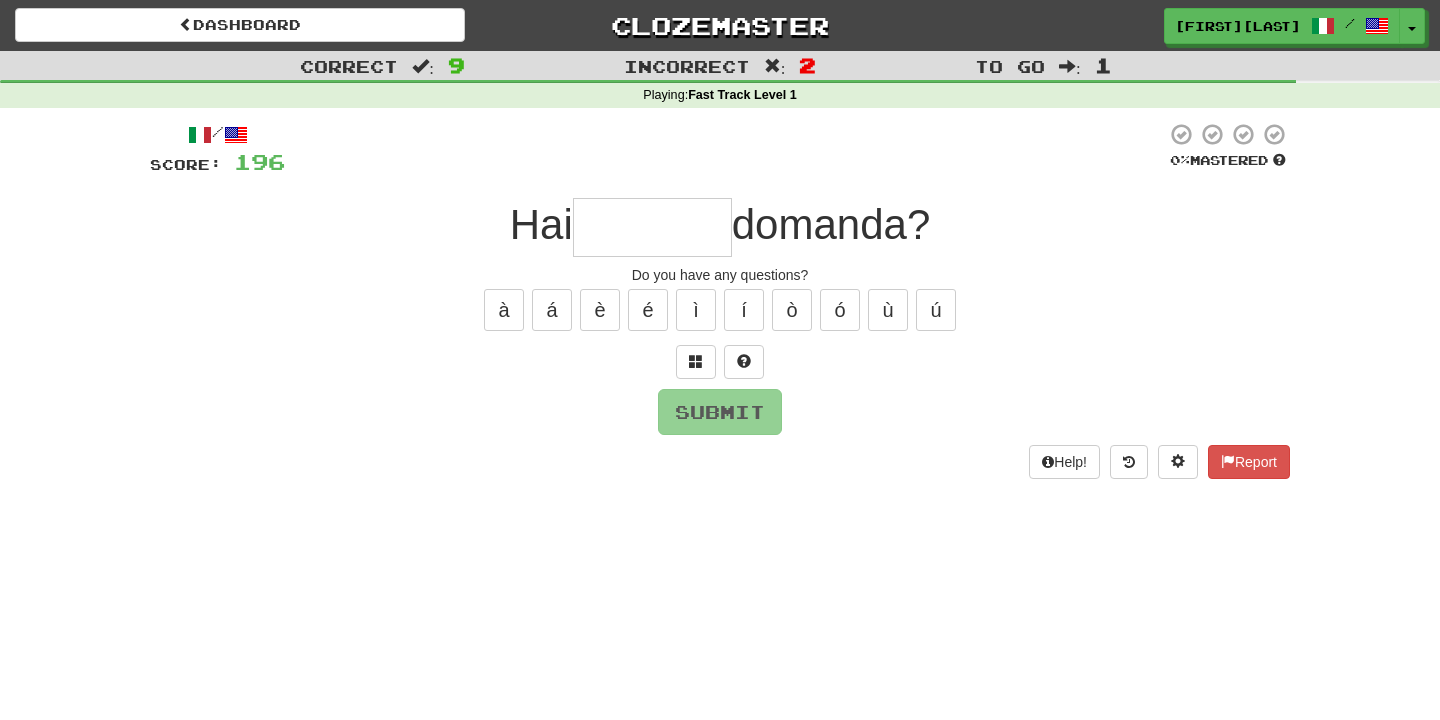 type on "*" 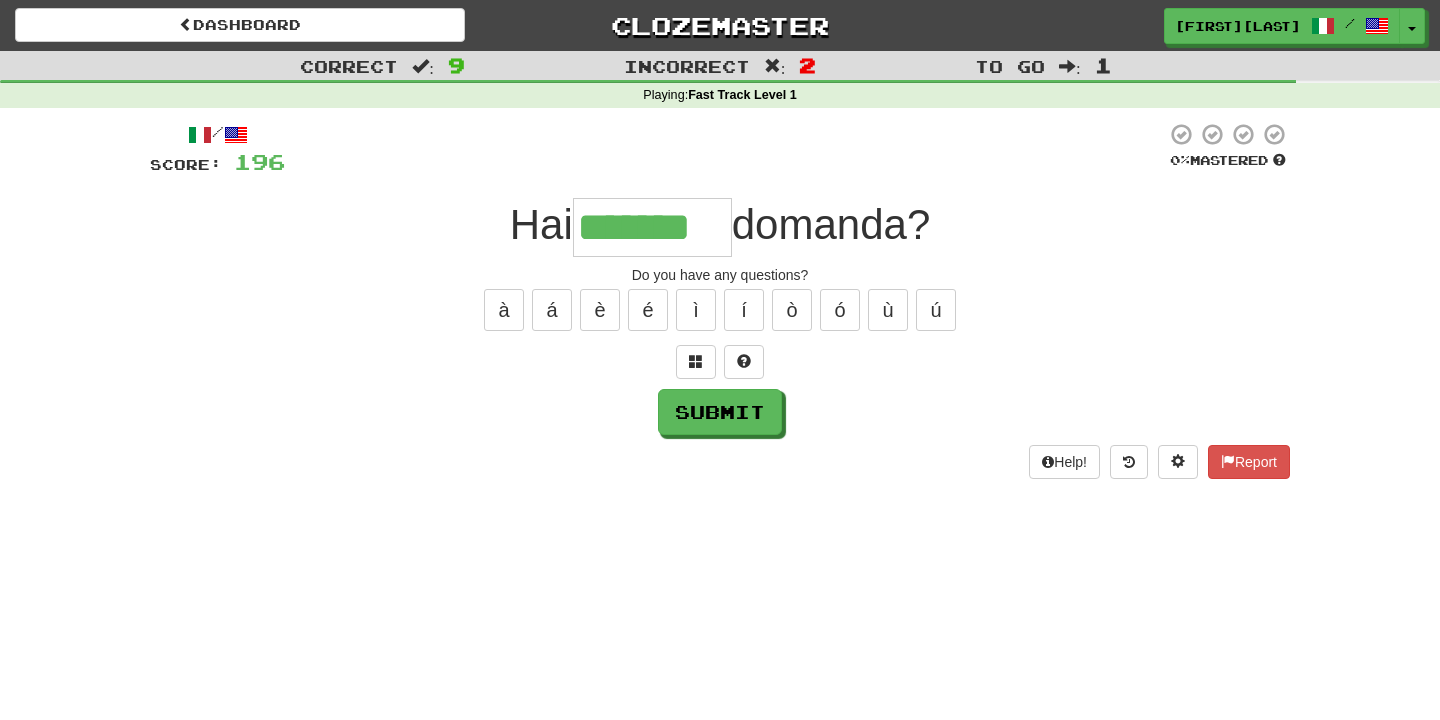 type on "*******" 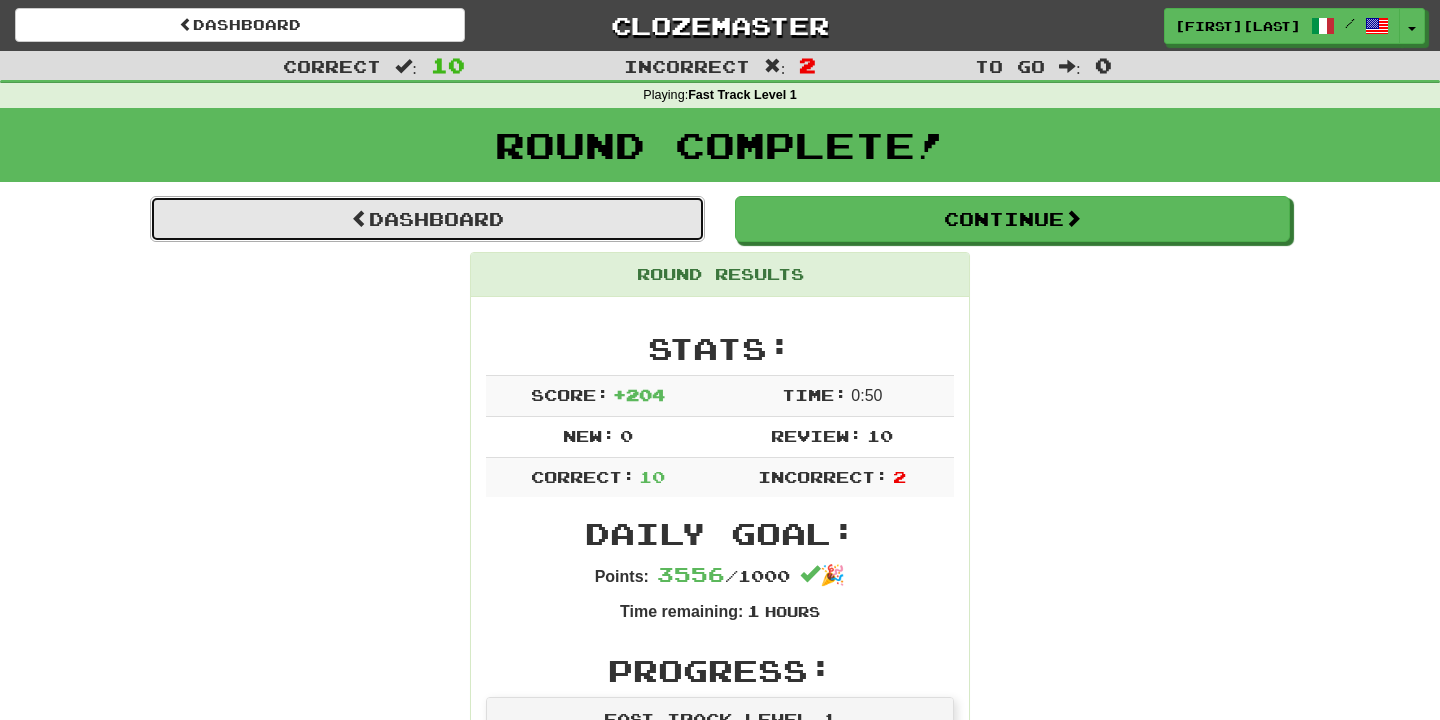 click on "Dashboard" at bounding box center [427, 219] 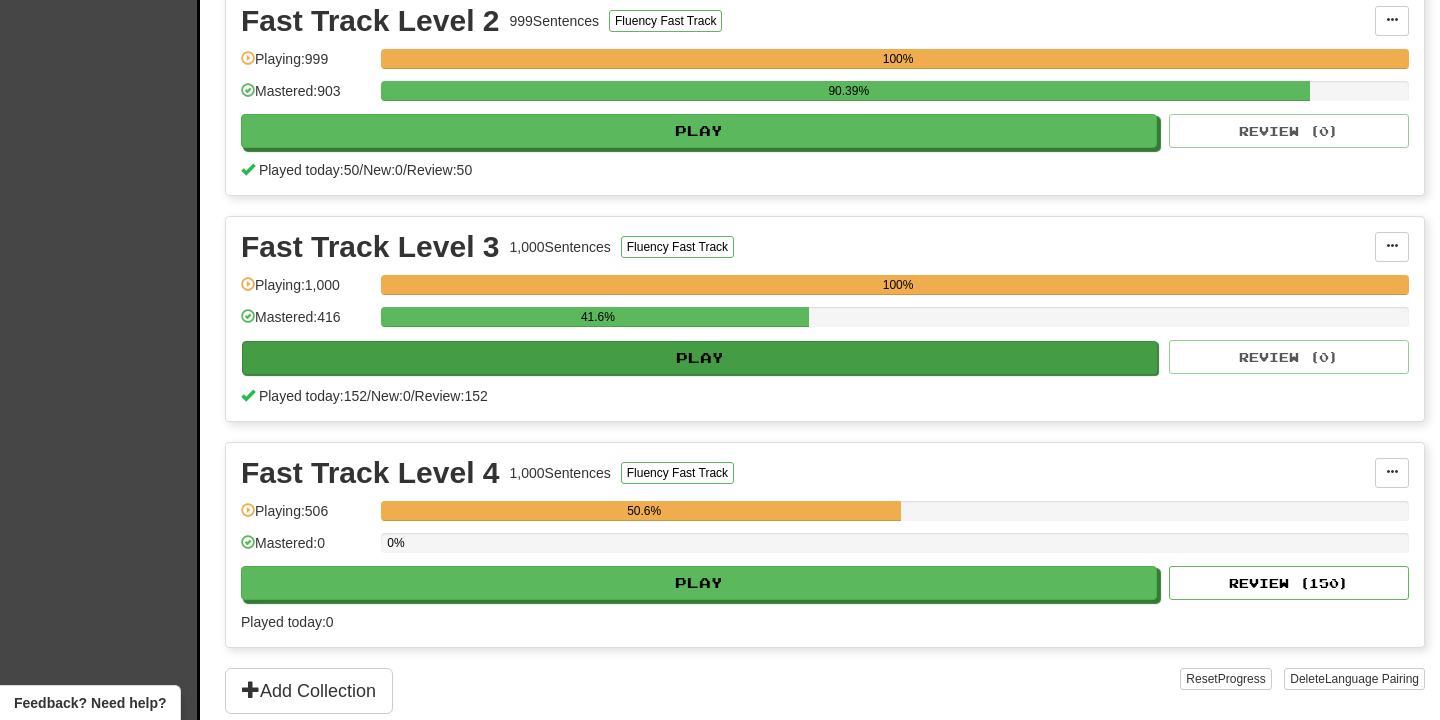 scroll, scrollTop: 709, scrollLeft: 0, axis: vertical 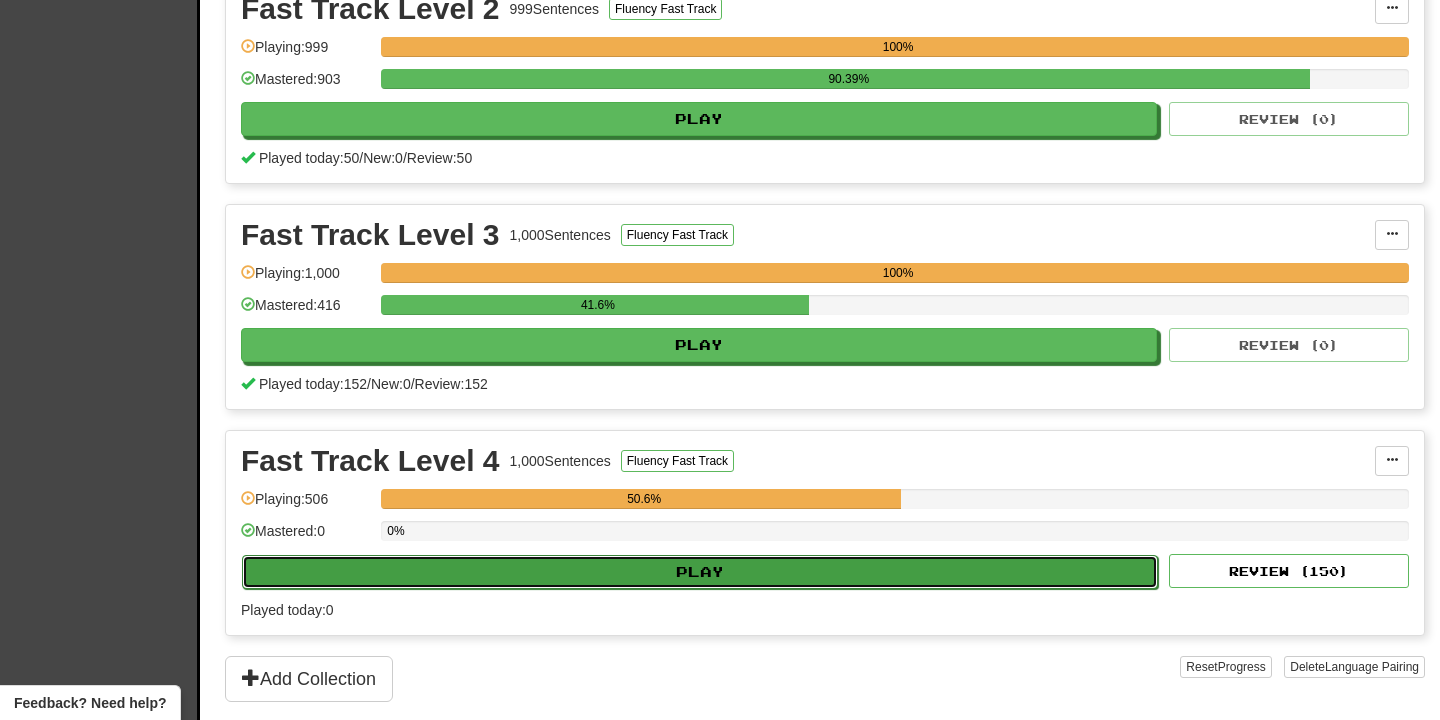 click on "Play" at bounding box center [700, 572] 